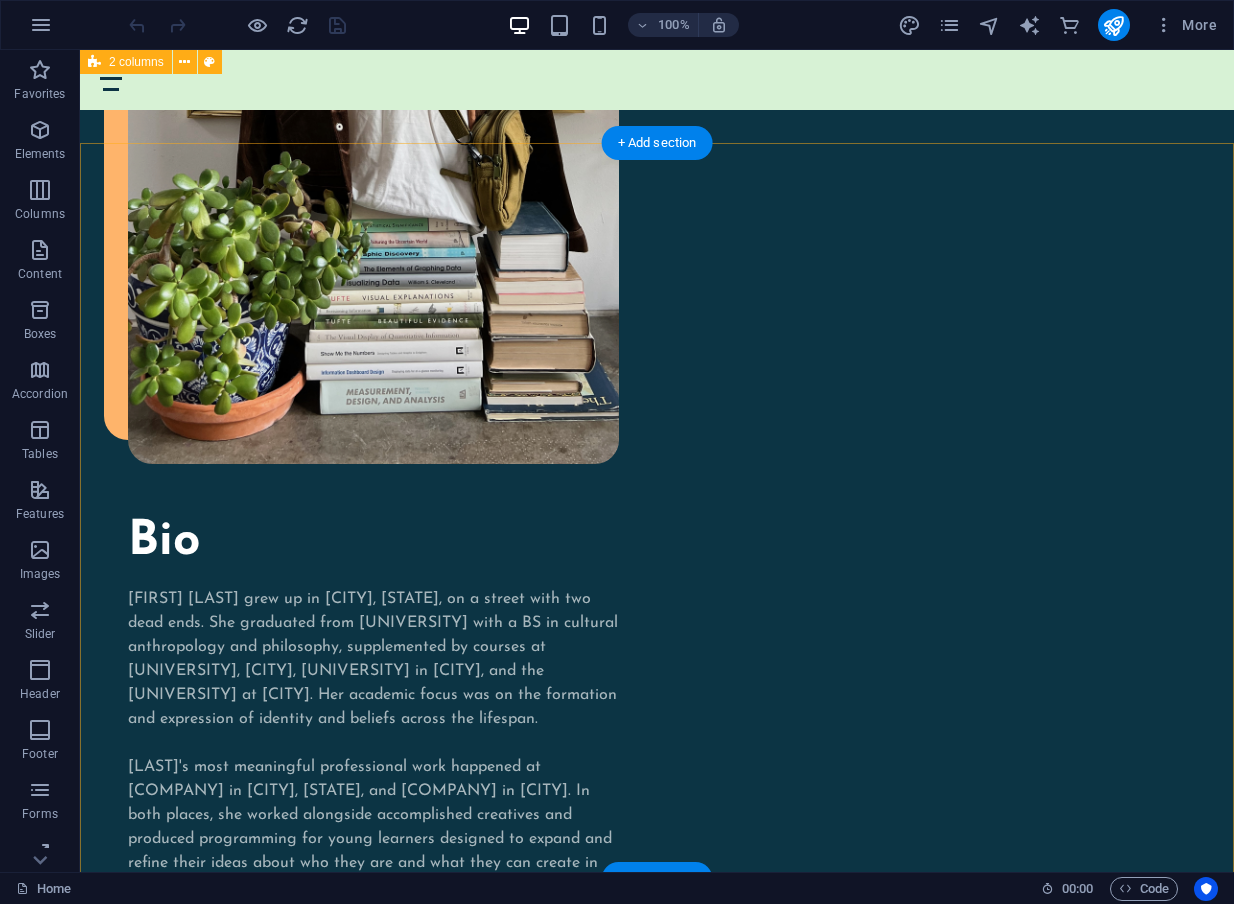 scroll, scrollTop: 1639, scrollLeft: 0, axis: vertical 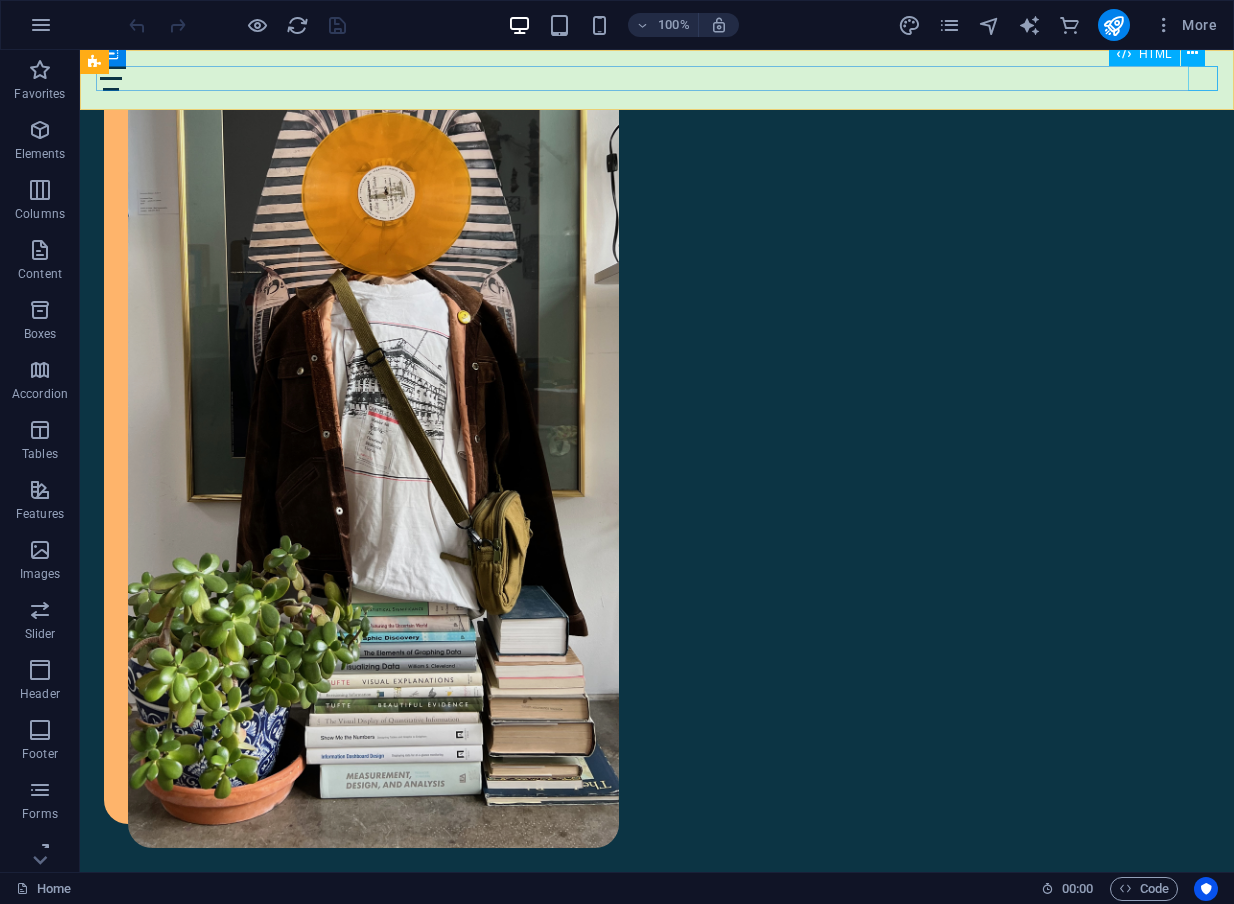 click at bounding box center (657, 78) 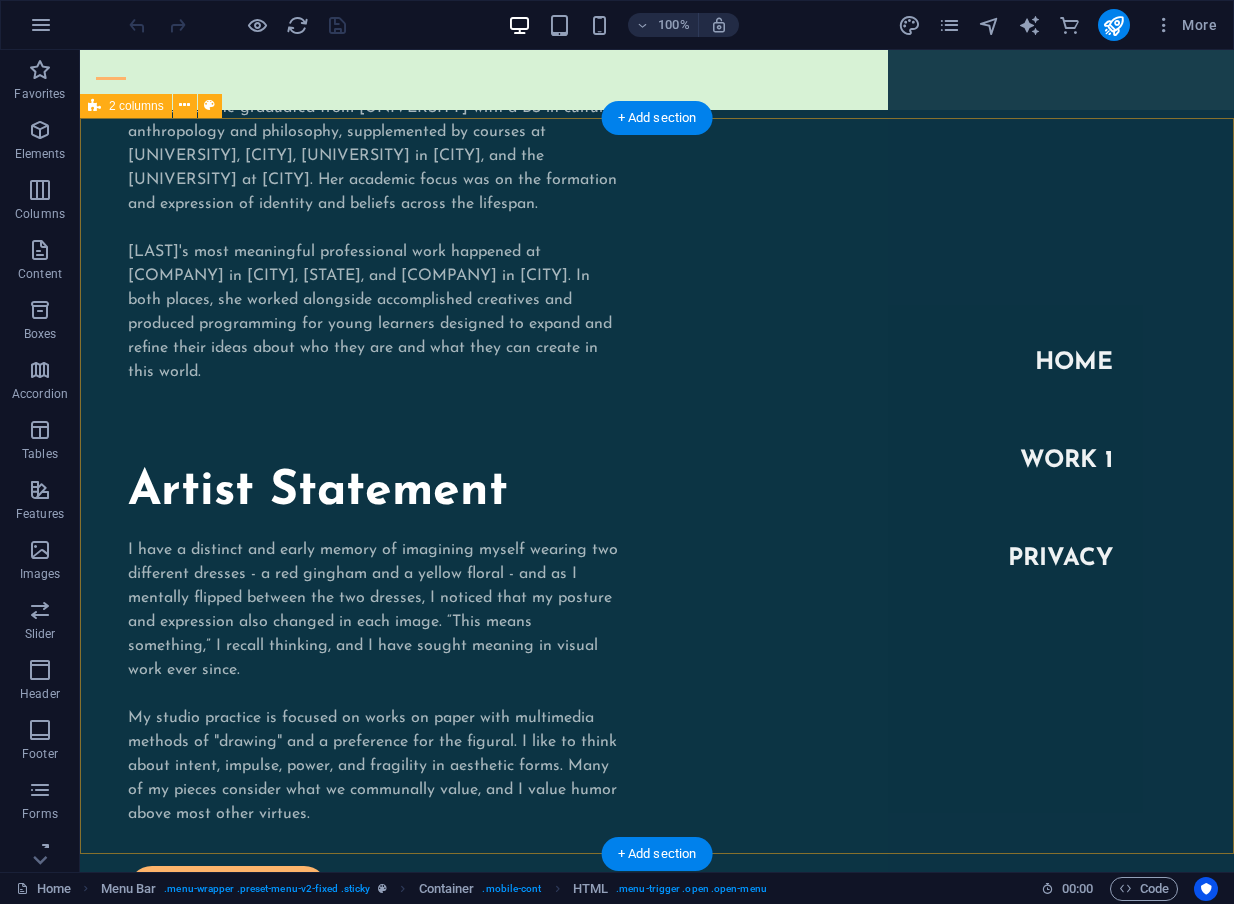 scroll, scrollTop: 2565, scrollLeft: 0, axis: vertical 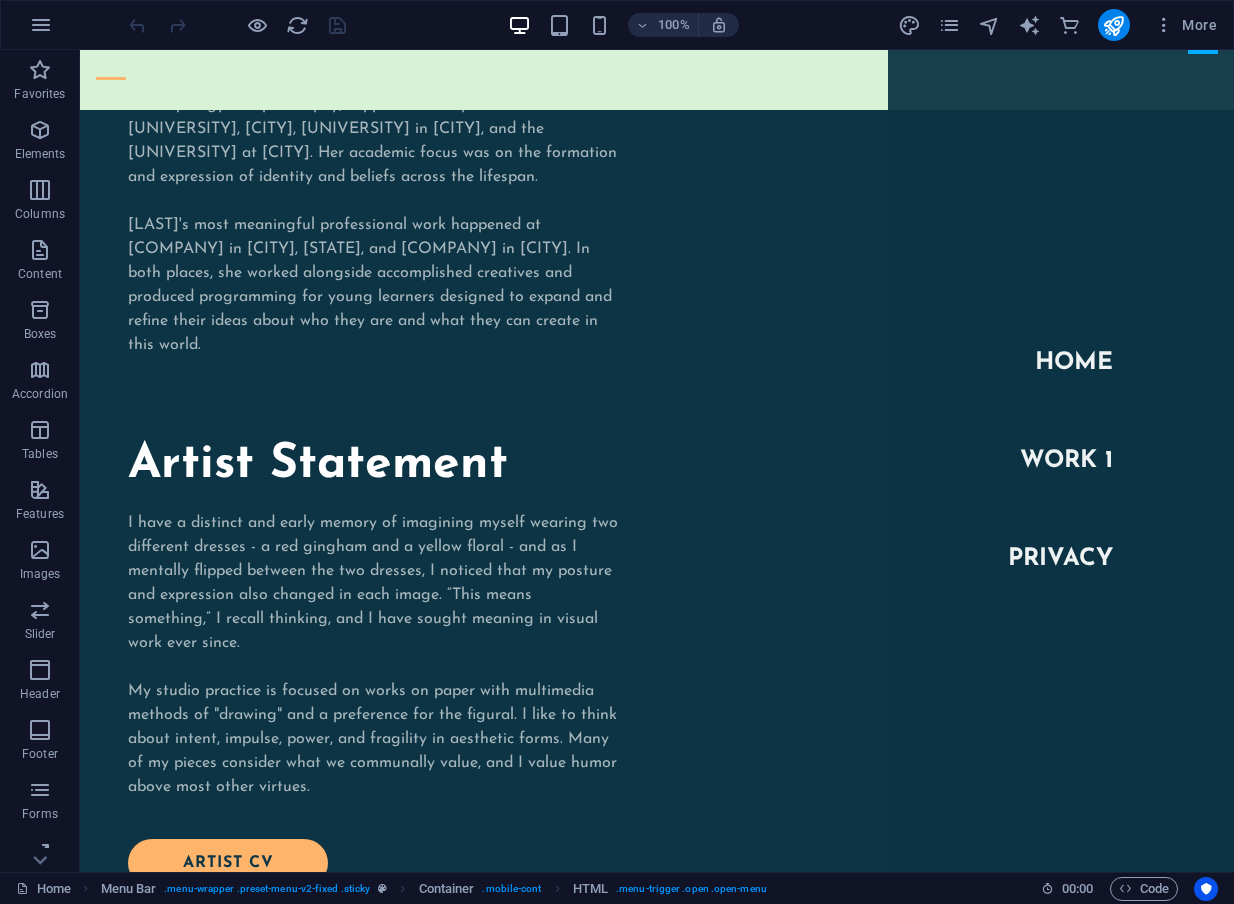 click on "100% More" at bounding box center [675, 25] 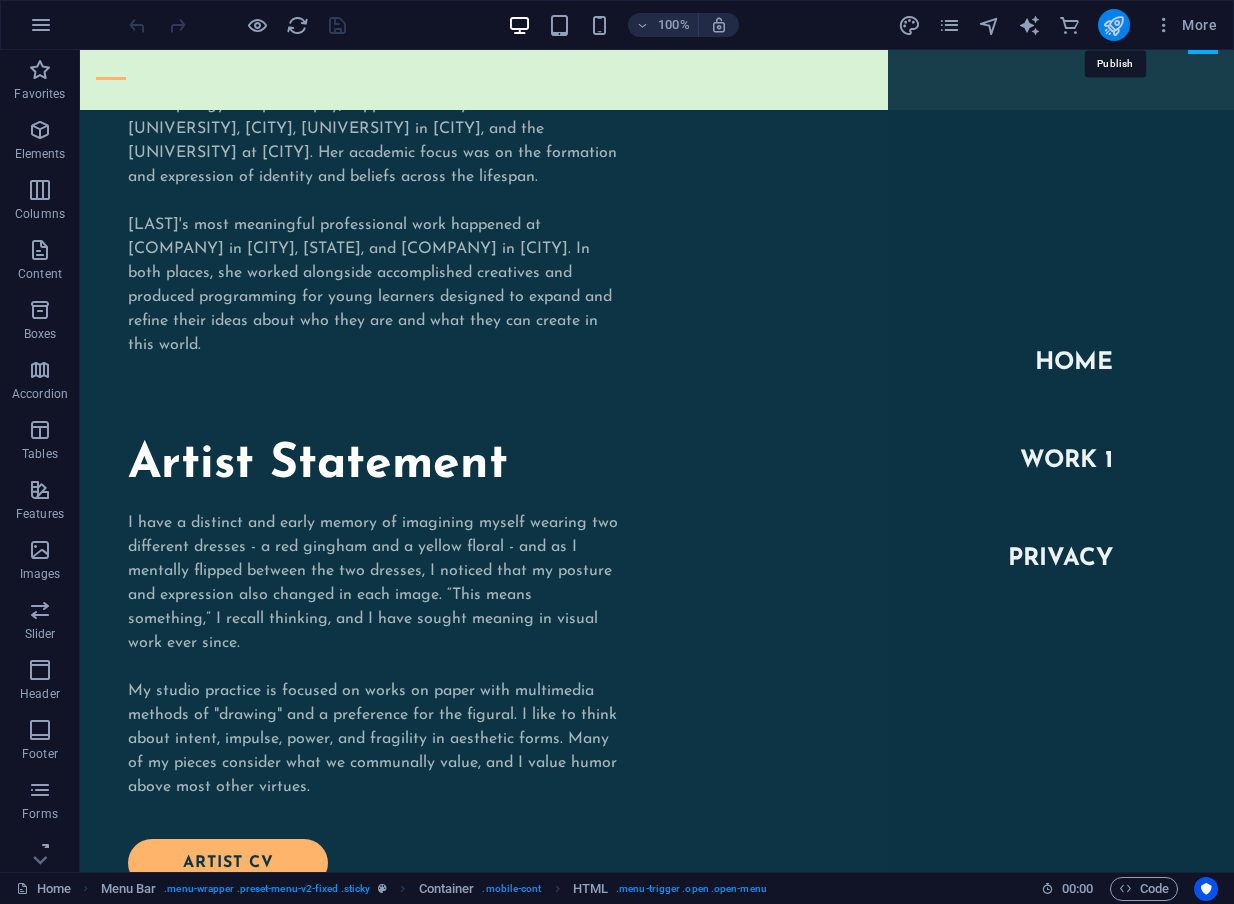 click at bounding box center [1113, 25] 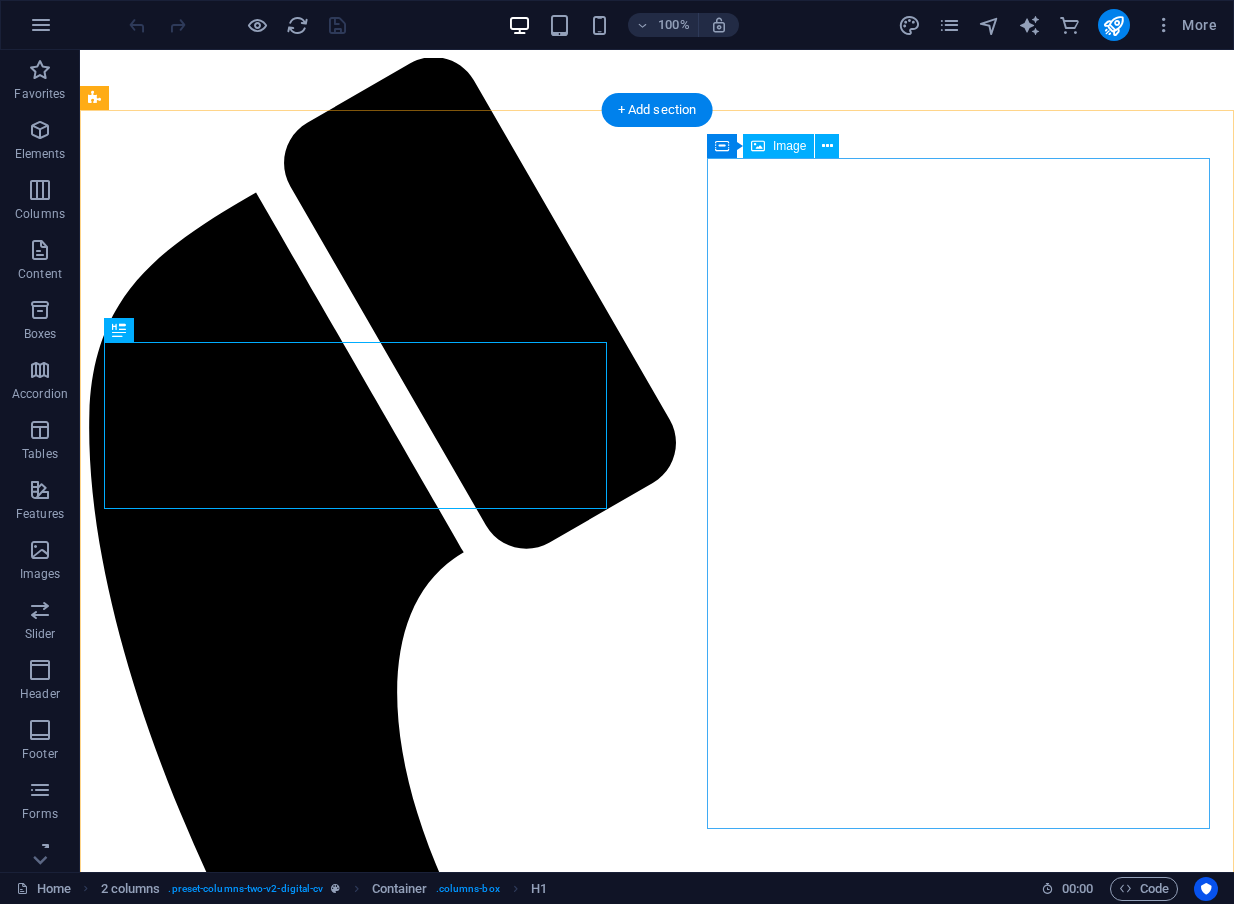 scroll, scrollTop: 0, scrollLeft: 0, axis: both 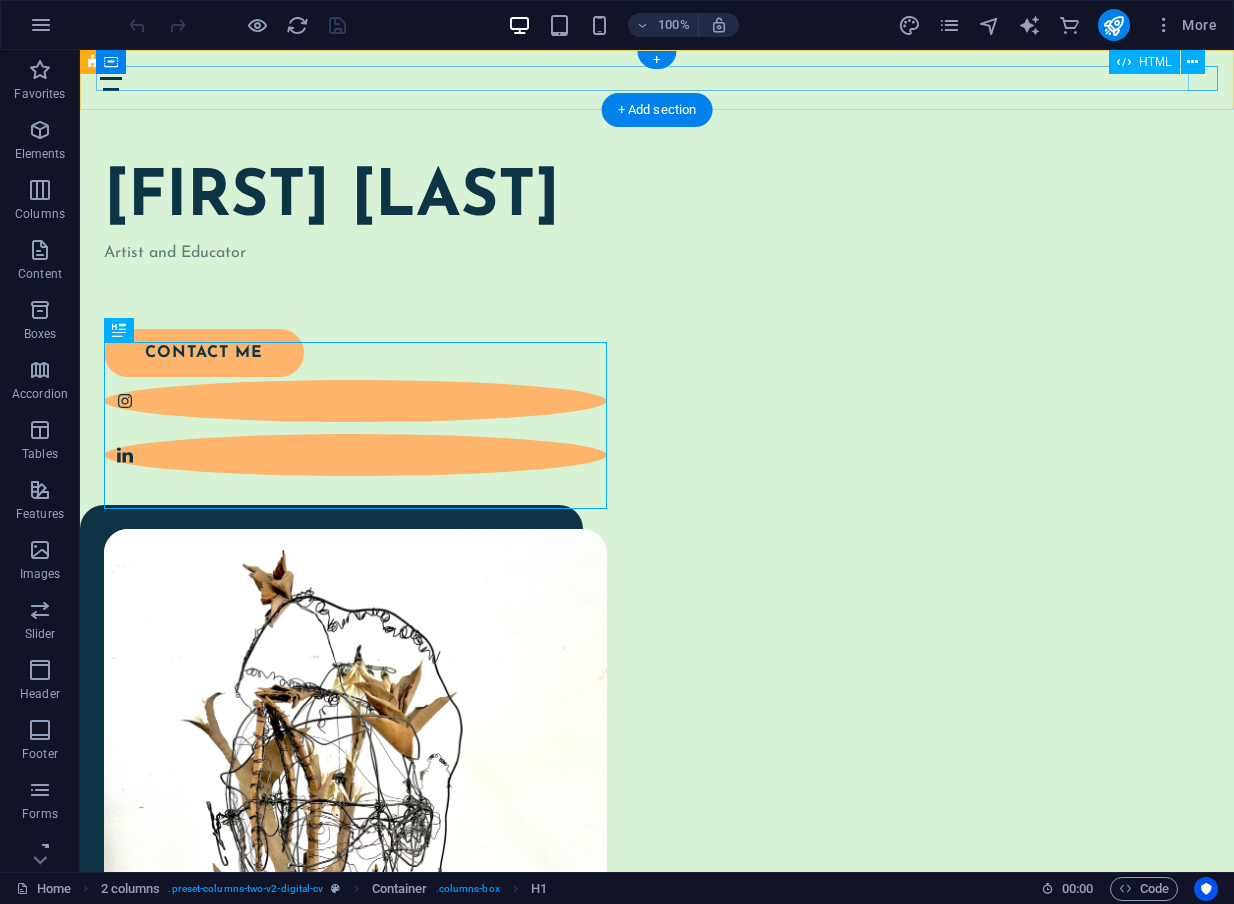 click at bounding box center [657, 78] 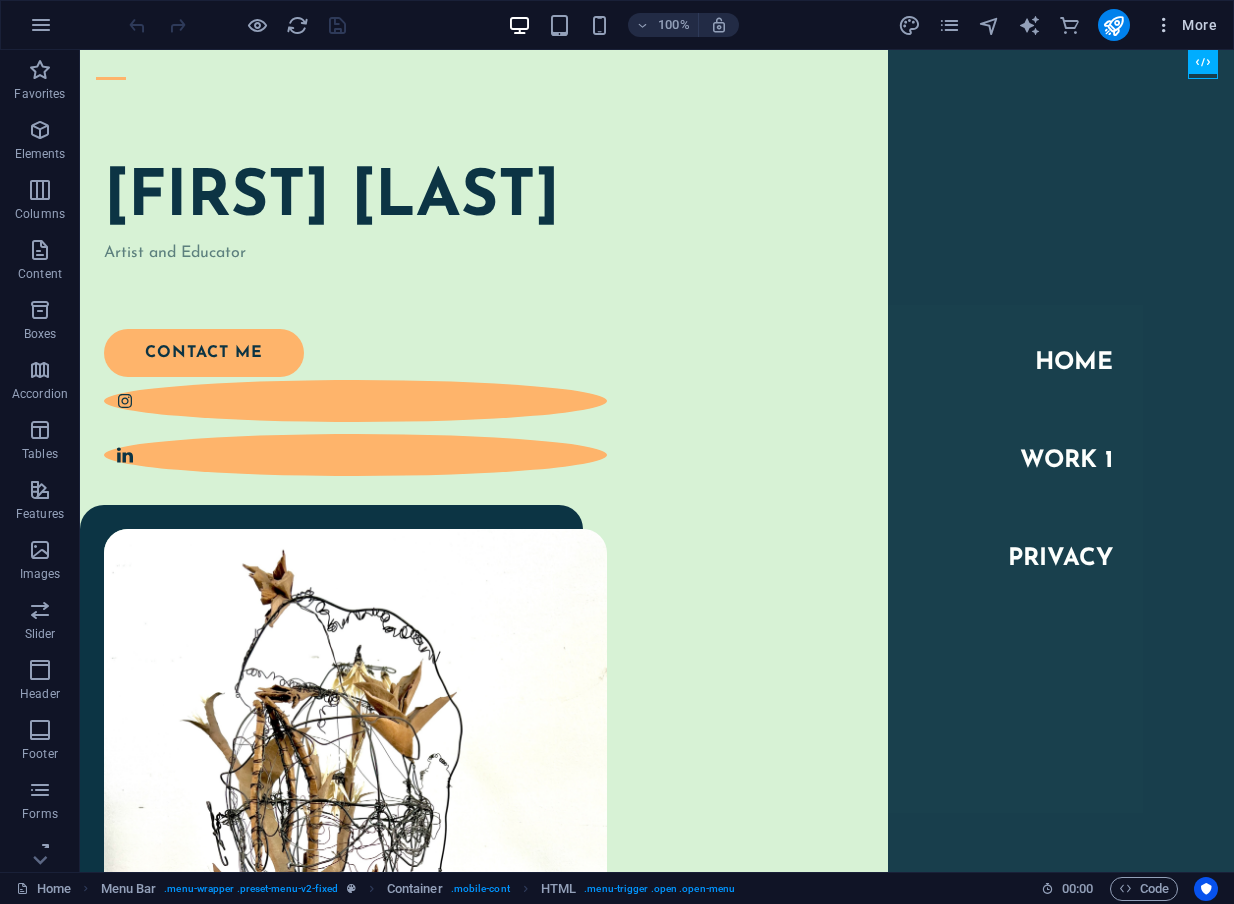 click on "More" at bounding box center [1185, 25] 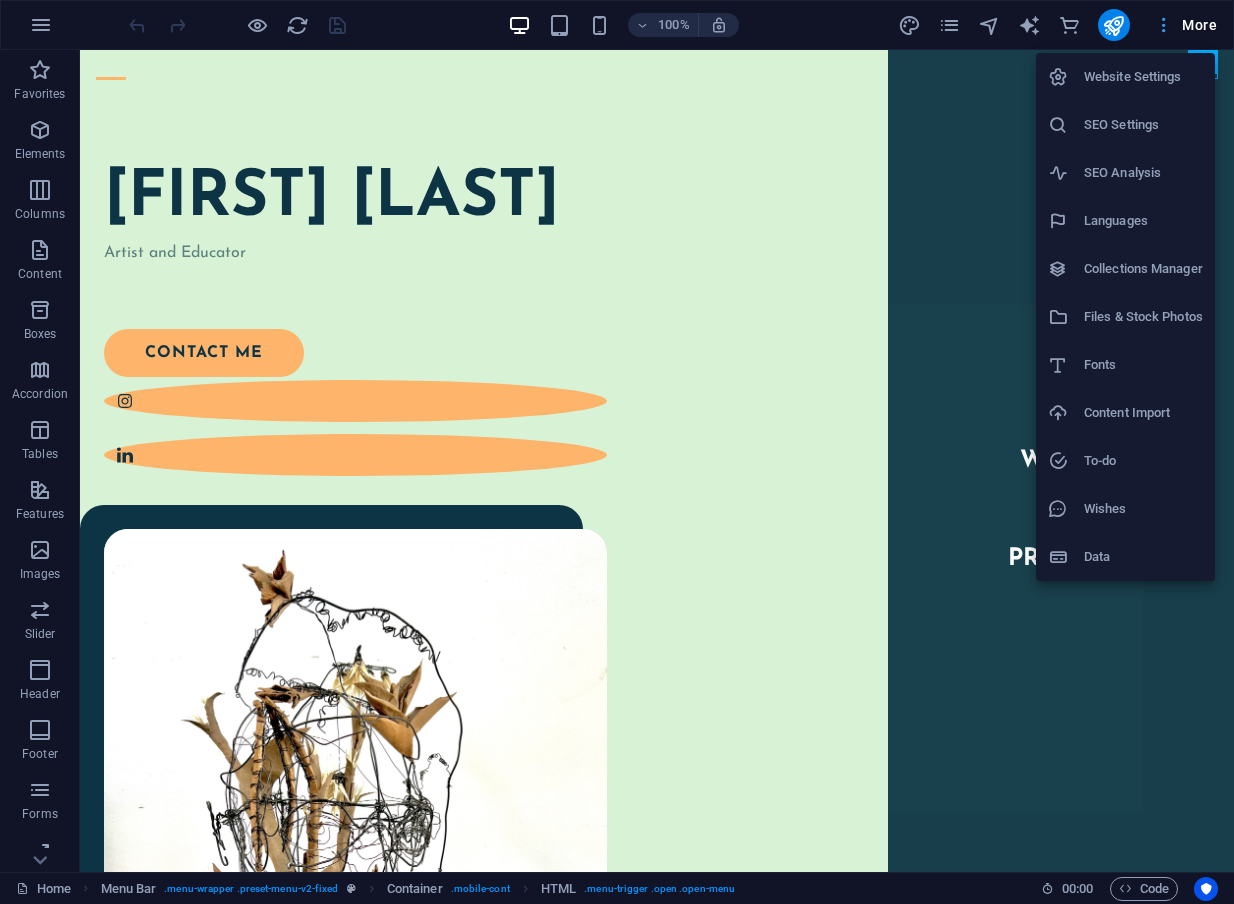 click at bounding box center [617, 452] 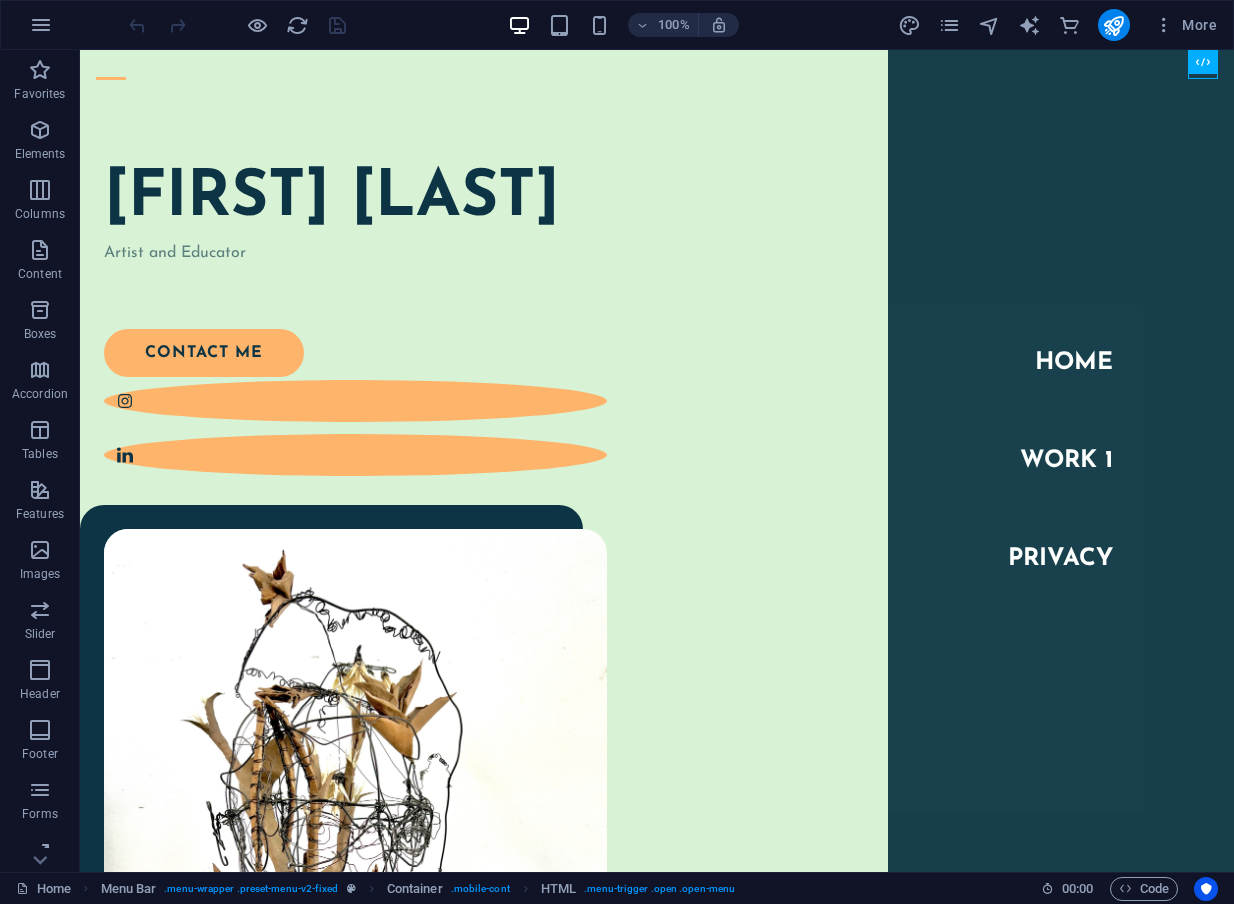 click on "100% More" at bounding box center (675, 25) 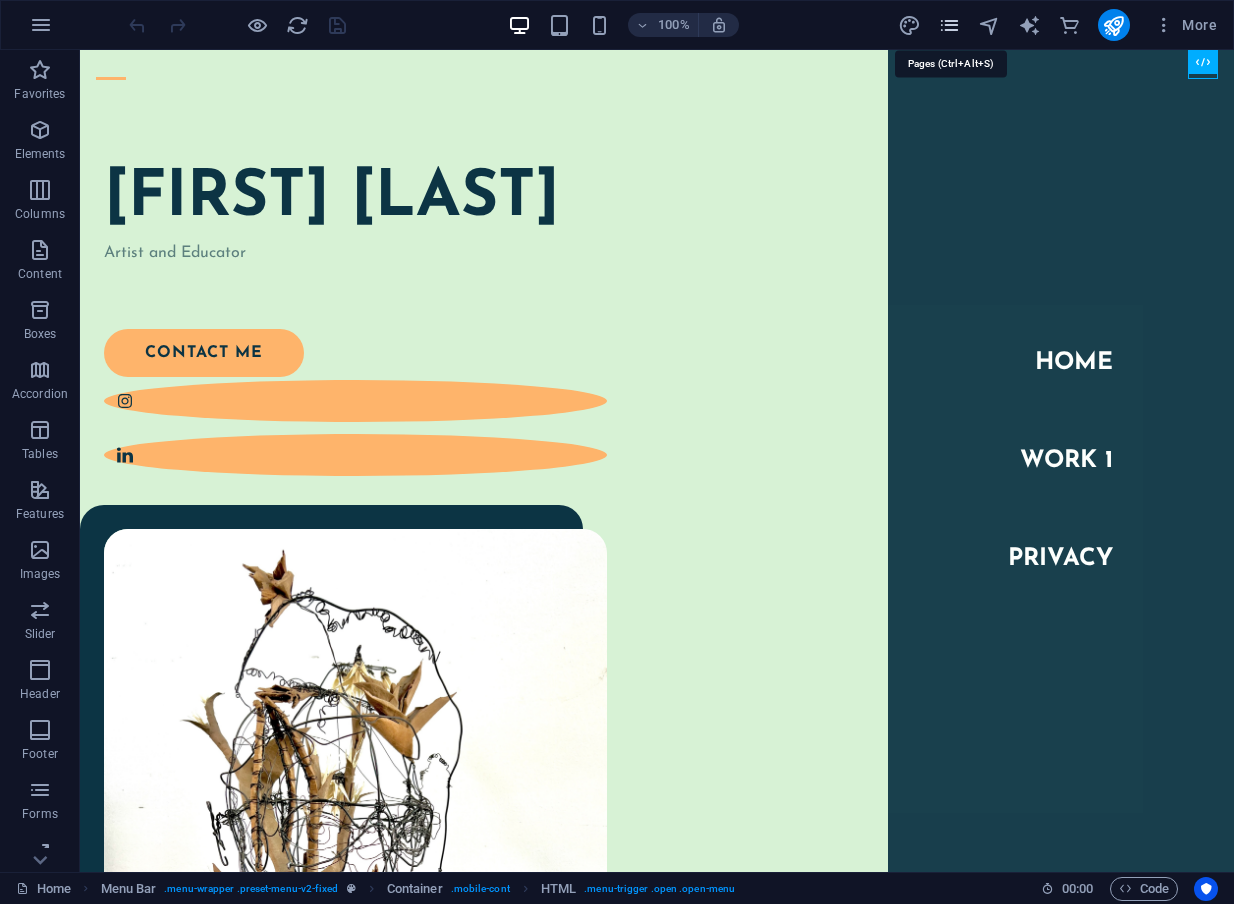 click at bounding box center [949, 25] 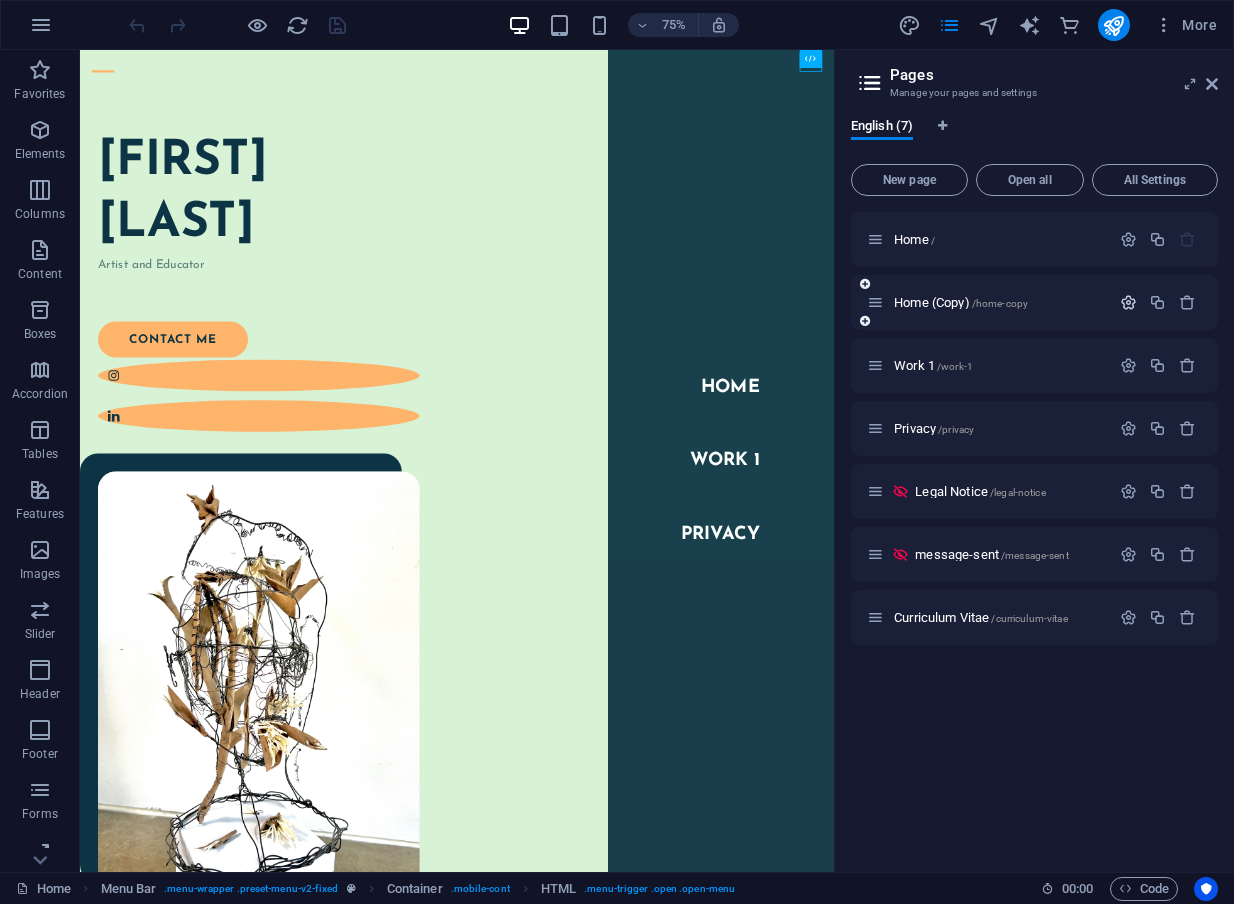 click at bounding box center [1128, 302] 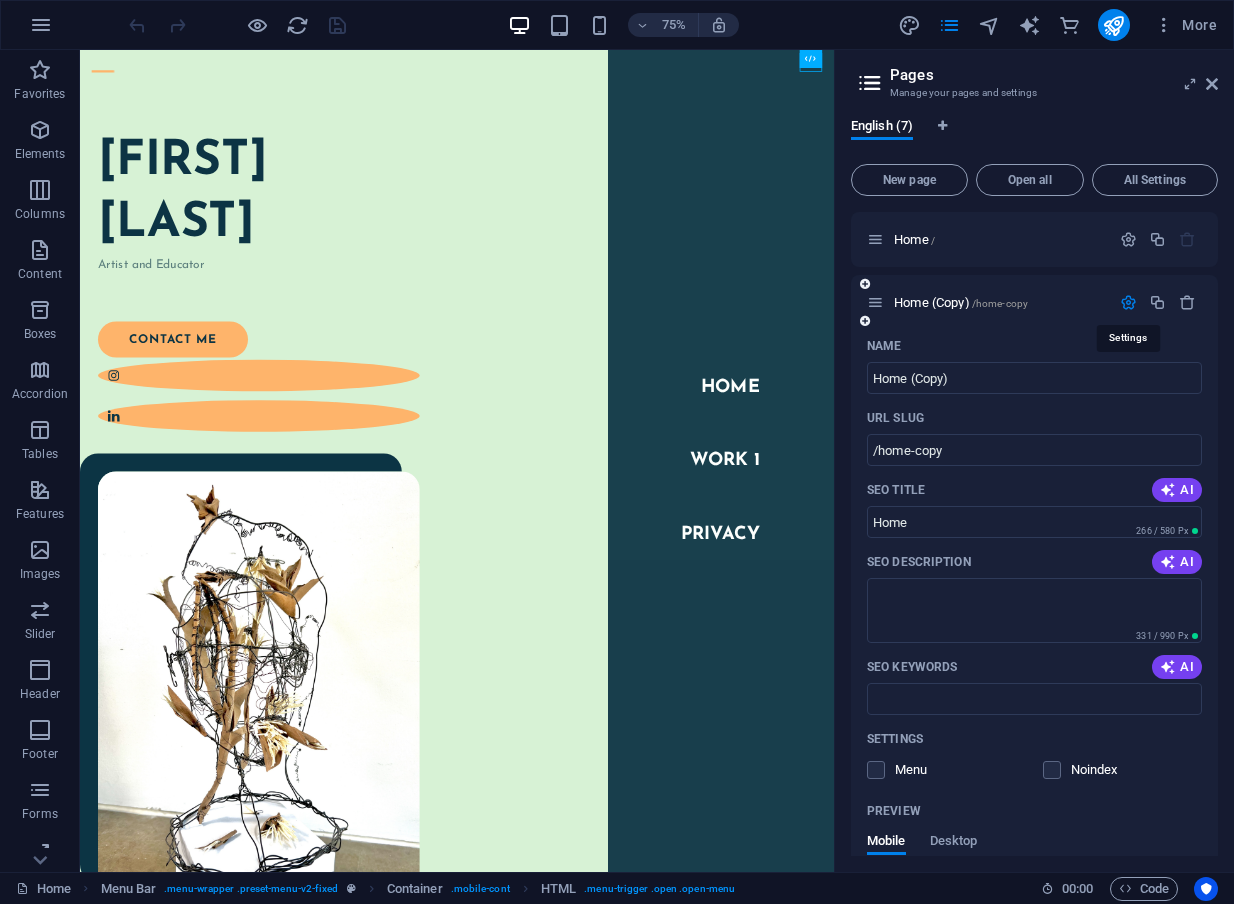 click at bounding box center (1128, 302) 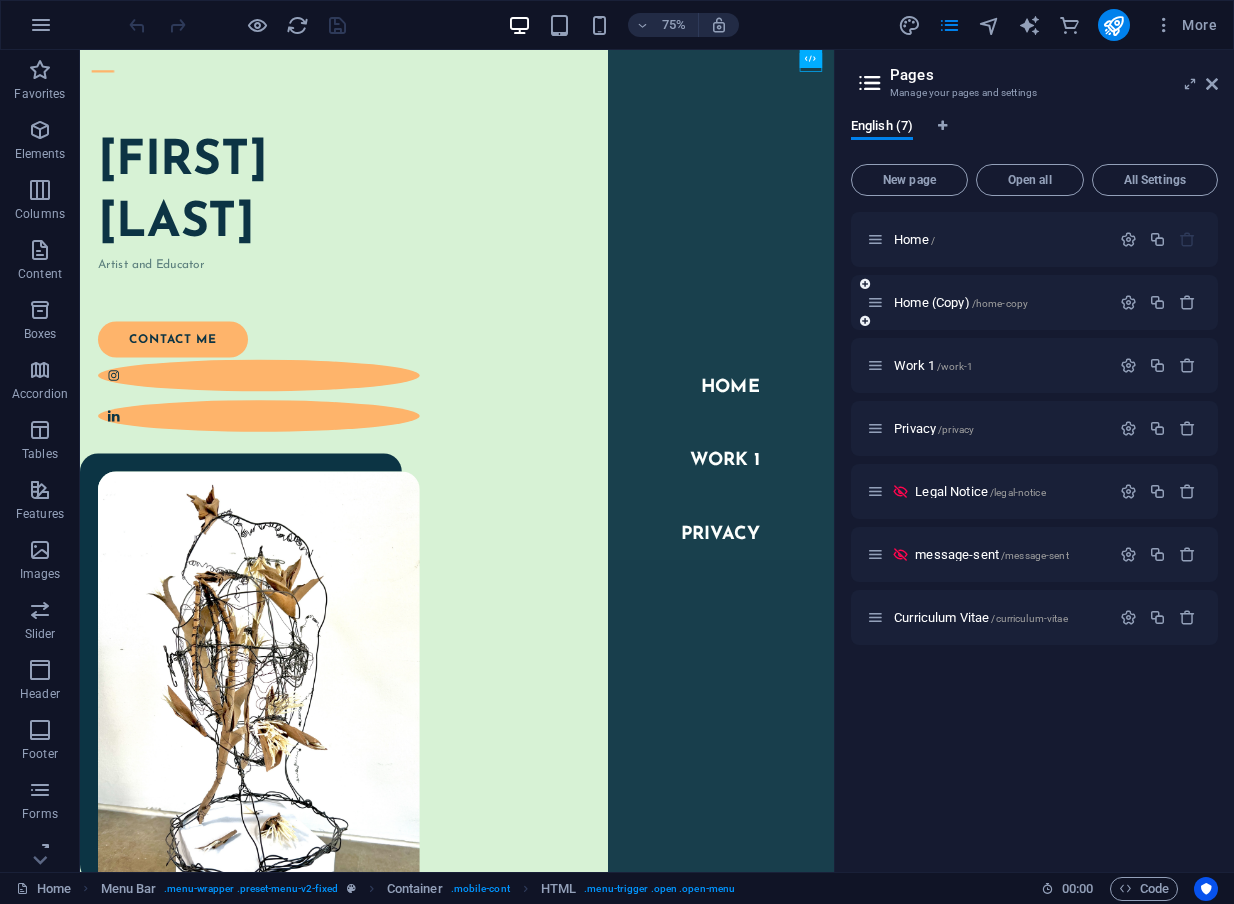 click on "Home (Copy) /home-copy" at bounding box center (988, 302) 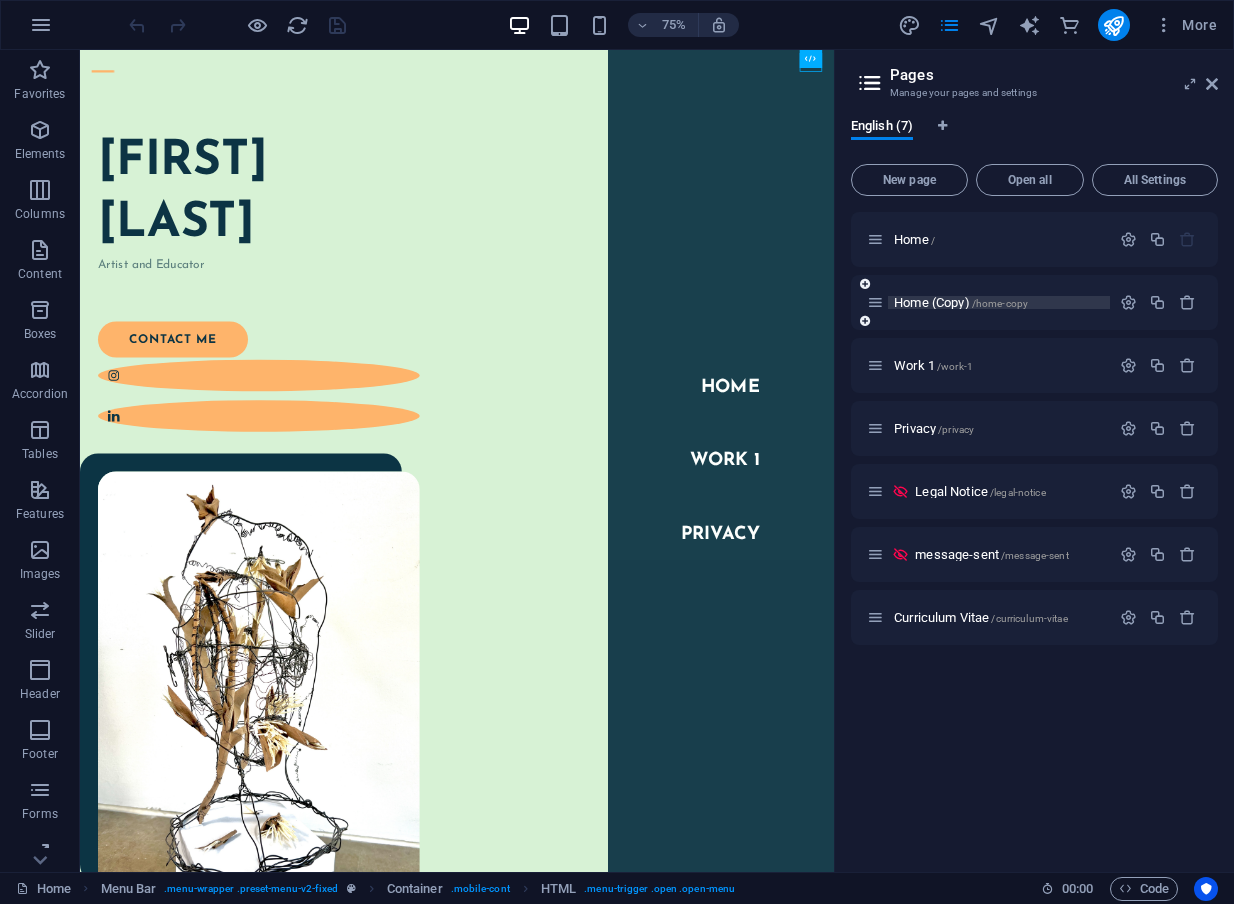 click on "Home (Copy) /home-copy" at bounding box center (961, 302) 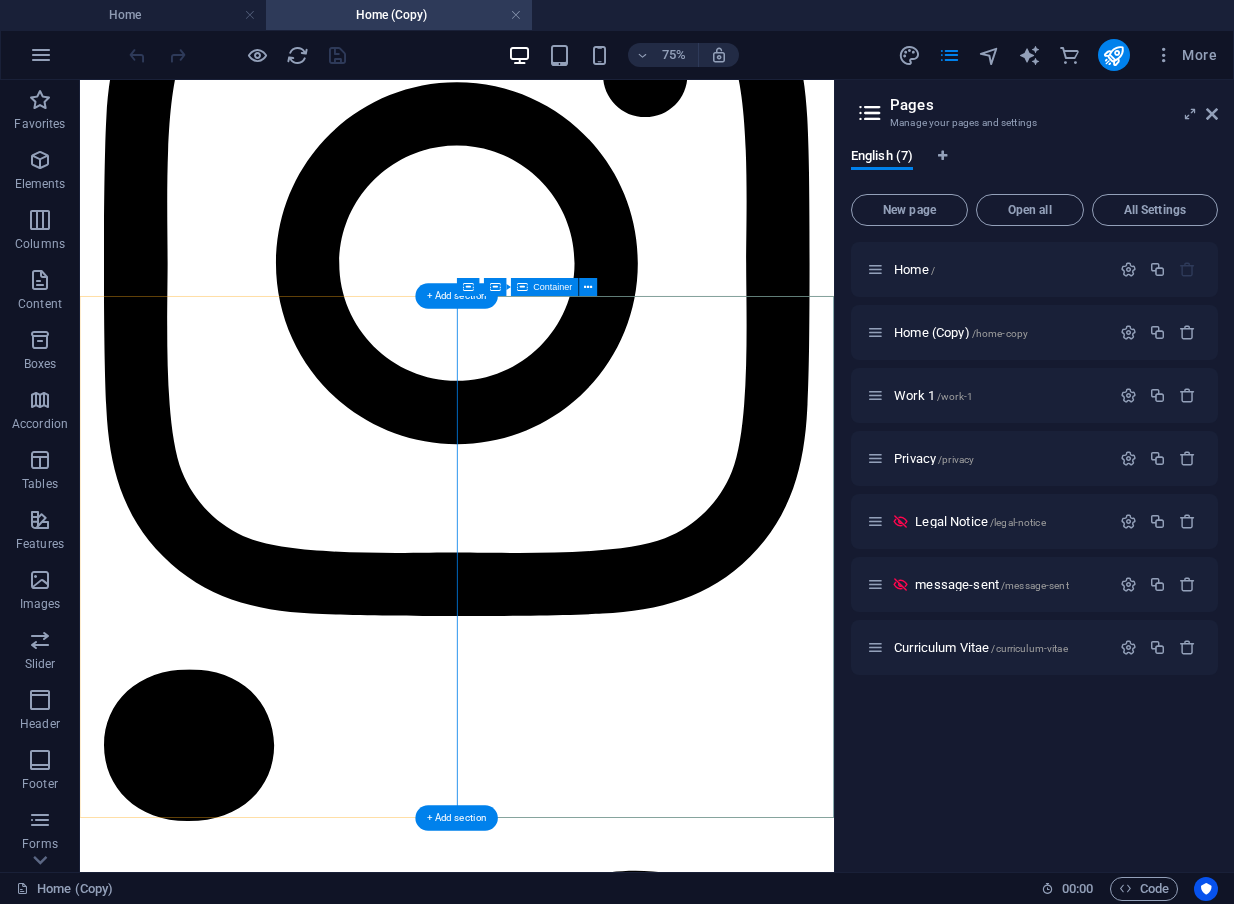 scroll, scrollTop: 1956, scrollLeft: 0, axis: vertical 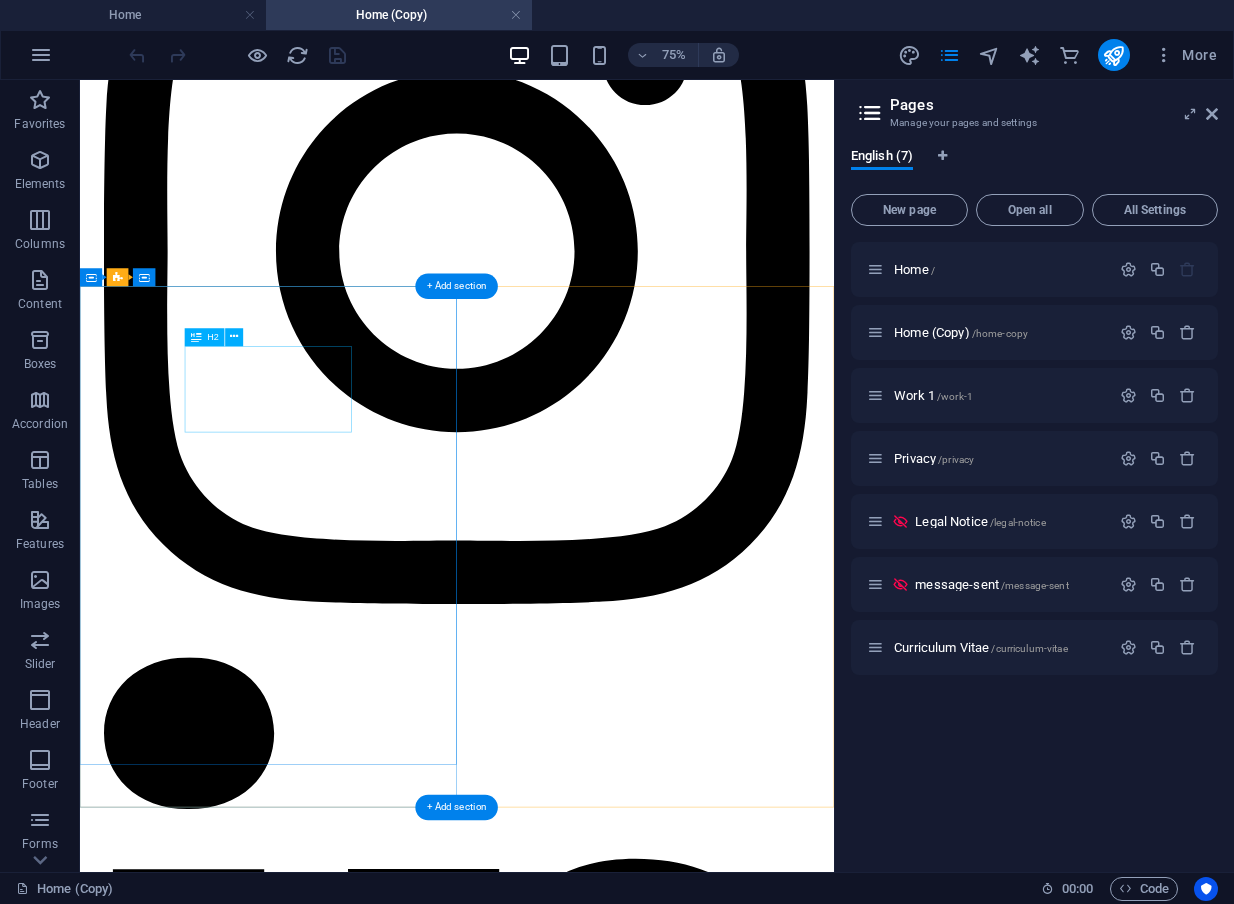 click on "Skills and interests" at bounding box center (582, 6045) 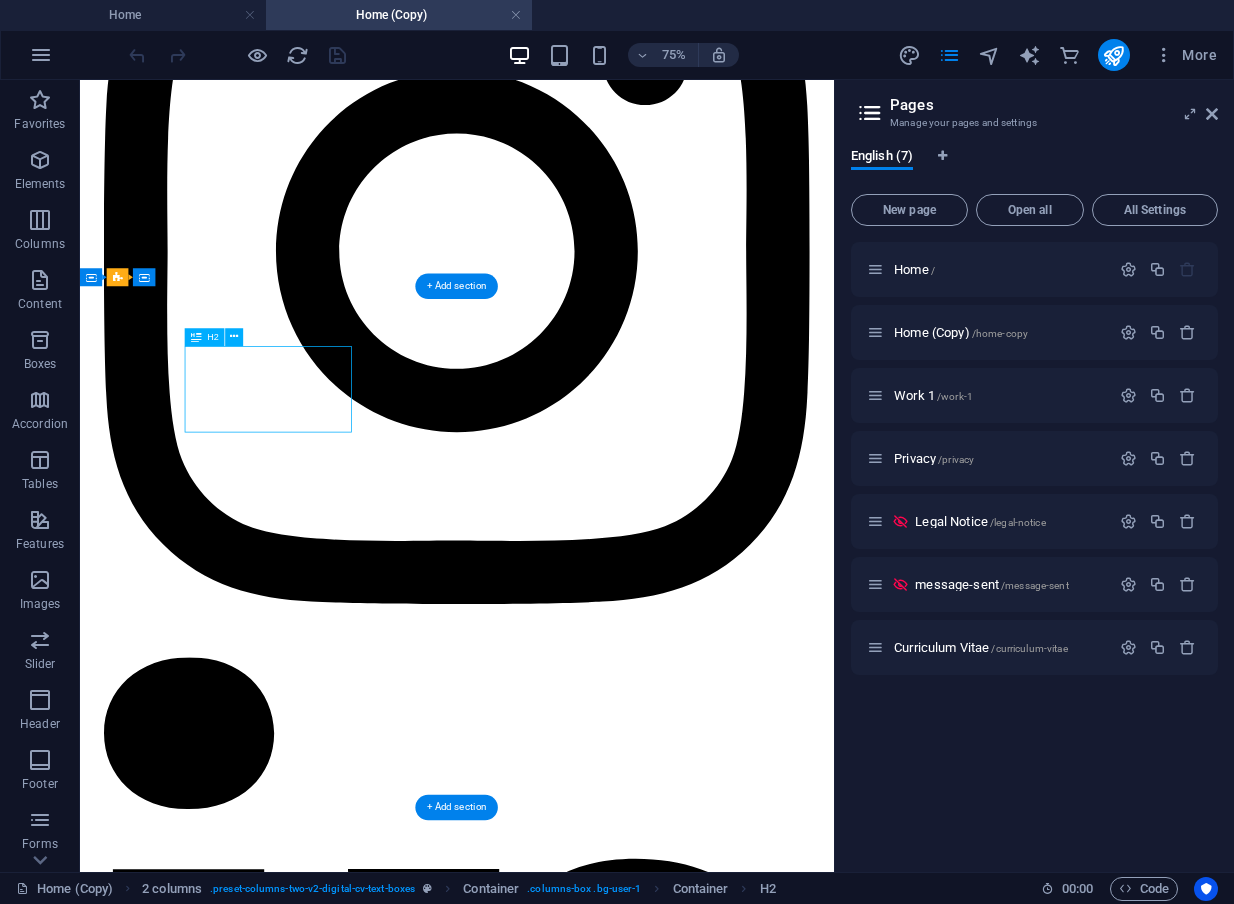 click on "Skills and interests" at bounding box center [582, 6045] 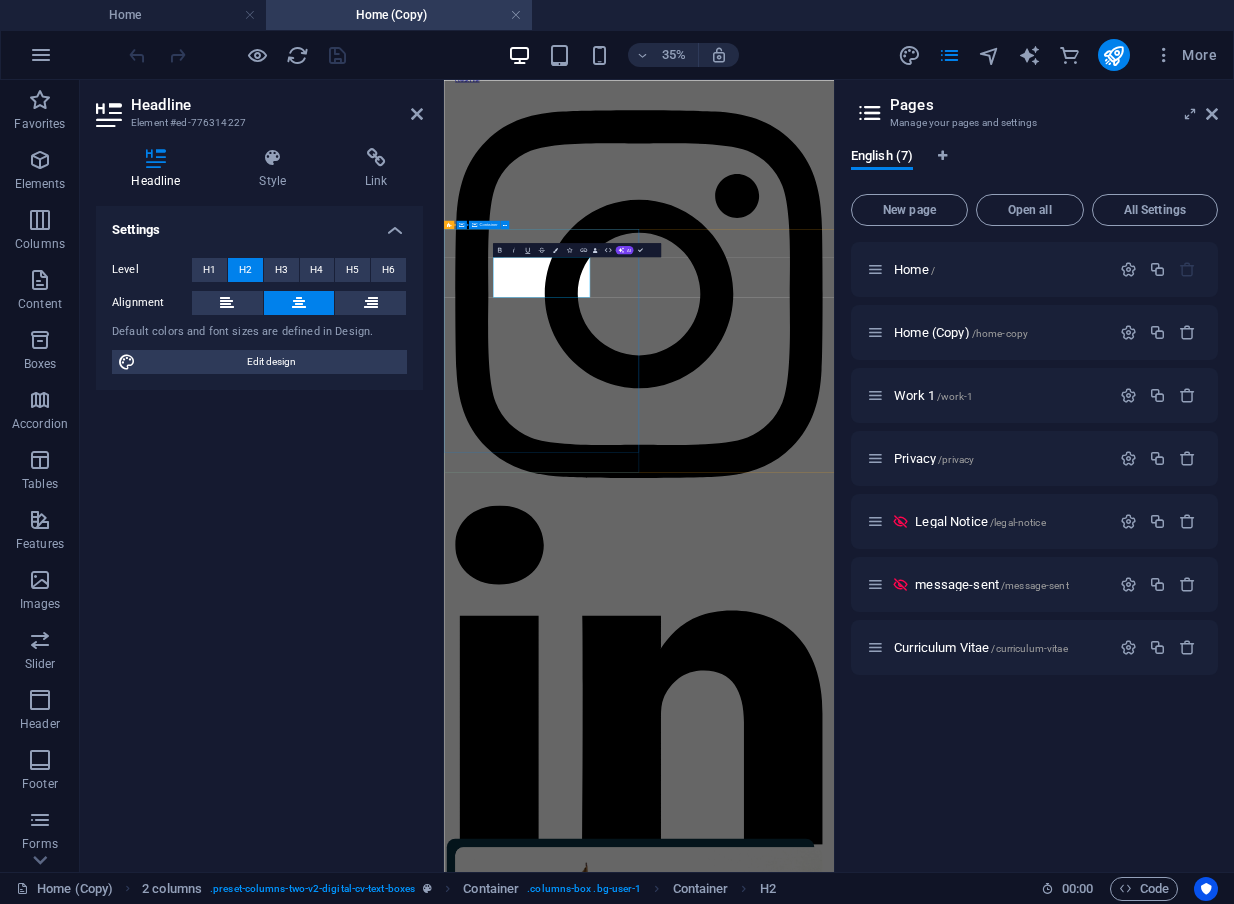 type 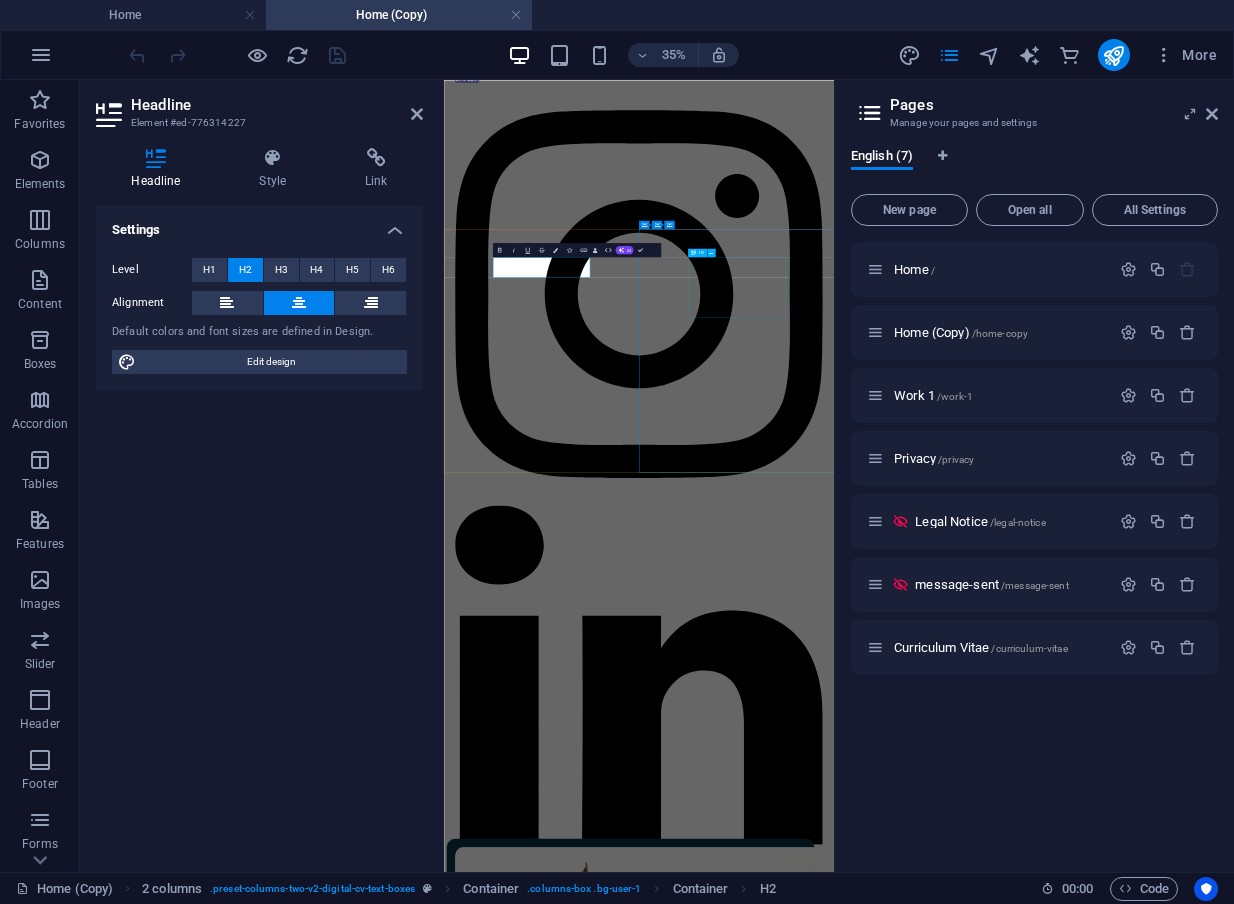 click on "My experience so far" at bounding box center [1001, 7675] 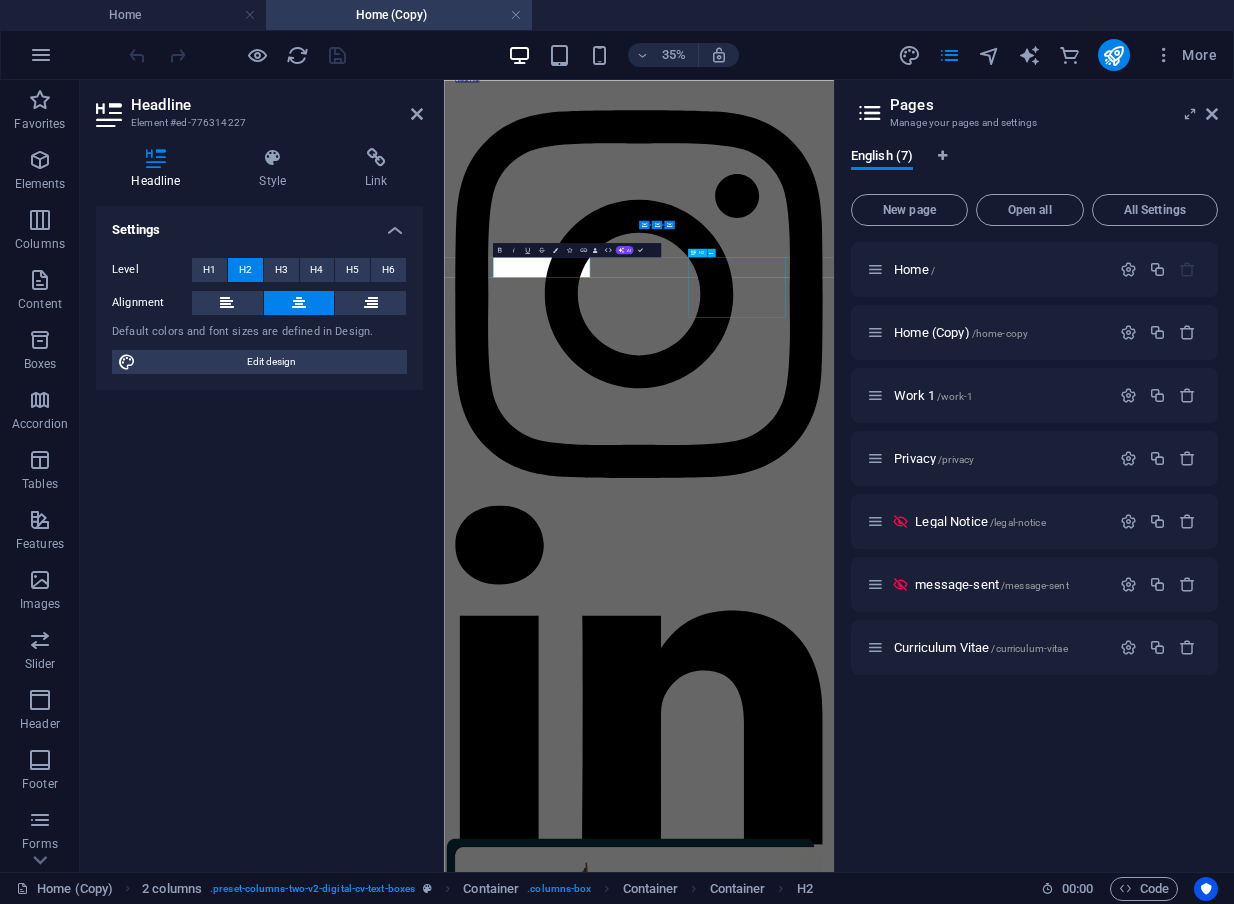 scroll, scrollTop: 1781, scrollLeft: 0, axis: vertical 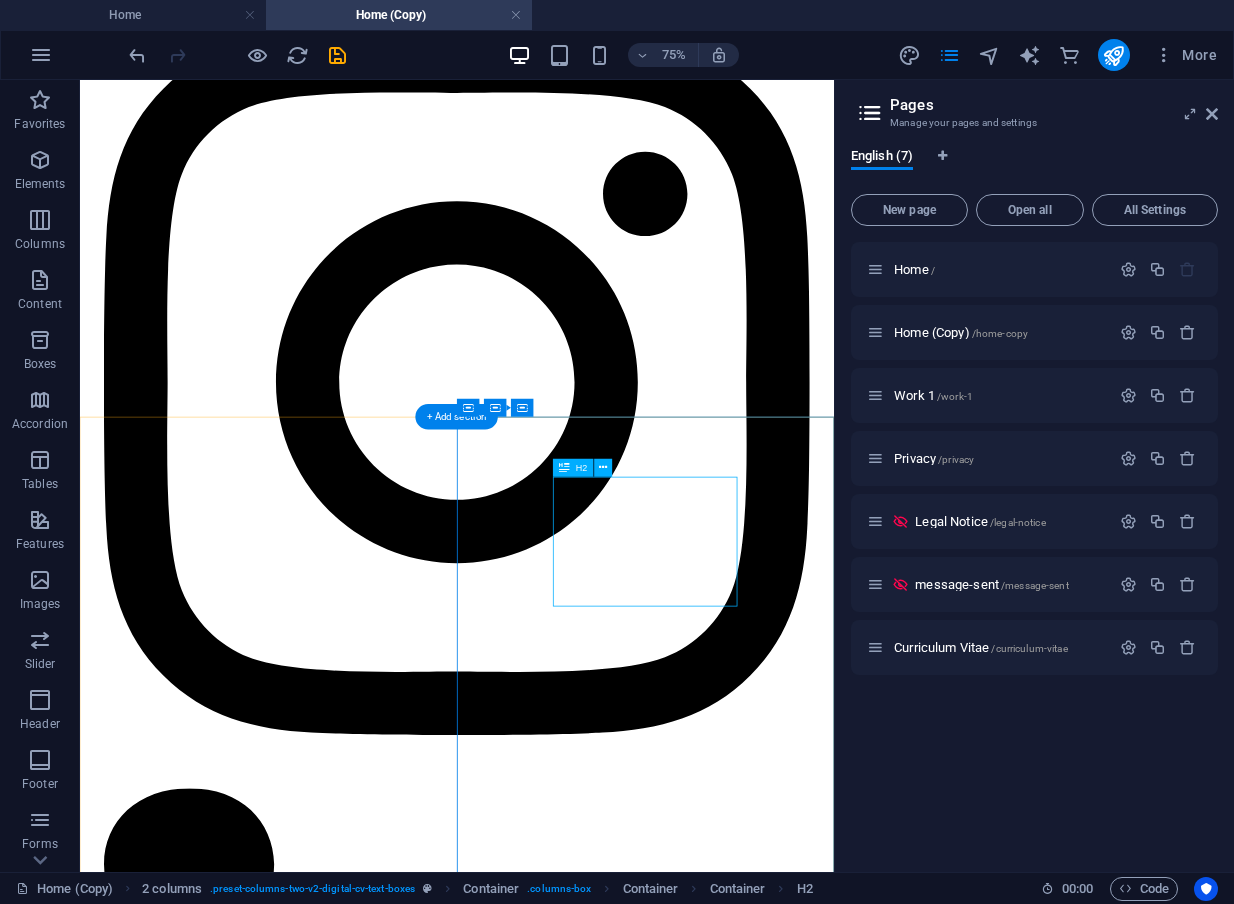 click on "My experience so far" at bounding box center (582, 6968) 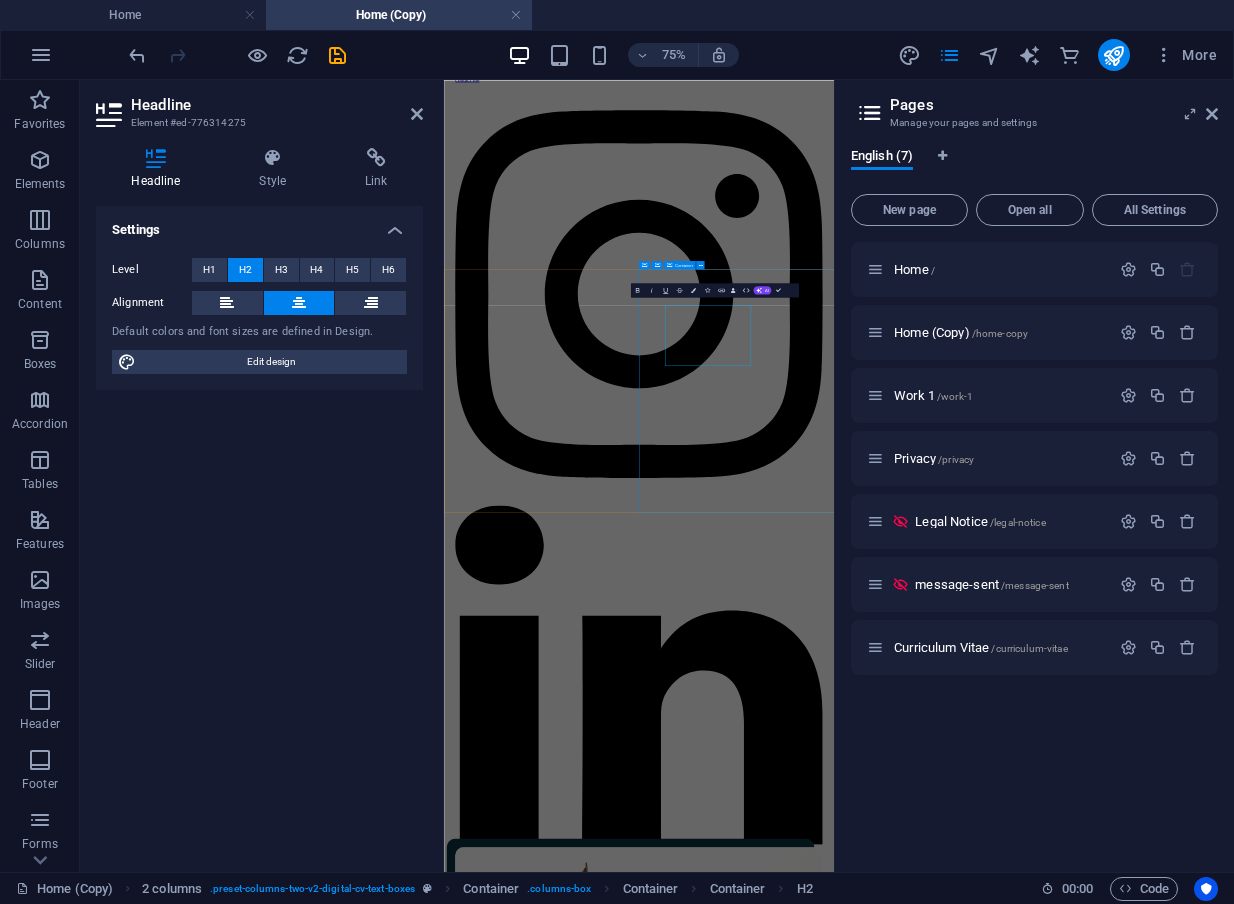 scroll, scrollTop: 1667, scrollLeft: 0, axis: vertical 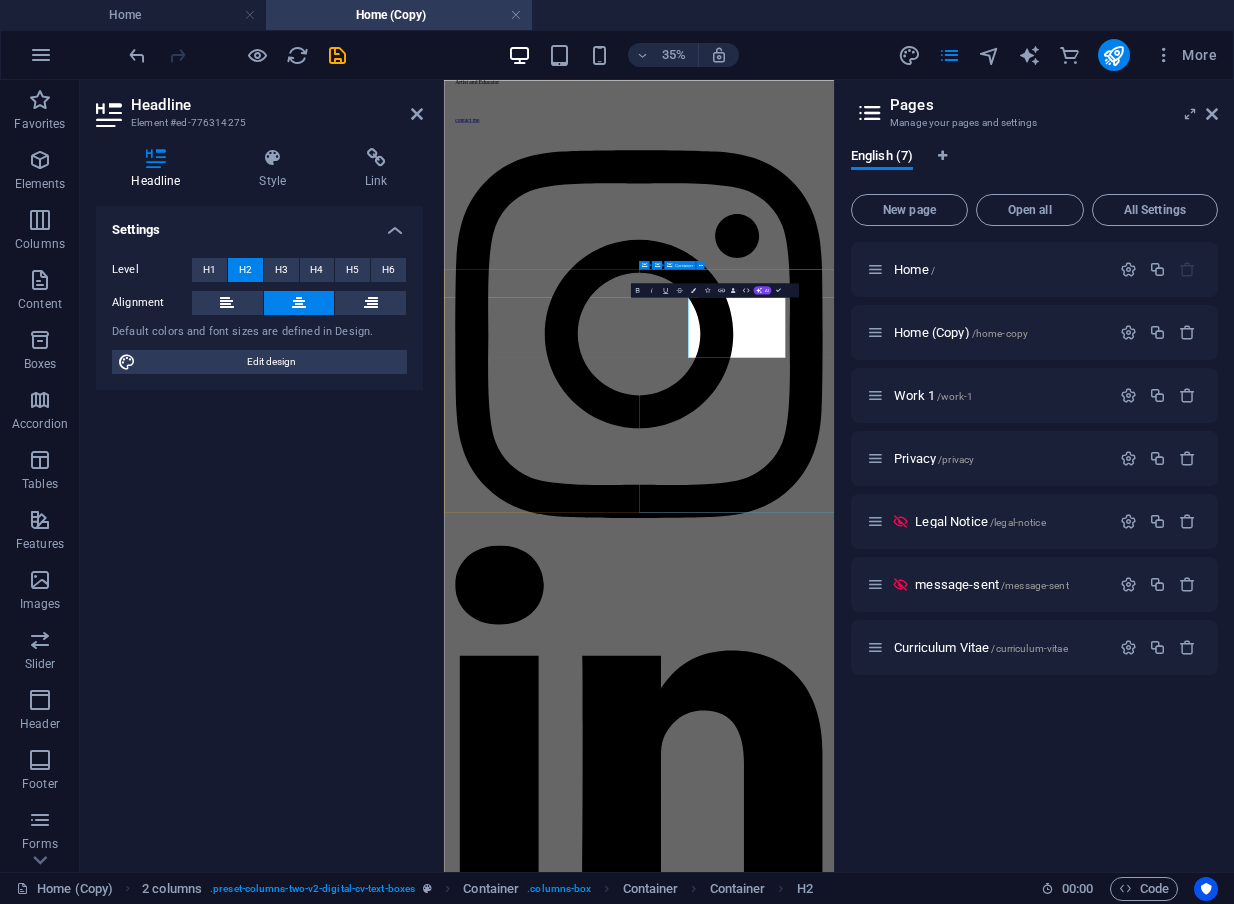 type 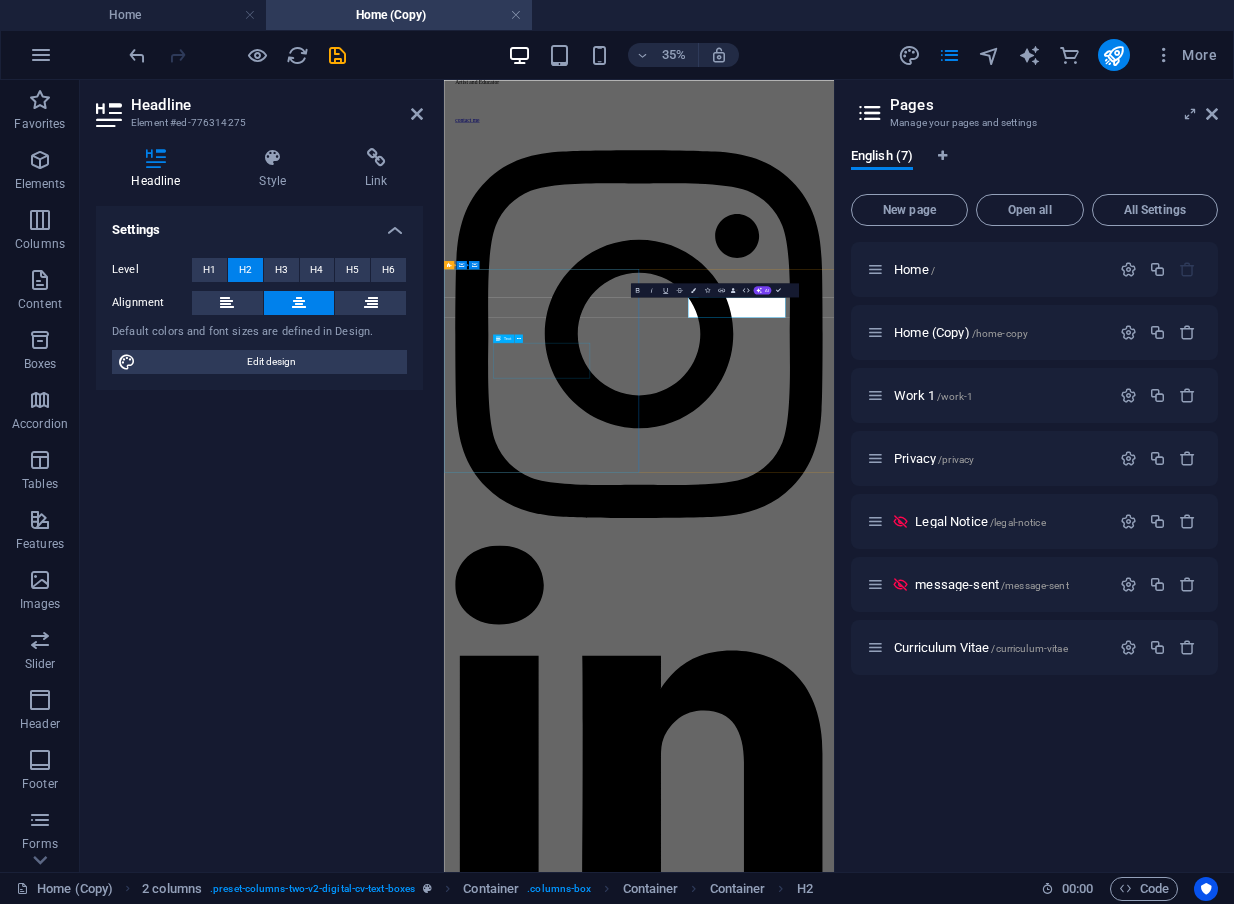 click on "Lorem ipsum dolor sit amet
Lorem ipsum dolor sit amet
Lorem ipsum dolor sit amet" at bounding box center [1001, 7263] 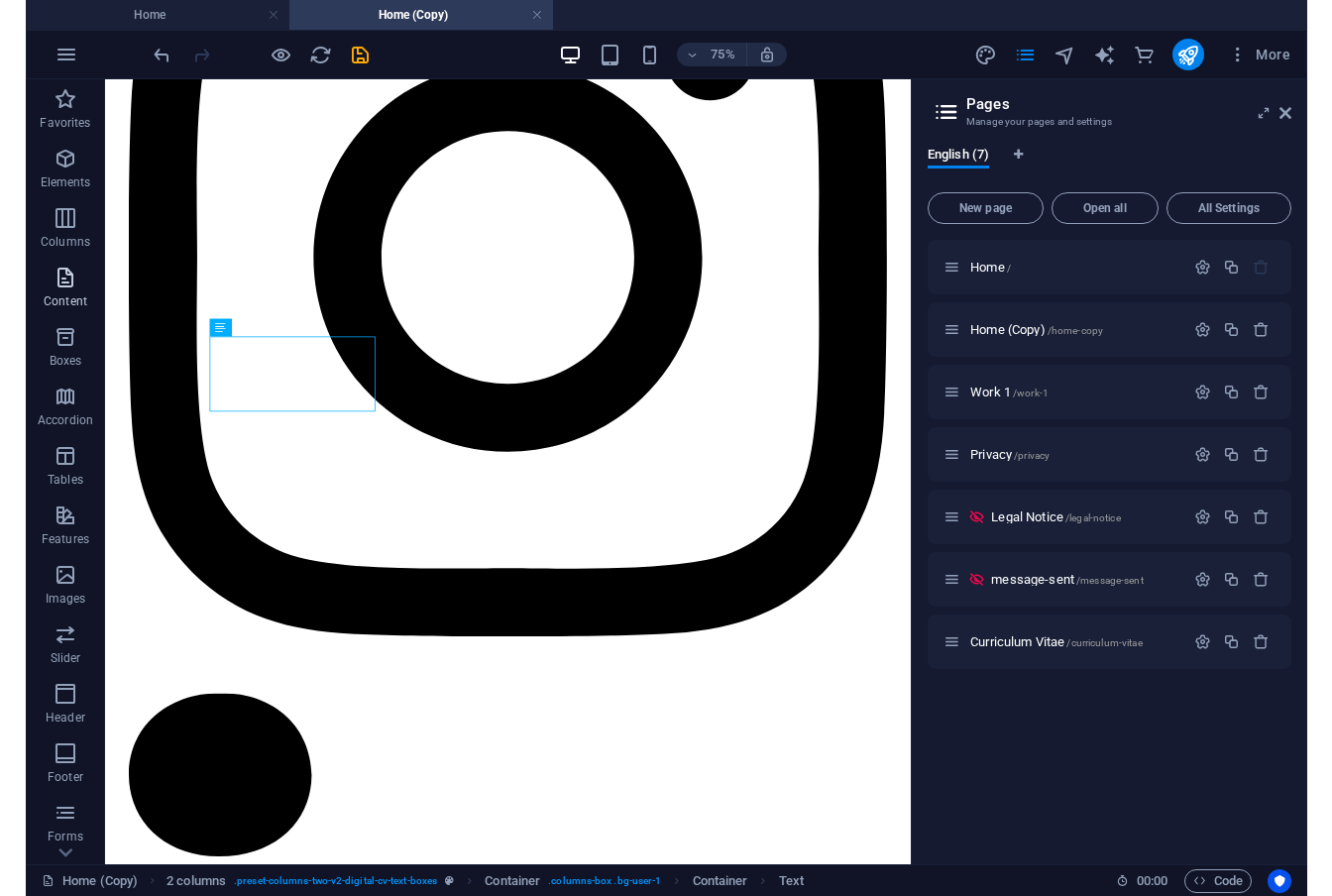 scroll, scrollTop: 2087, scrollLeft: 0, axis: vertical 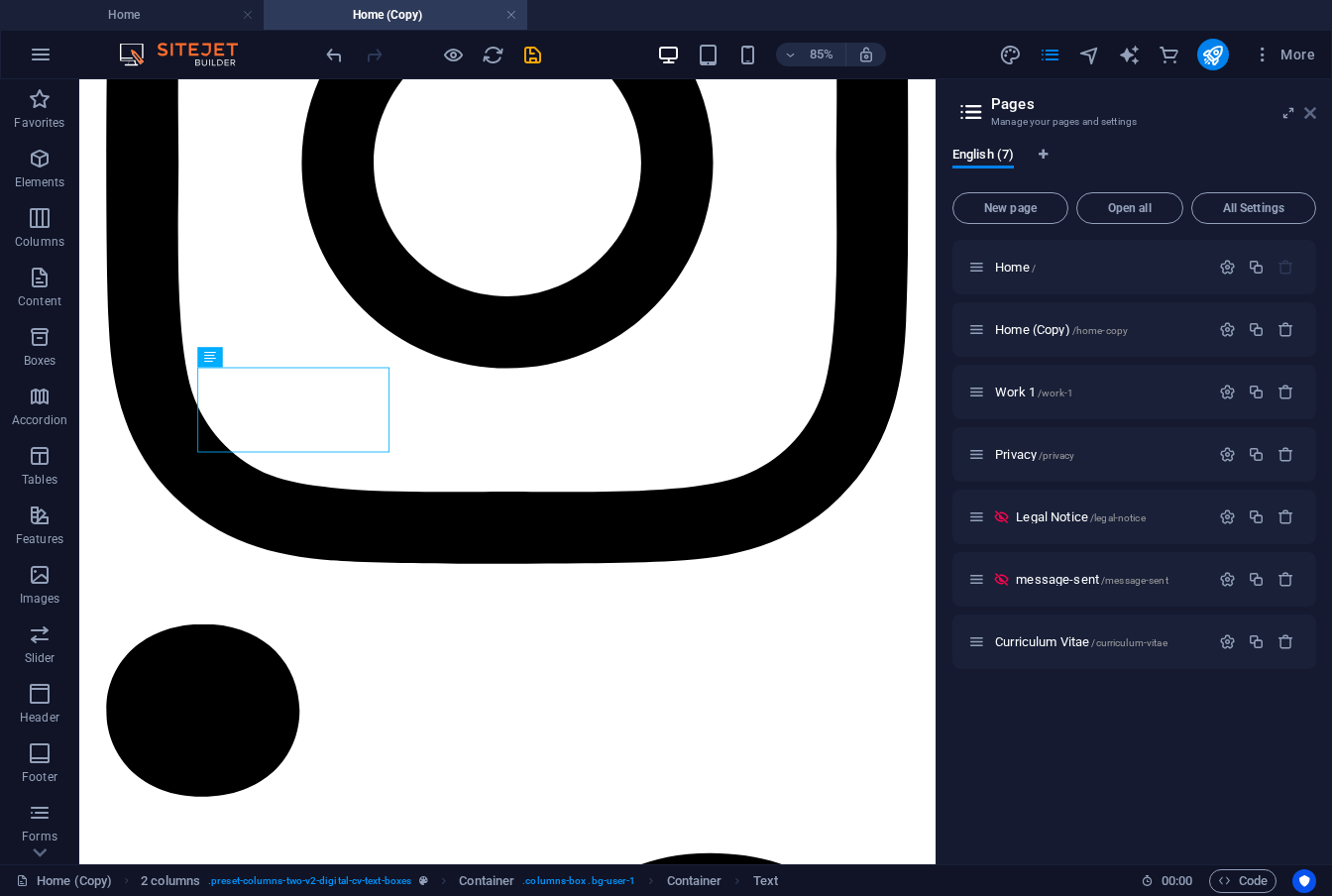 click at bounding box center [1310, 113] 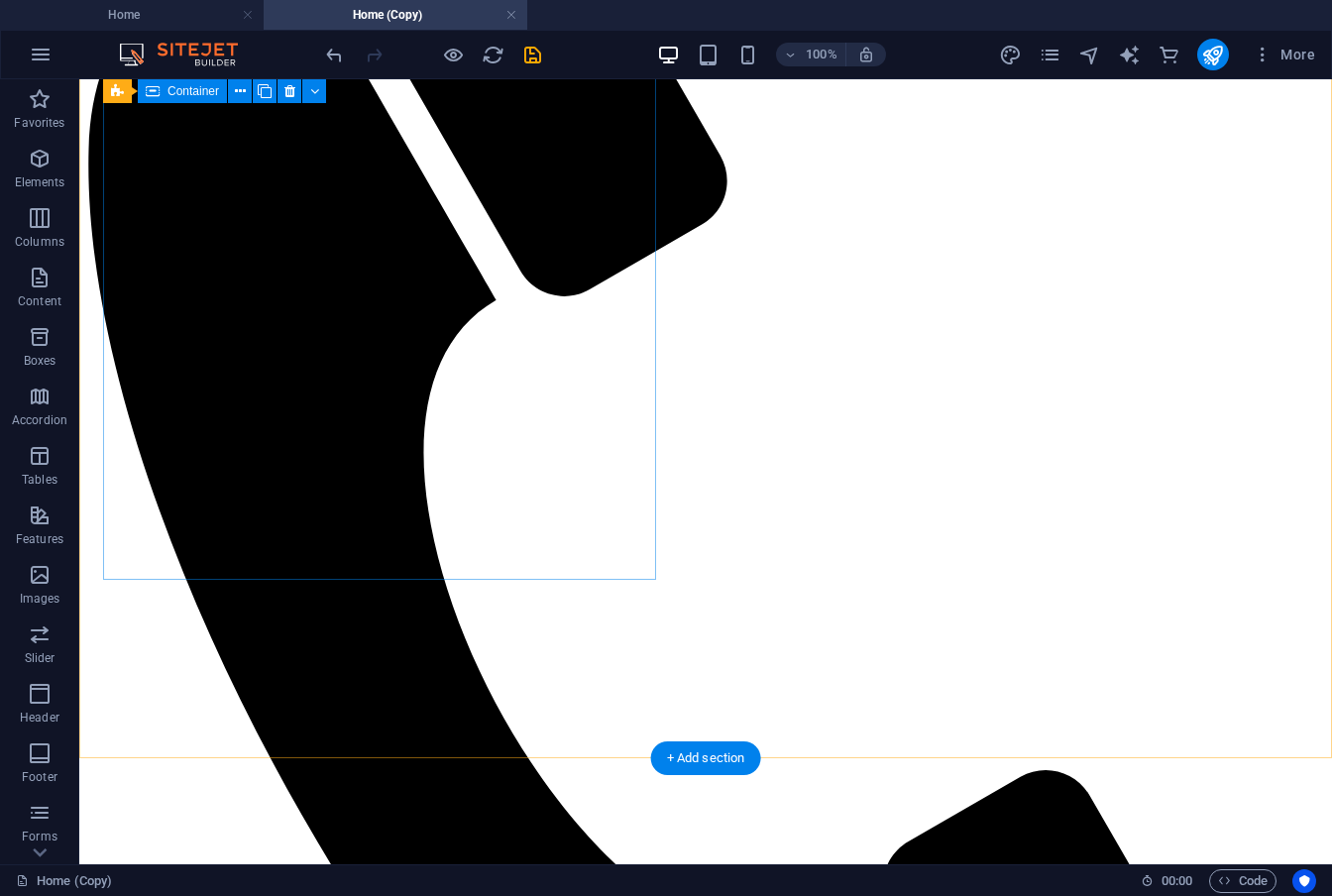 scroll, scrollTop: 240, scrollLeft: 0, axis: vertical 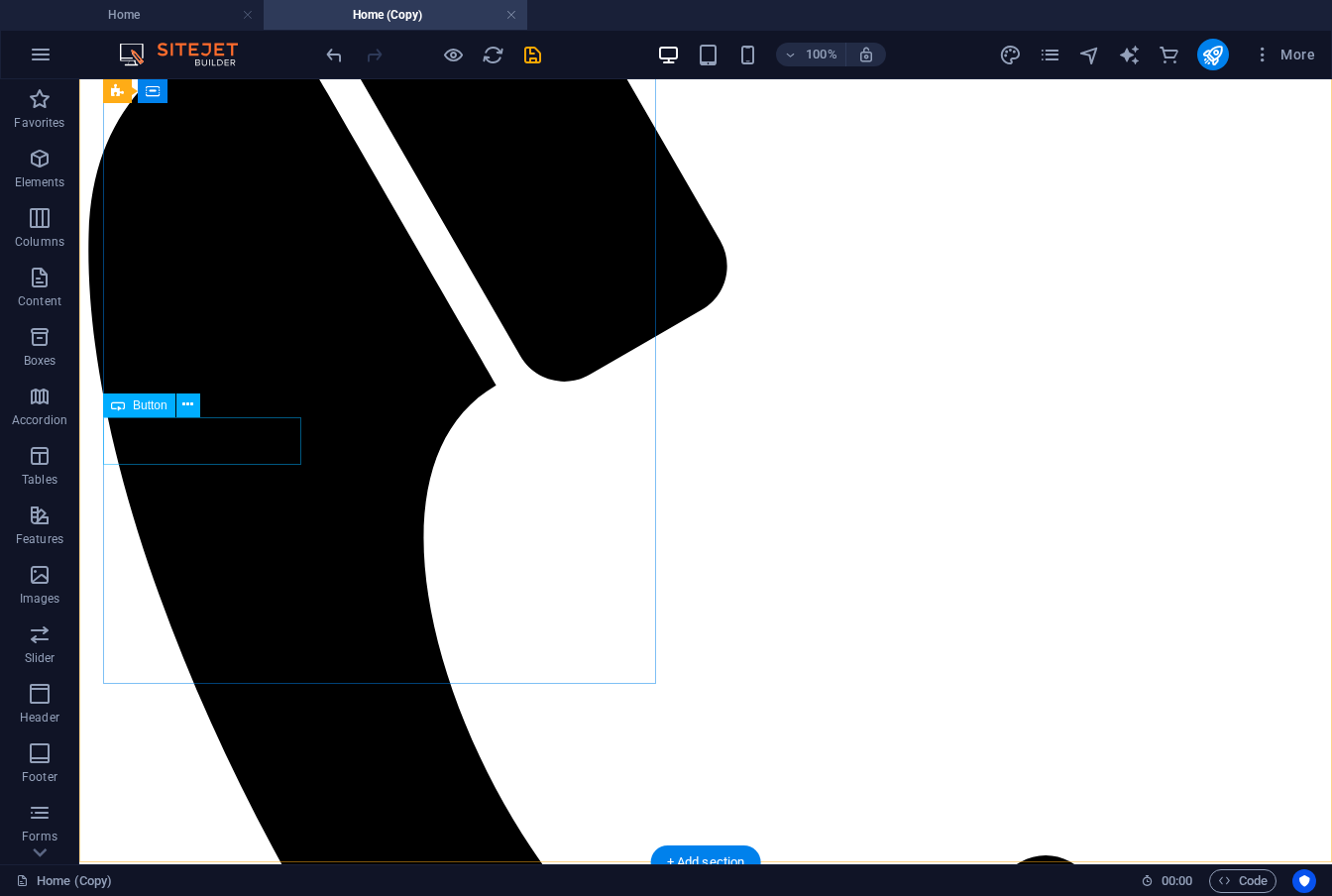 click on "contact me" at bounding box center [694, 1801] 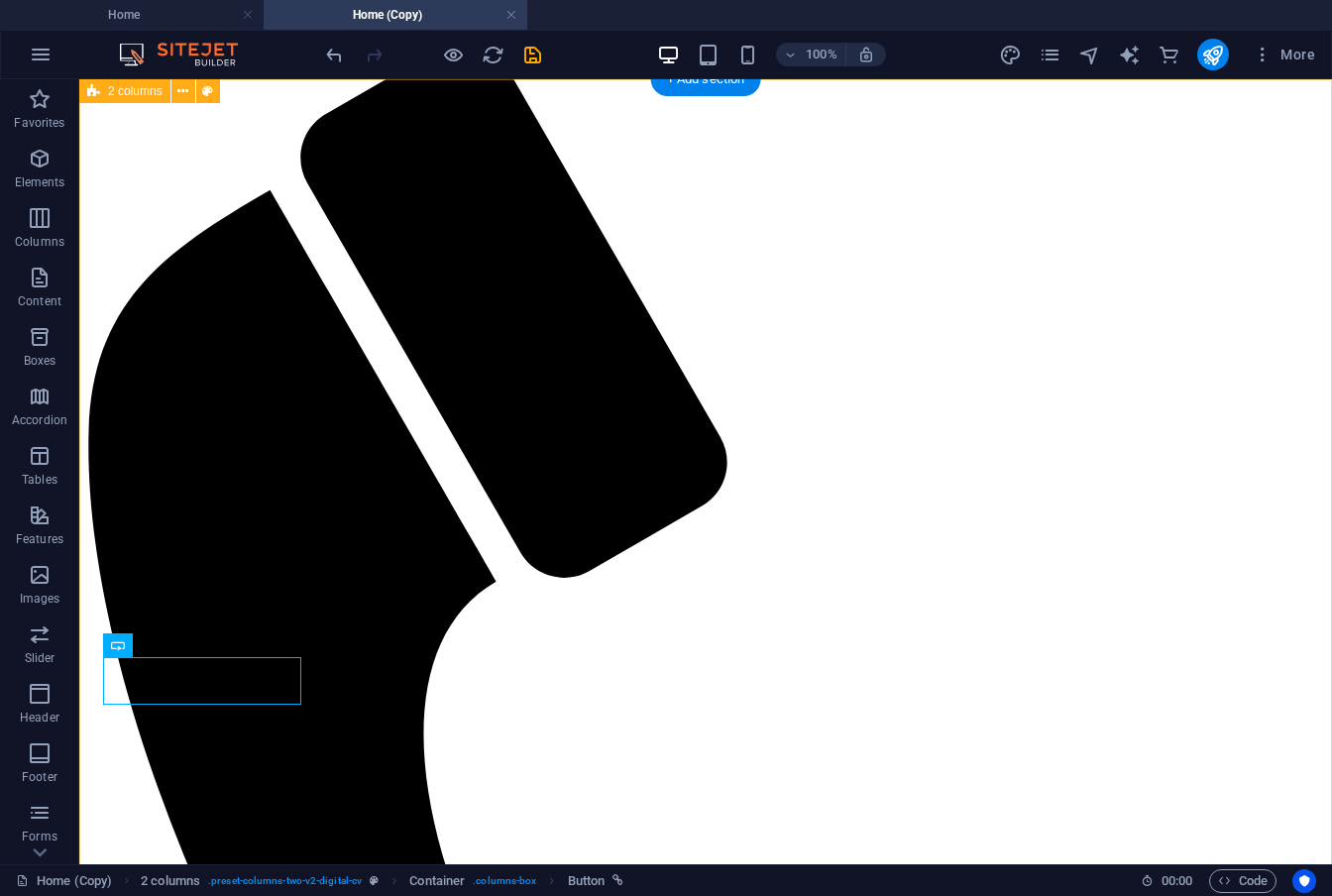 scroll, scrollTop: 0, scrollLeft: 0, axis: both 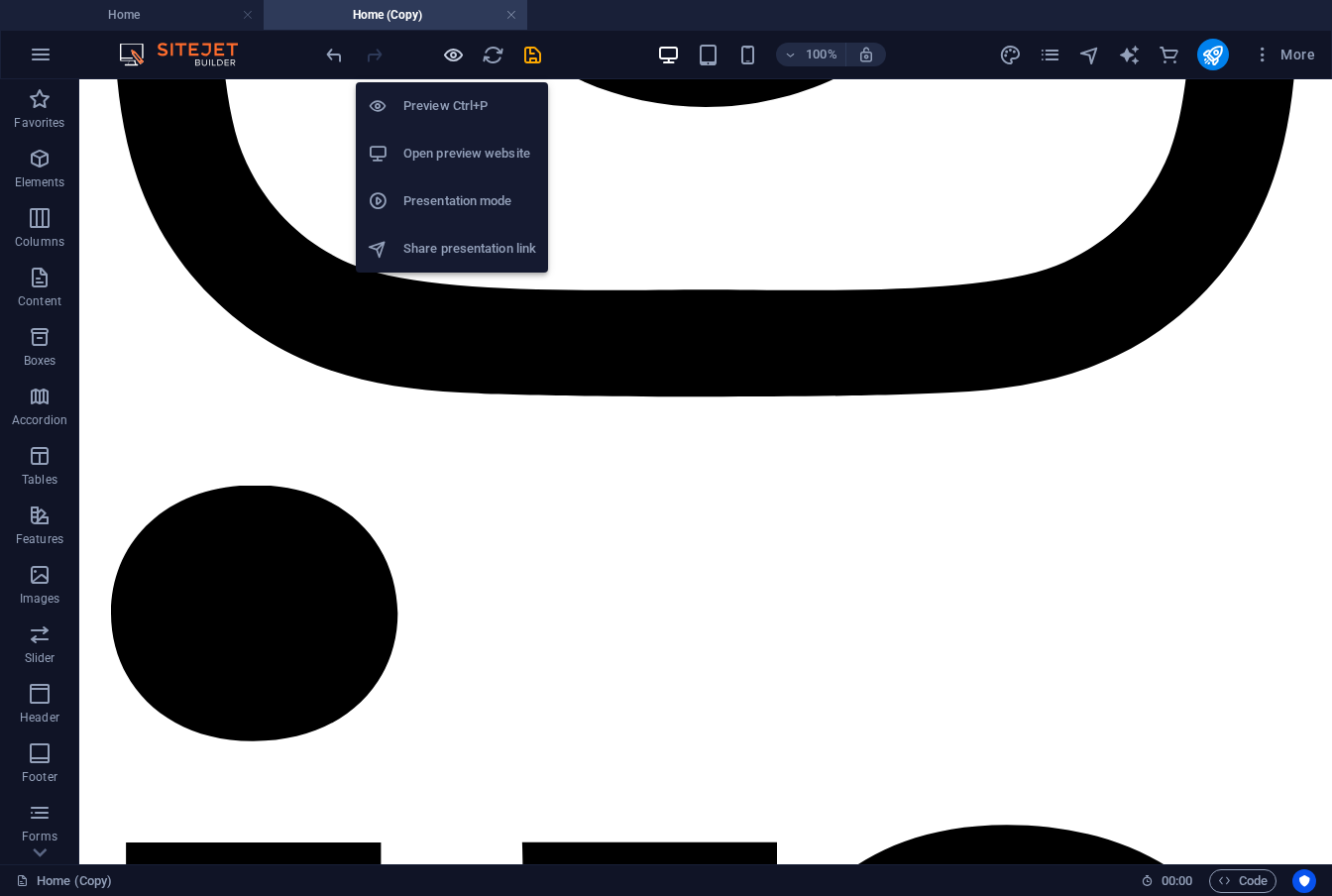 click at bounding box center [453, 55] 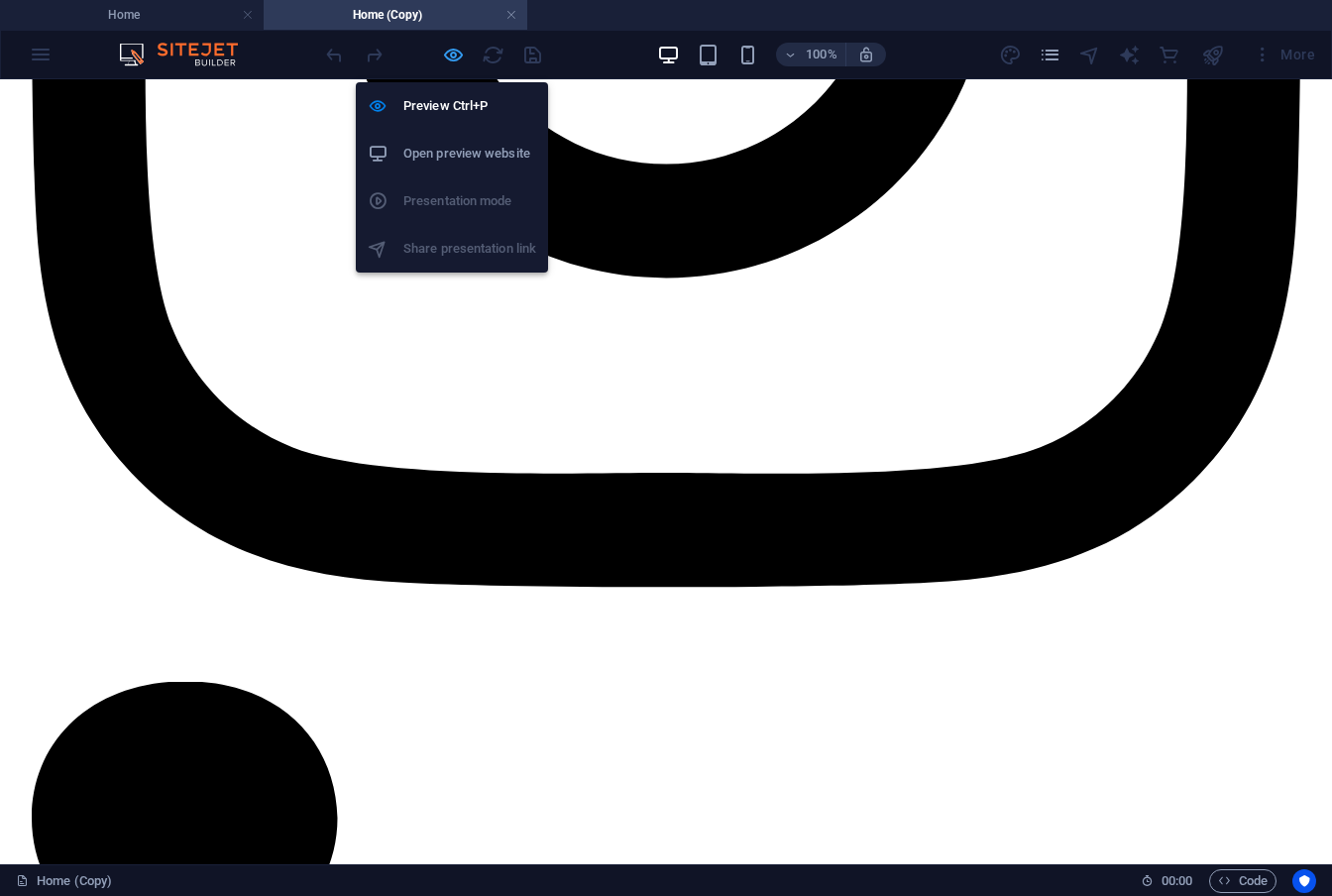 type 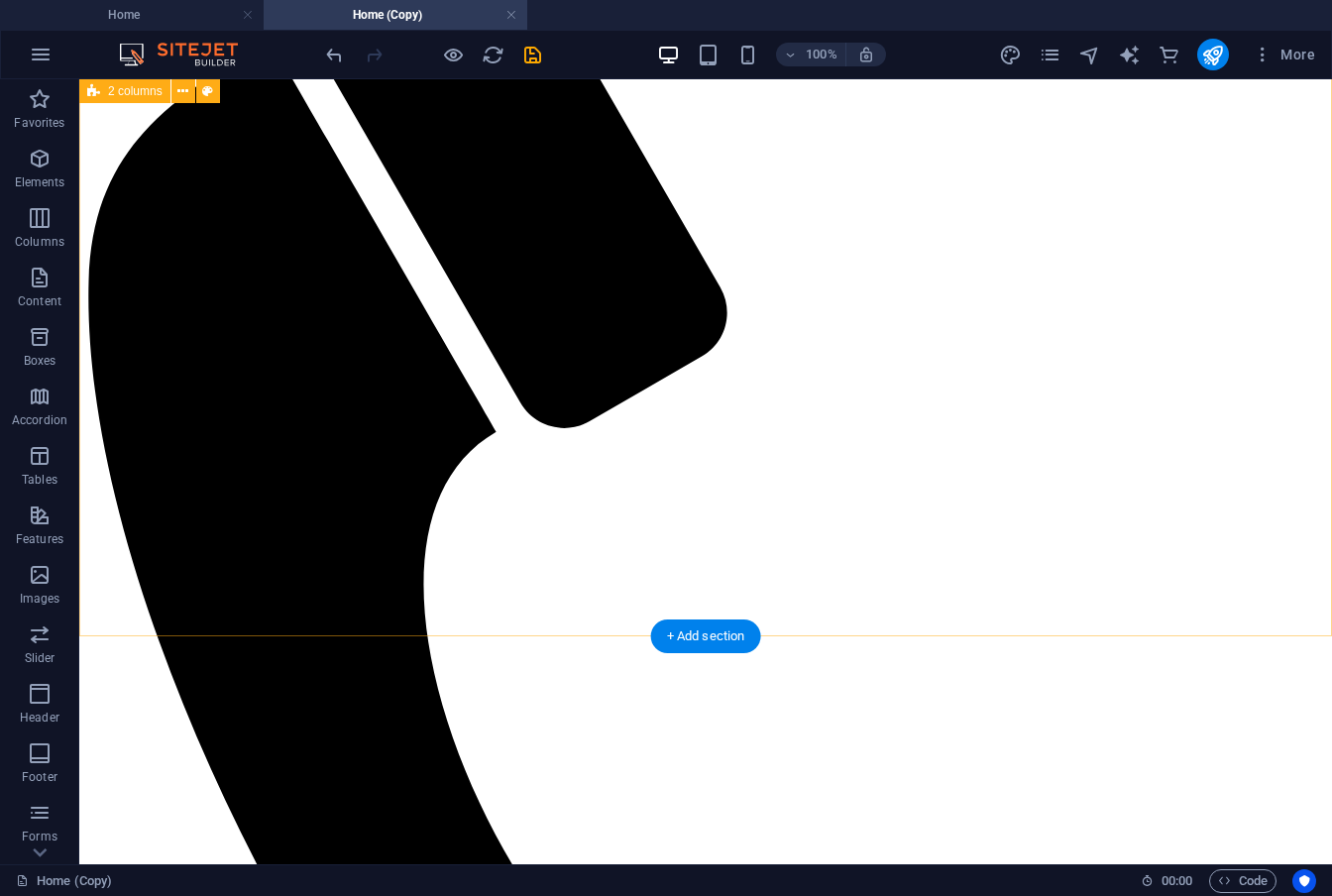 scroll, scrollTop: 0, scrollLeft: 0, axis: both 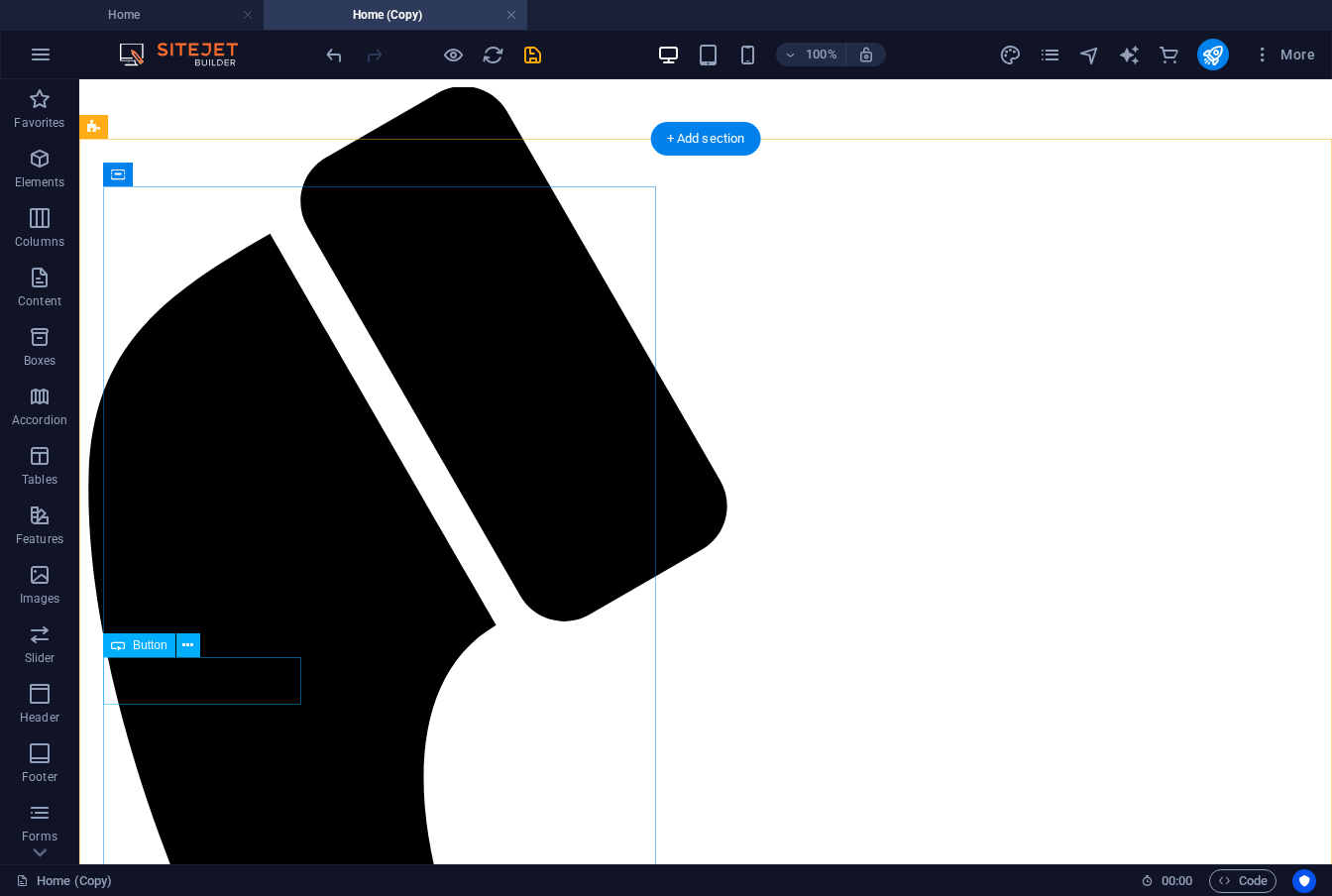 click on "contact me" at bounding box center (694, 2041) 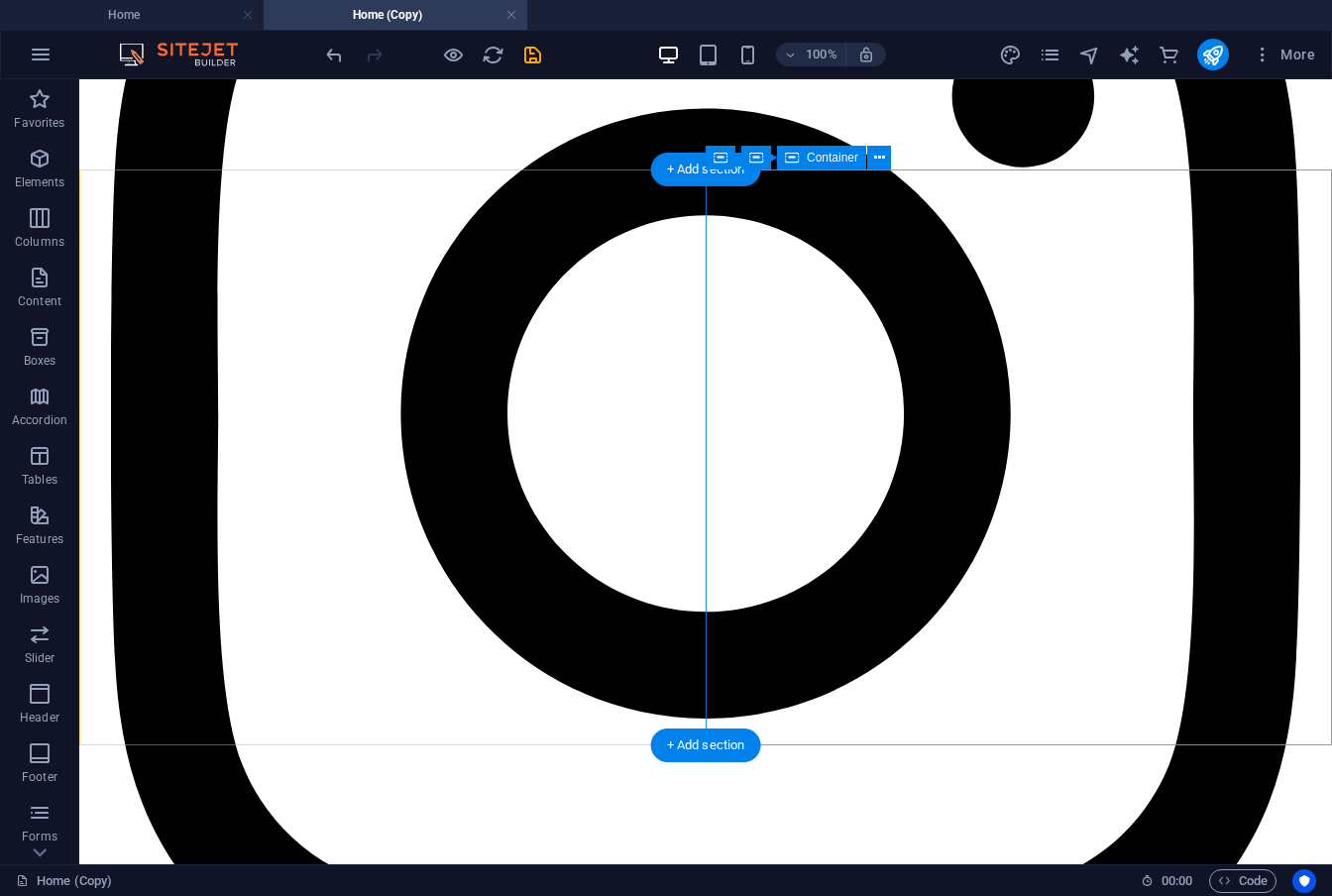 scroll, scrollTop: 2281, scrollLeft: 0, axis: vertical 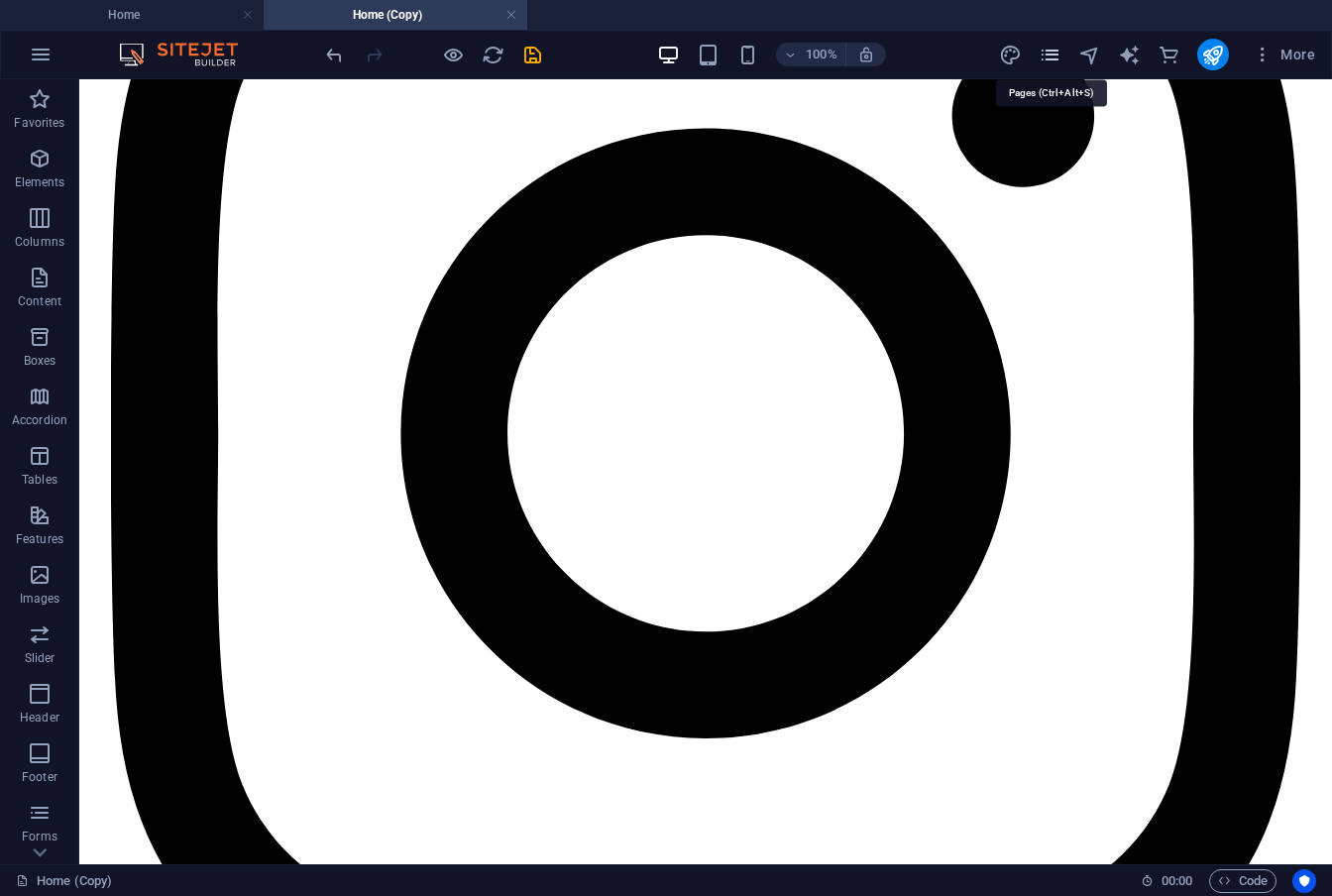 click at bounding box center (1050, 55) 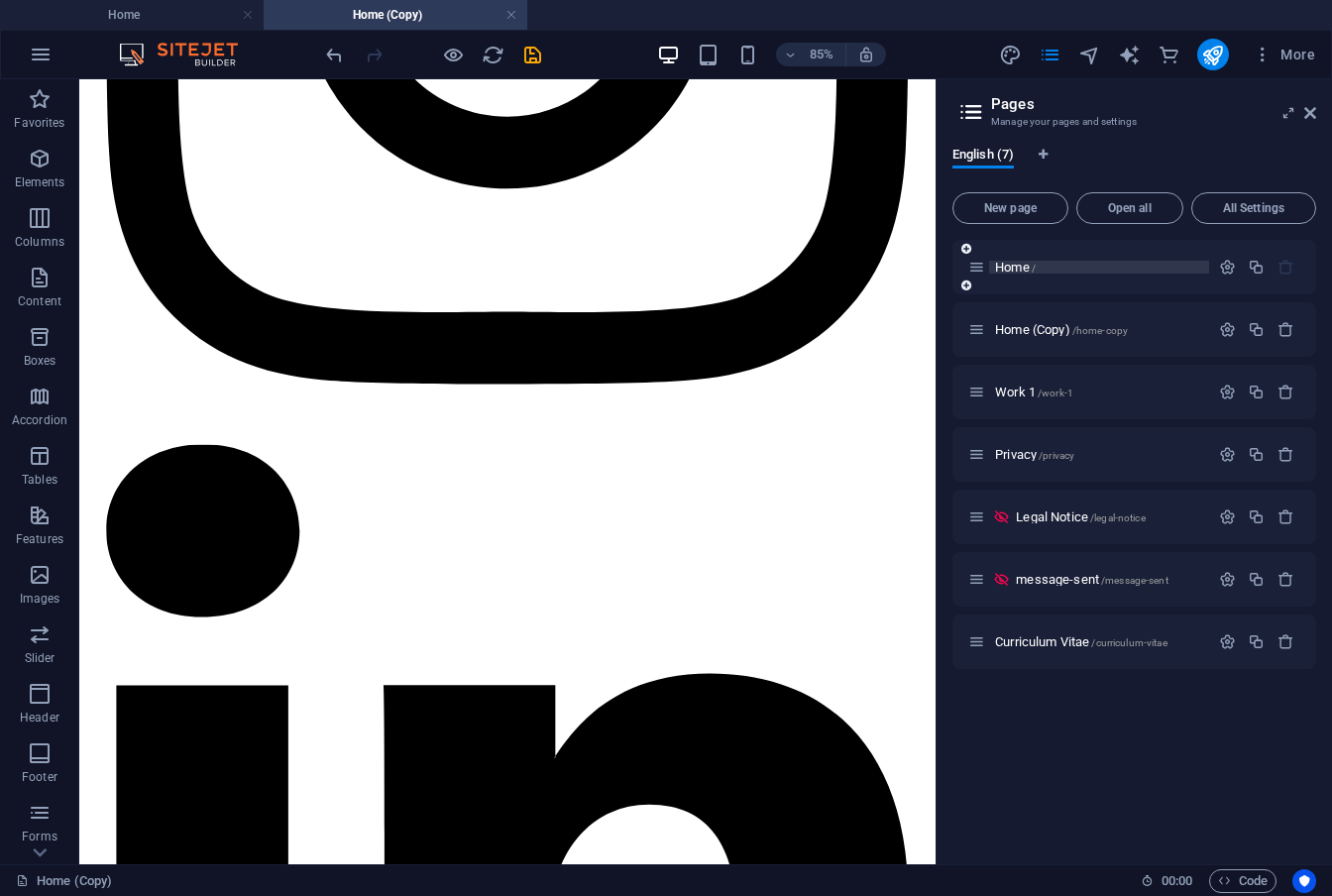 click on "Home /" at bounding box center [1099, 267] 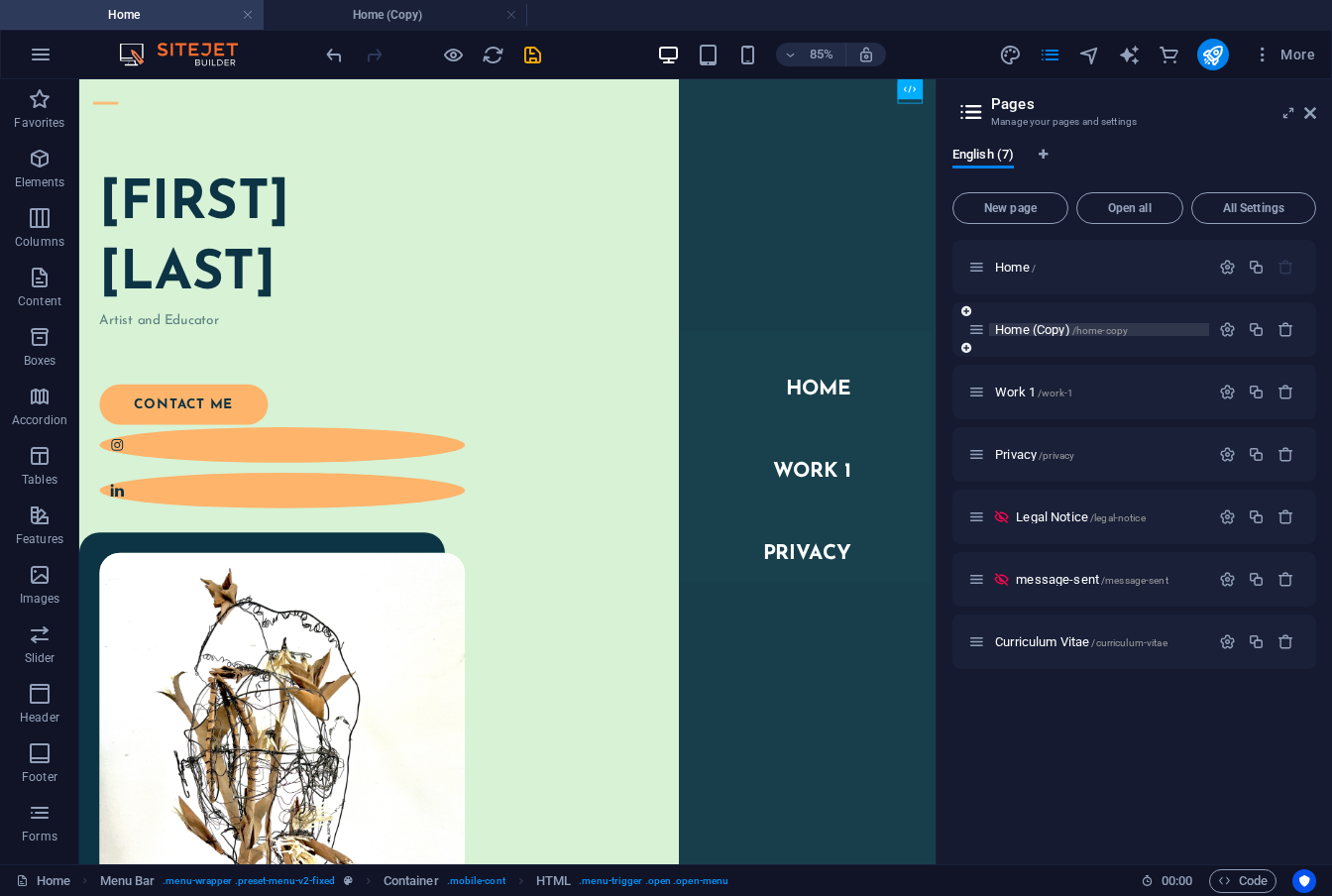 click on "Home (Copy) /home-copy" at bounding box center (1061, 329) 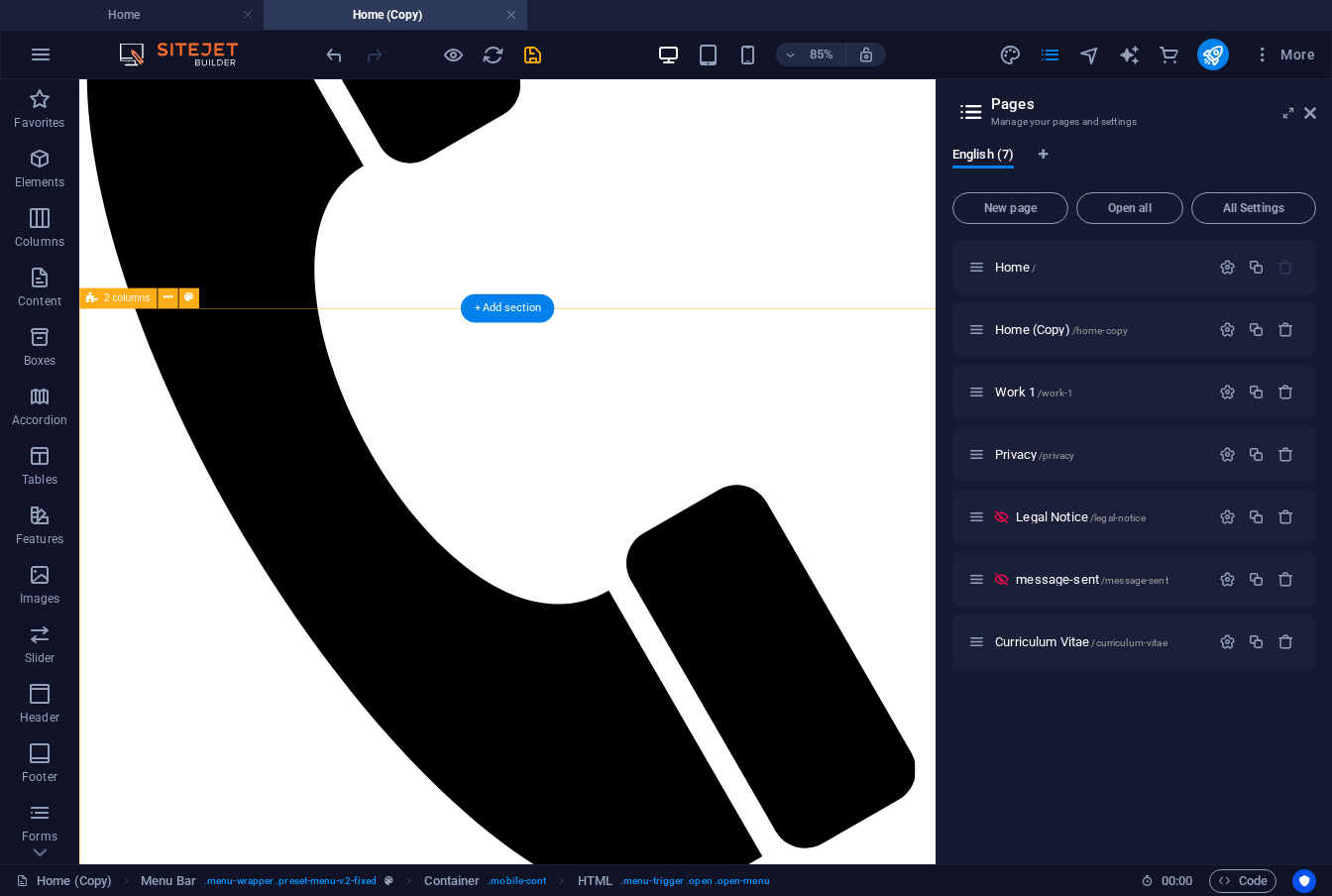 scroll, scrollTop: 255, scrollLeft: 0, axis: vertical 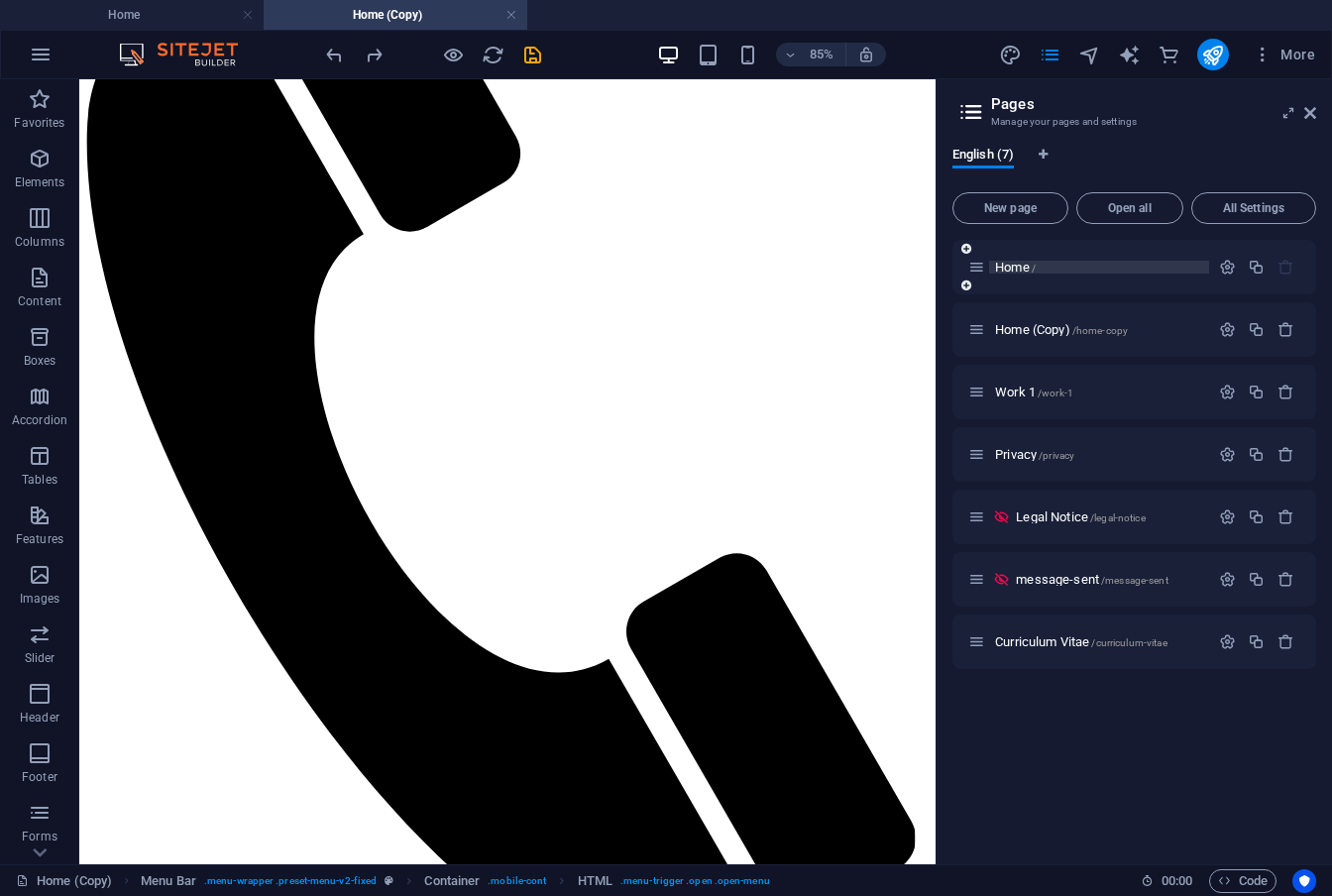 click on "Home /" at bounding box center (1015, 267) 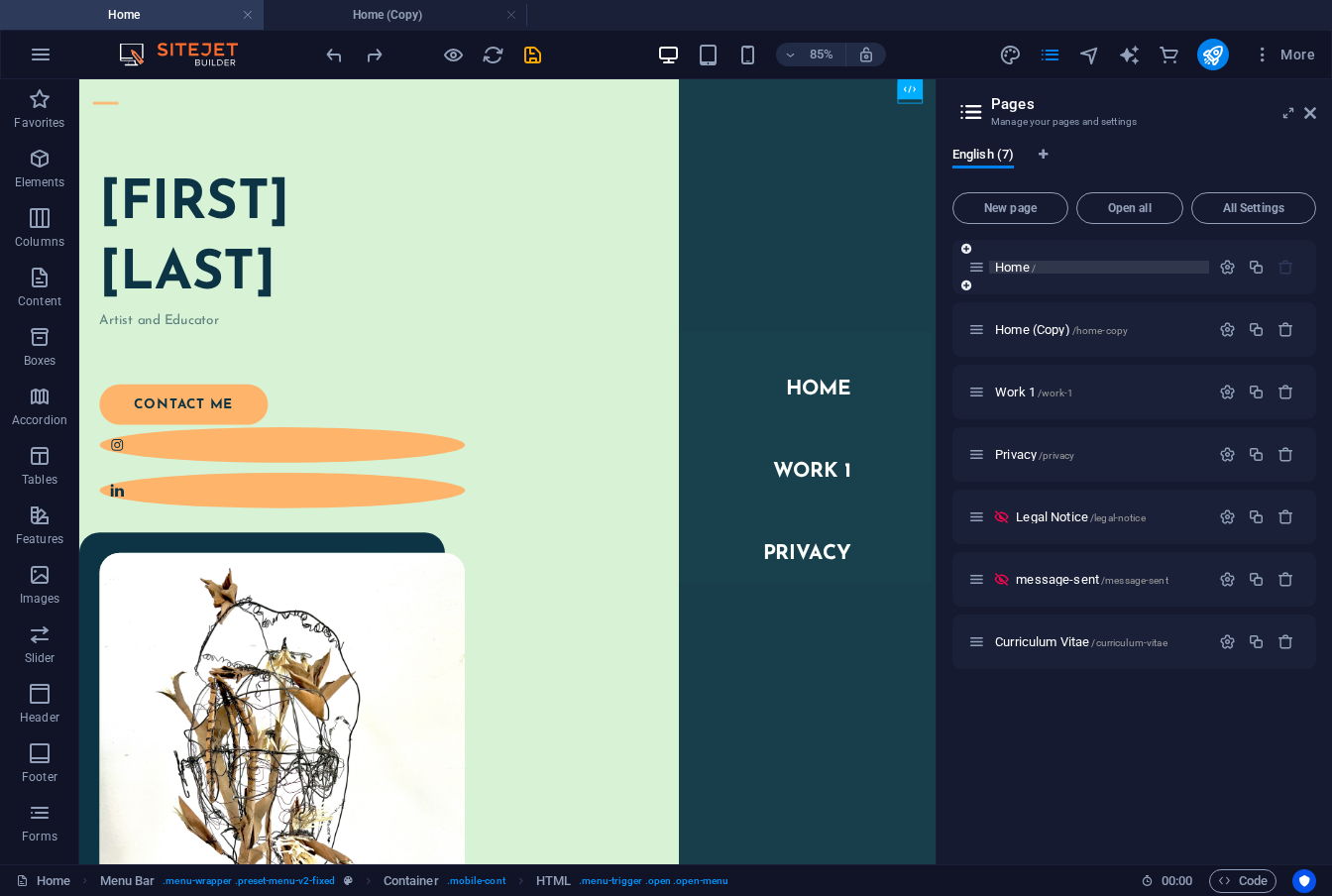 click on "Home /" at bounding box center (1015, 267) 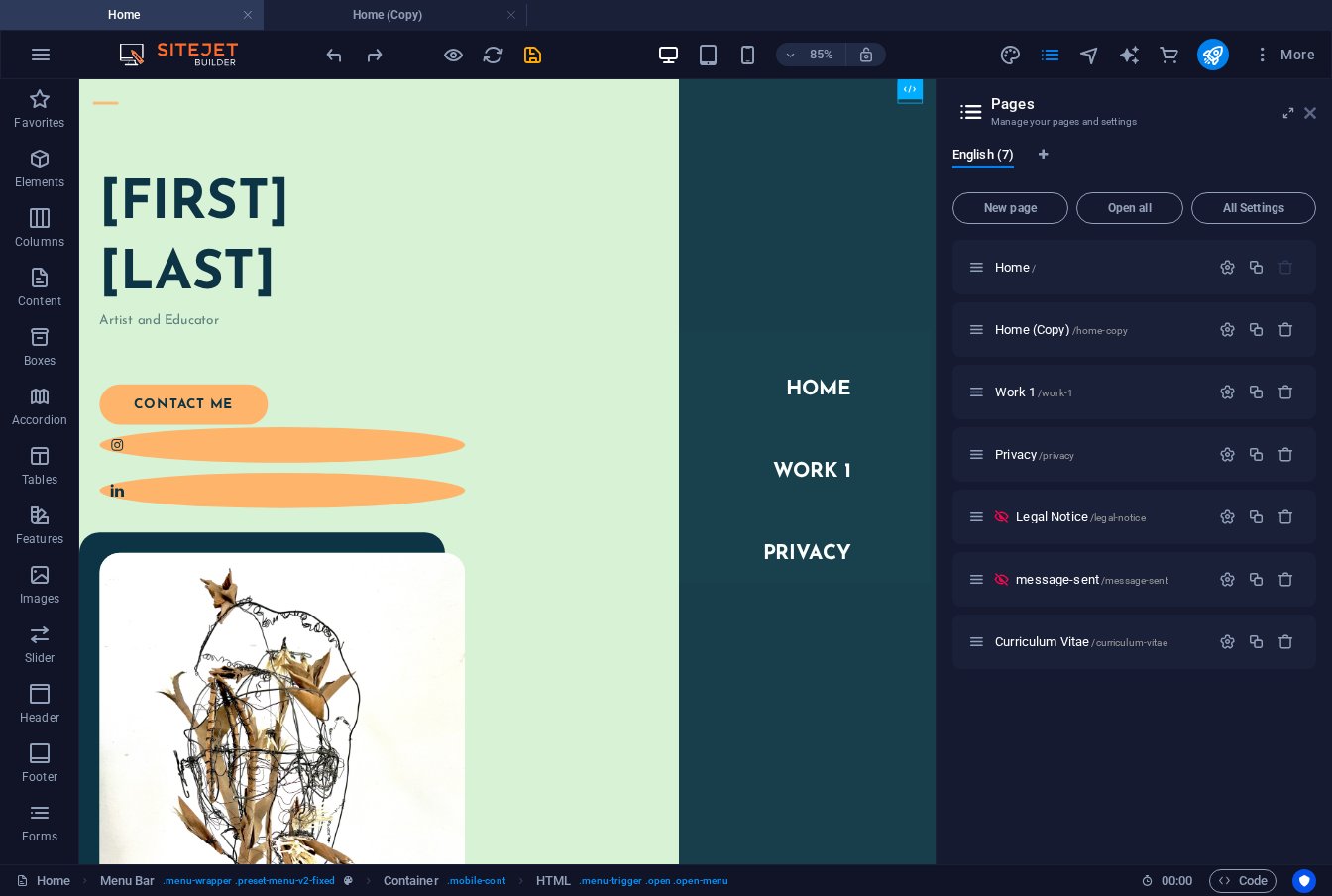click at bounding box center [1310, 113] 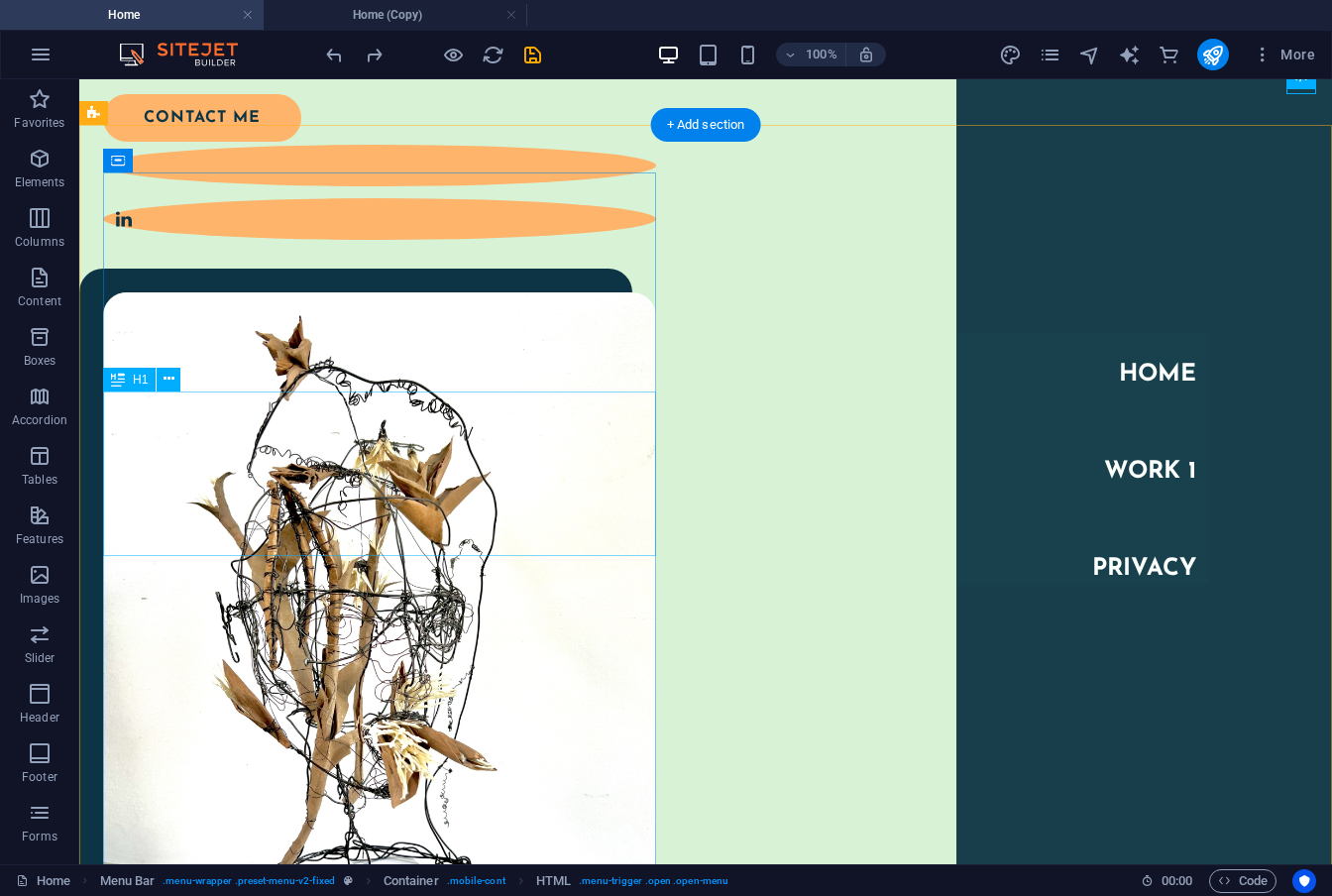 scroll, scrollTop: 427, scrollLeft: 0, axis: vertical 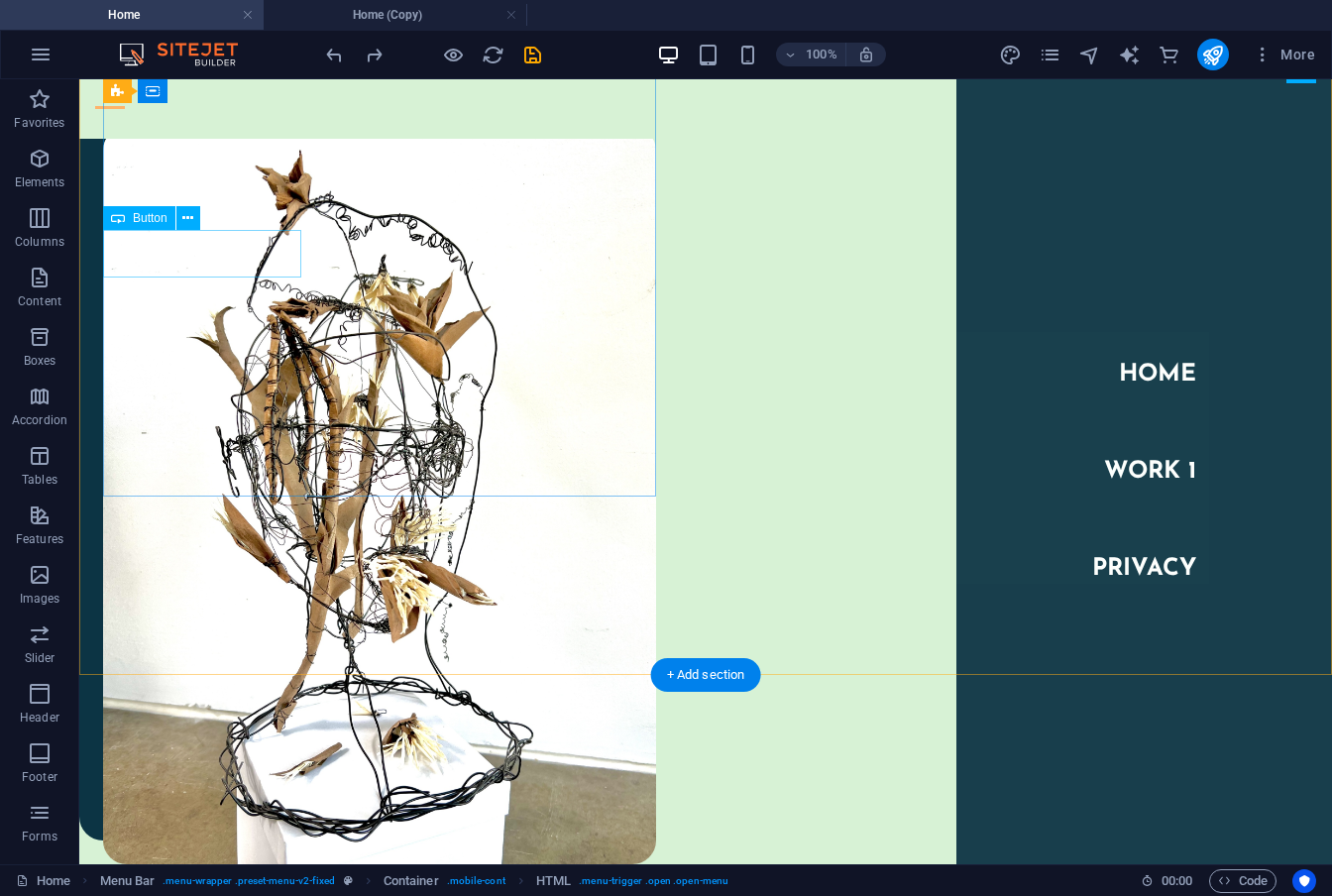 click on "contact me" at bounding box center (368, -48) 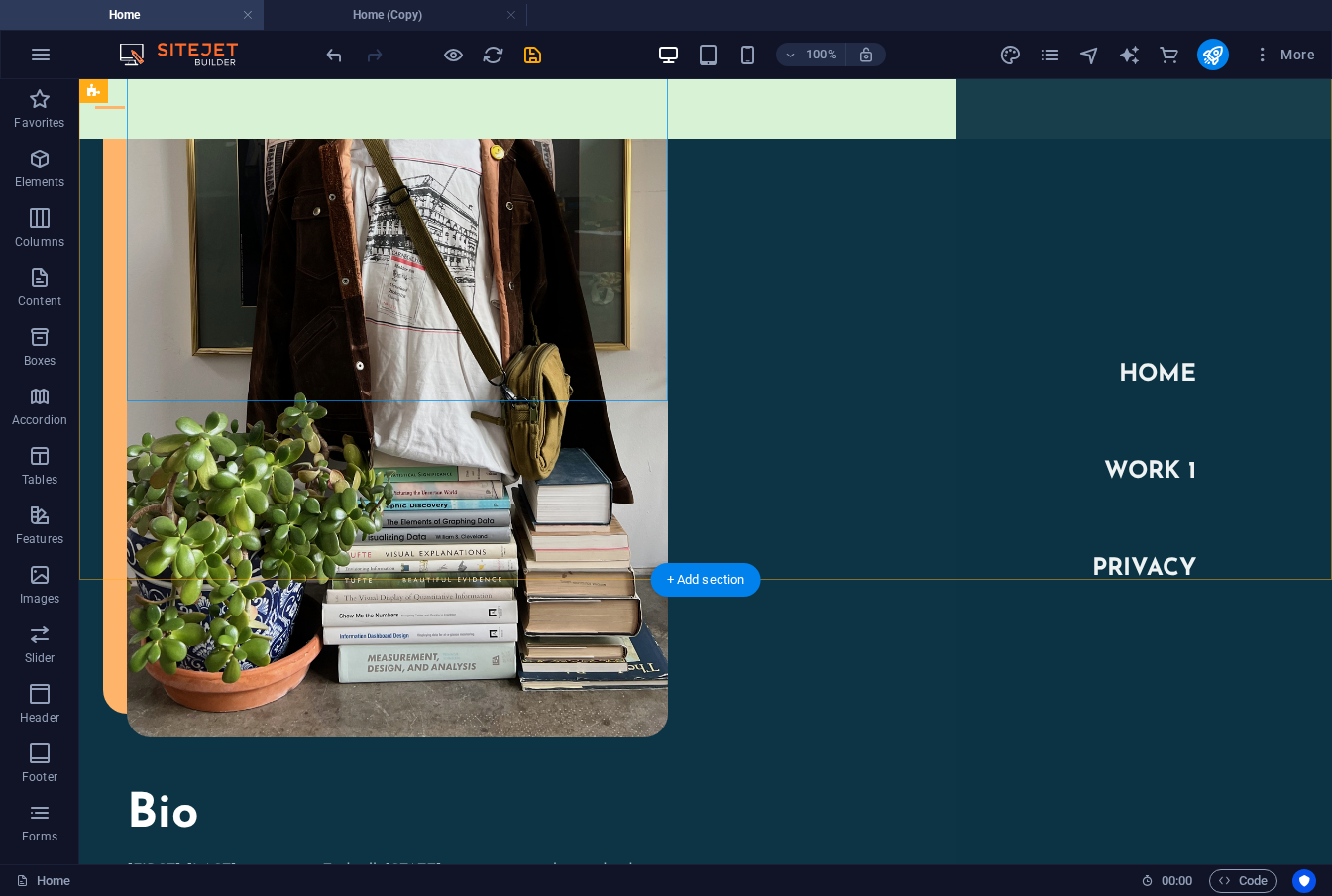 scroll, scrollTop: 1917, scrollLeft: 0, axis: vertical 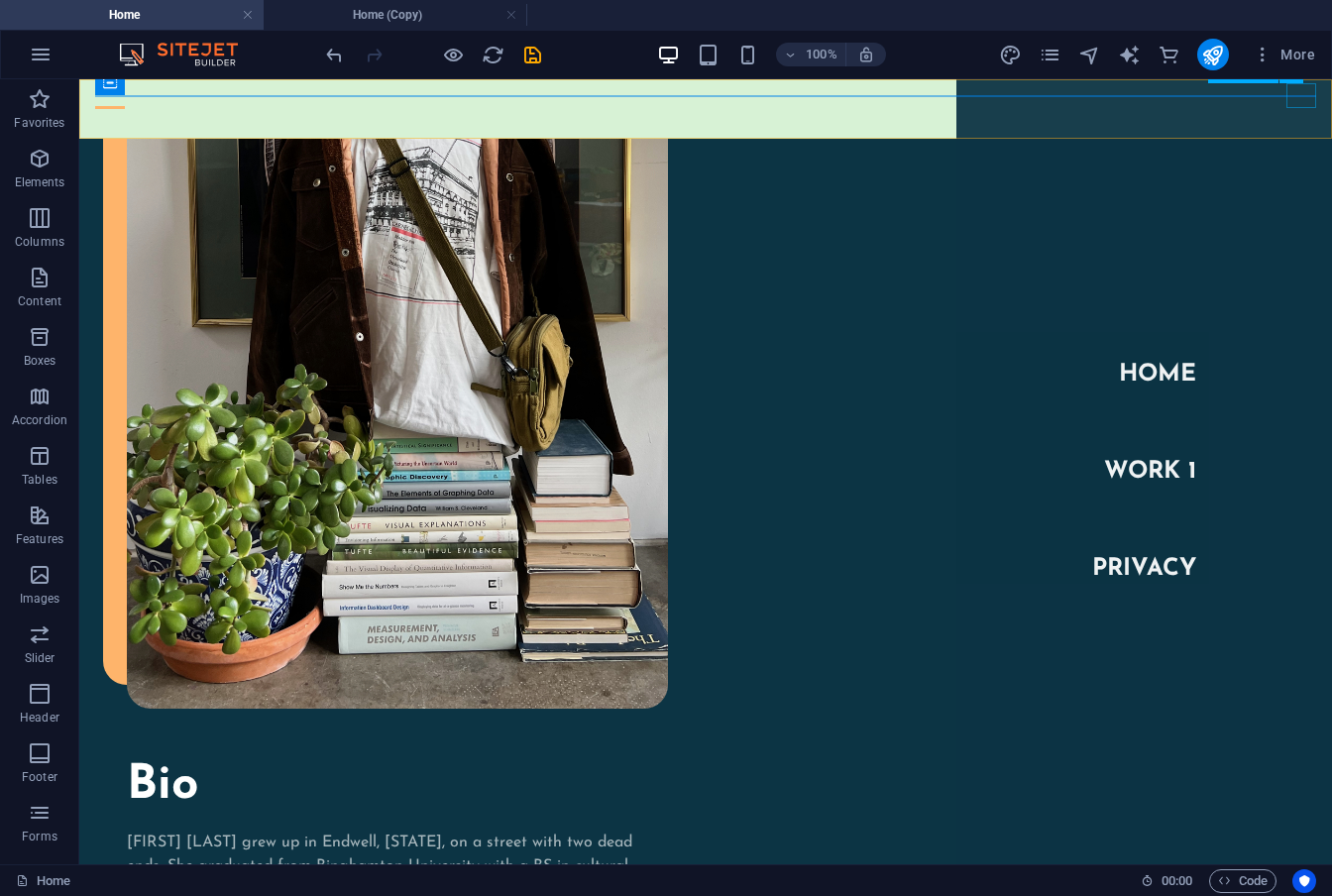 click at bounding box center [110, 107] 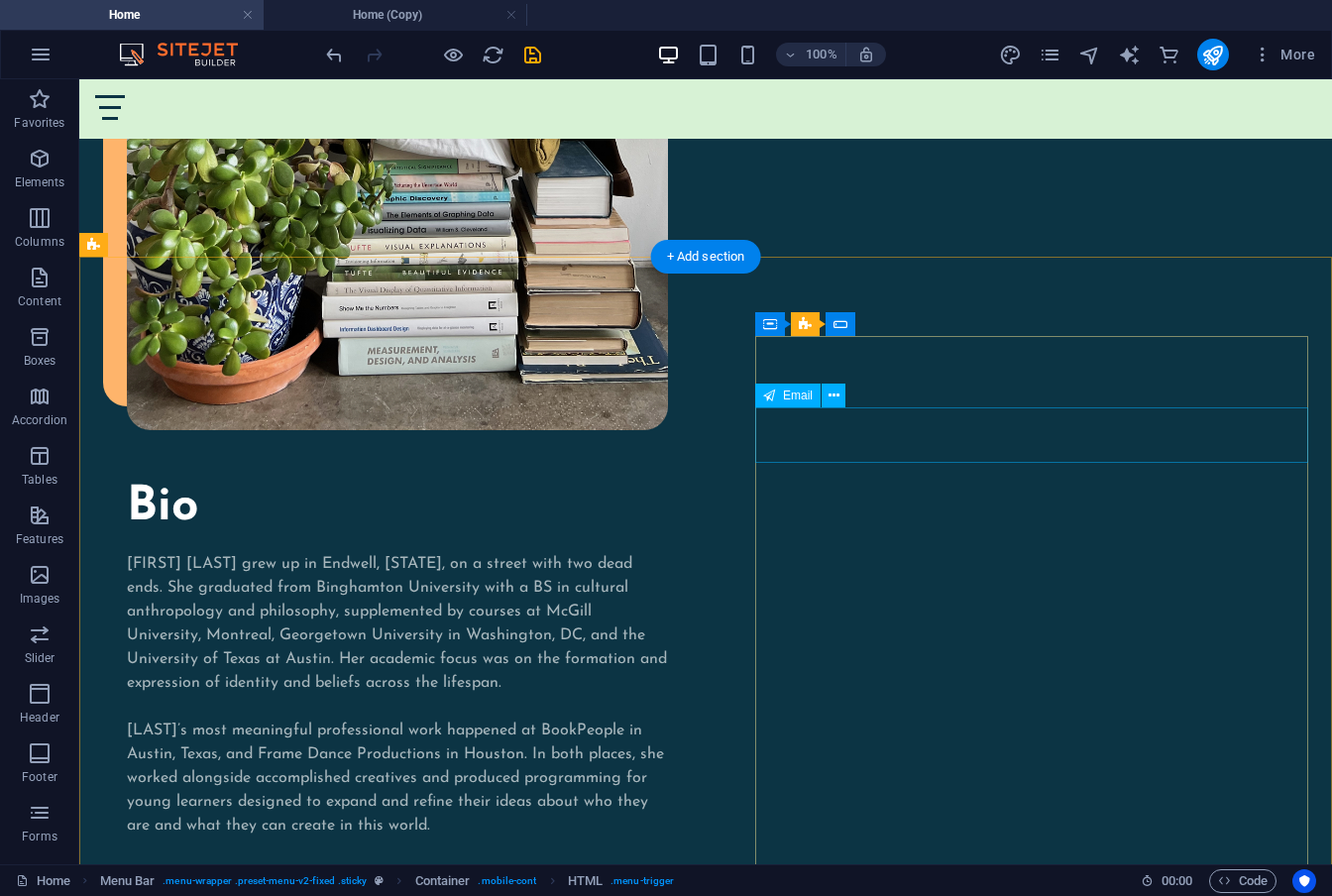 scroll, scrollTop: 2226, scrollLeft: 0, axis: vertical 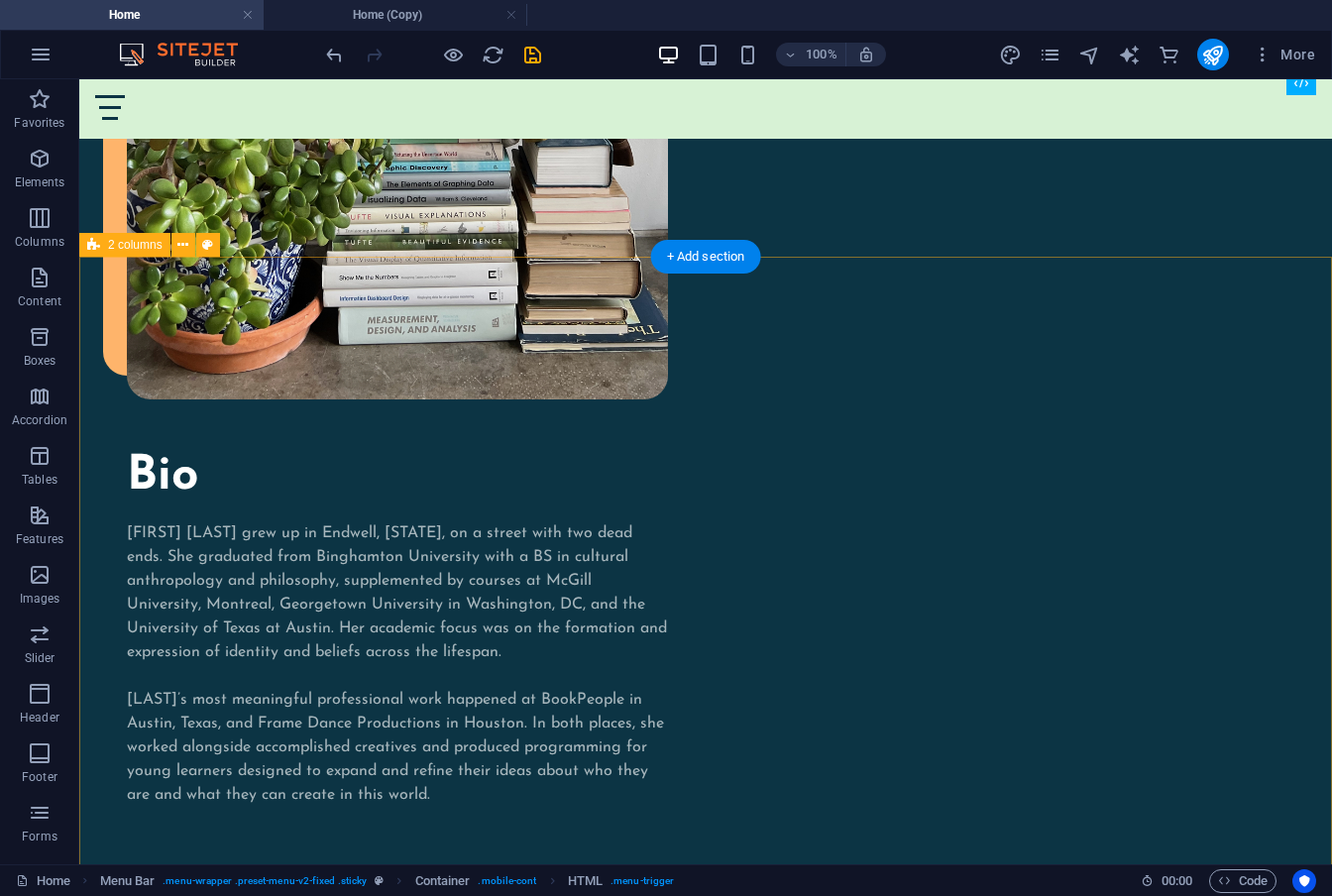 click on "Feel free to contact me!   I have read and understand the privacy policy. Unreadable? Load new Submit" at bounding box center [706, 1941] 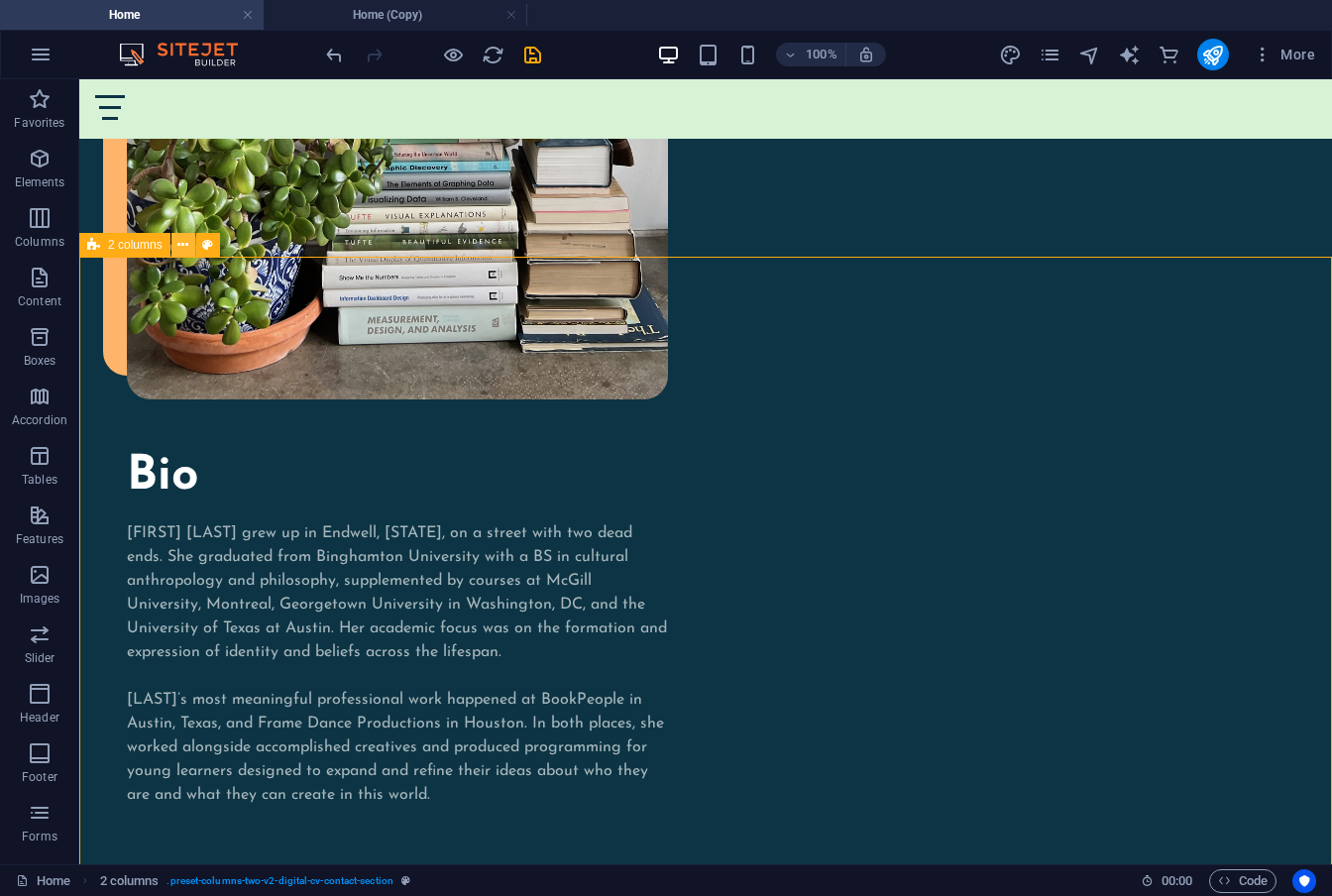 click at bounding box center [182, 245] 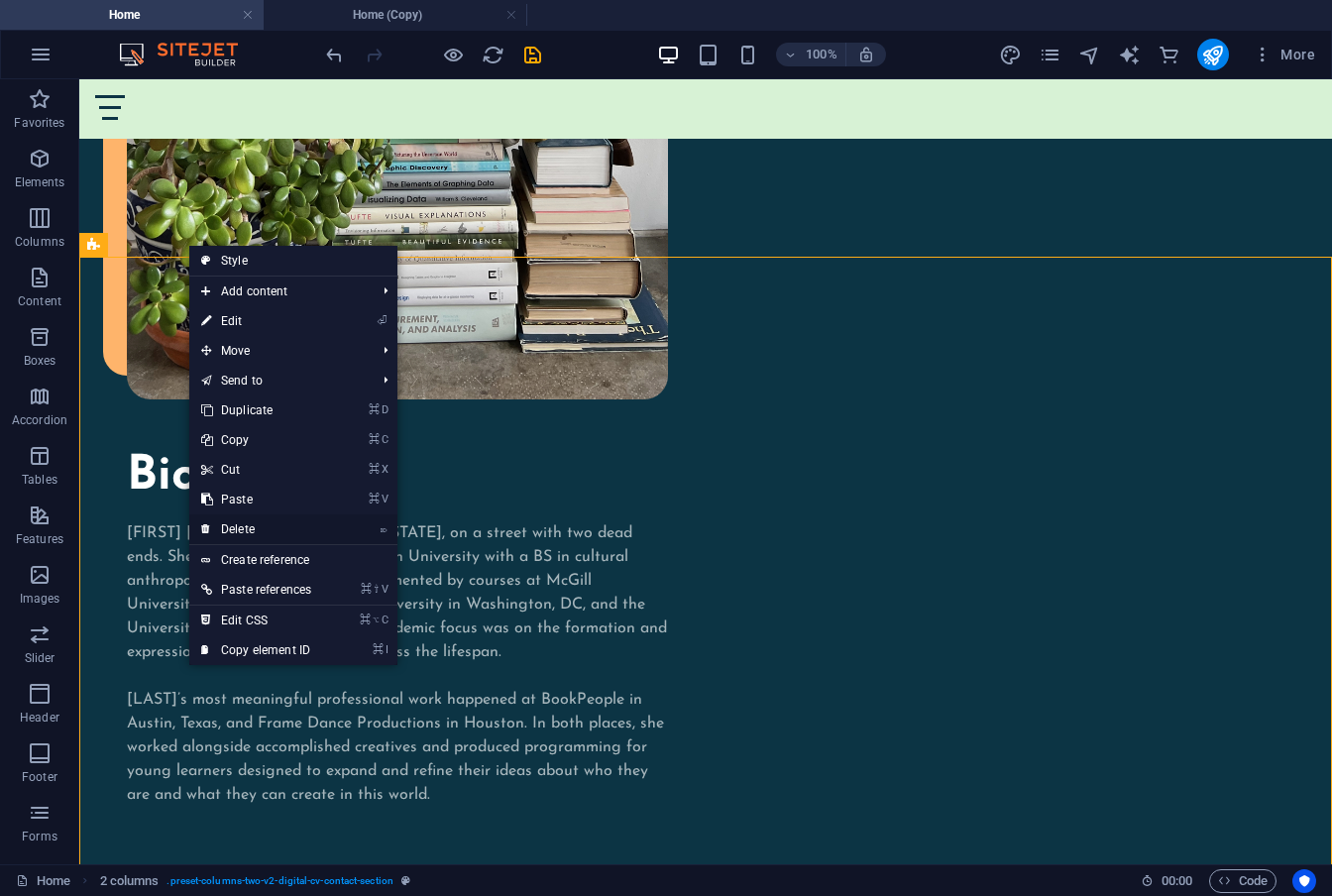 click on "⌦  Delete" at bounding box center (256, 529) 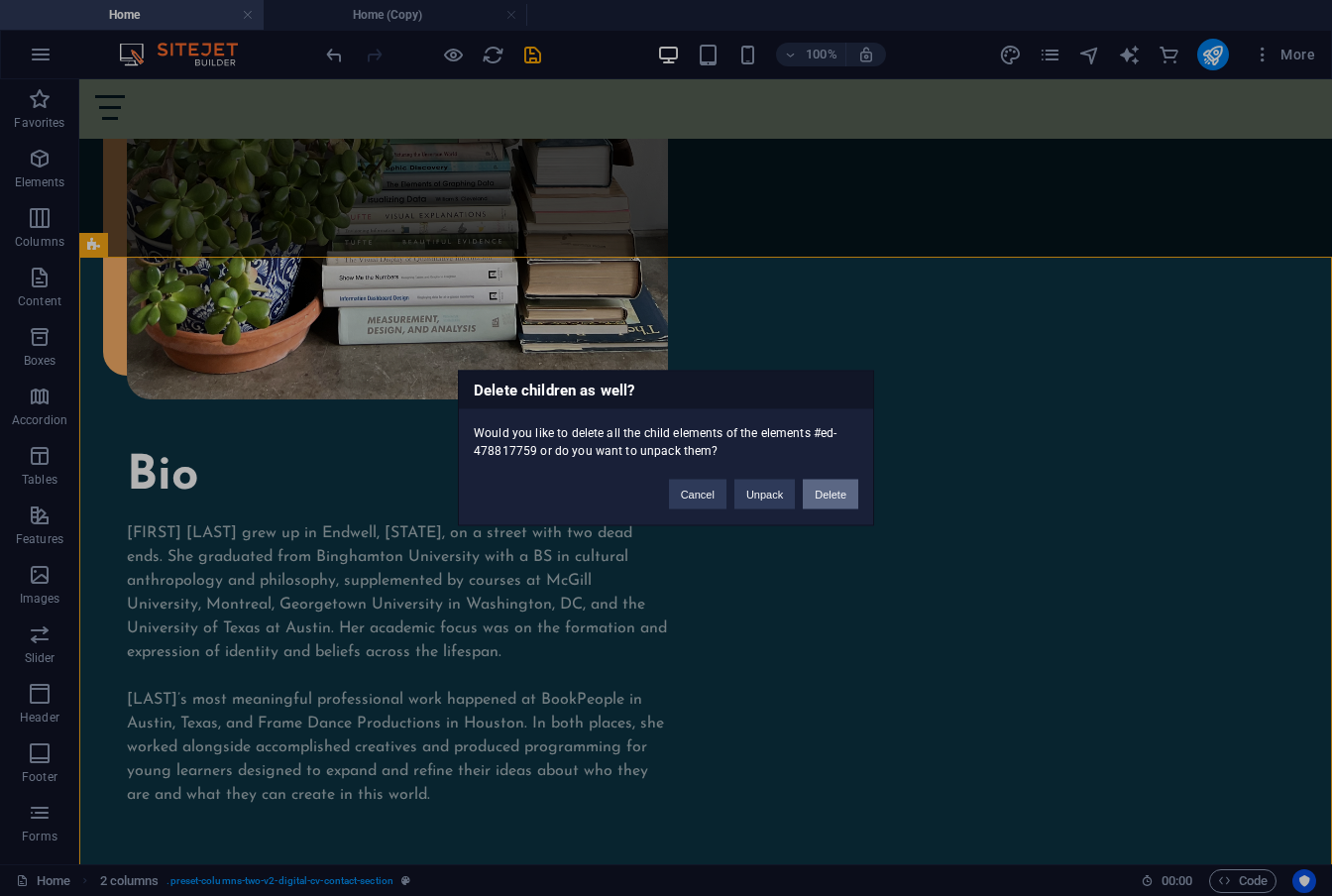 click on "Delete" at bounding box center [831, 495] 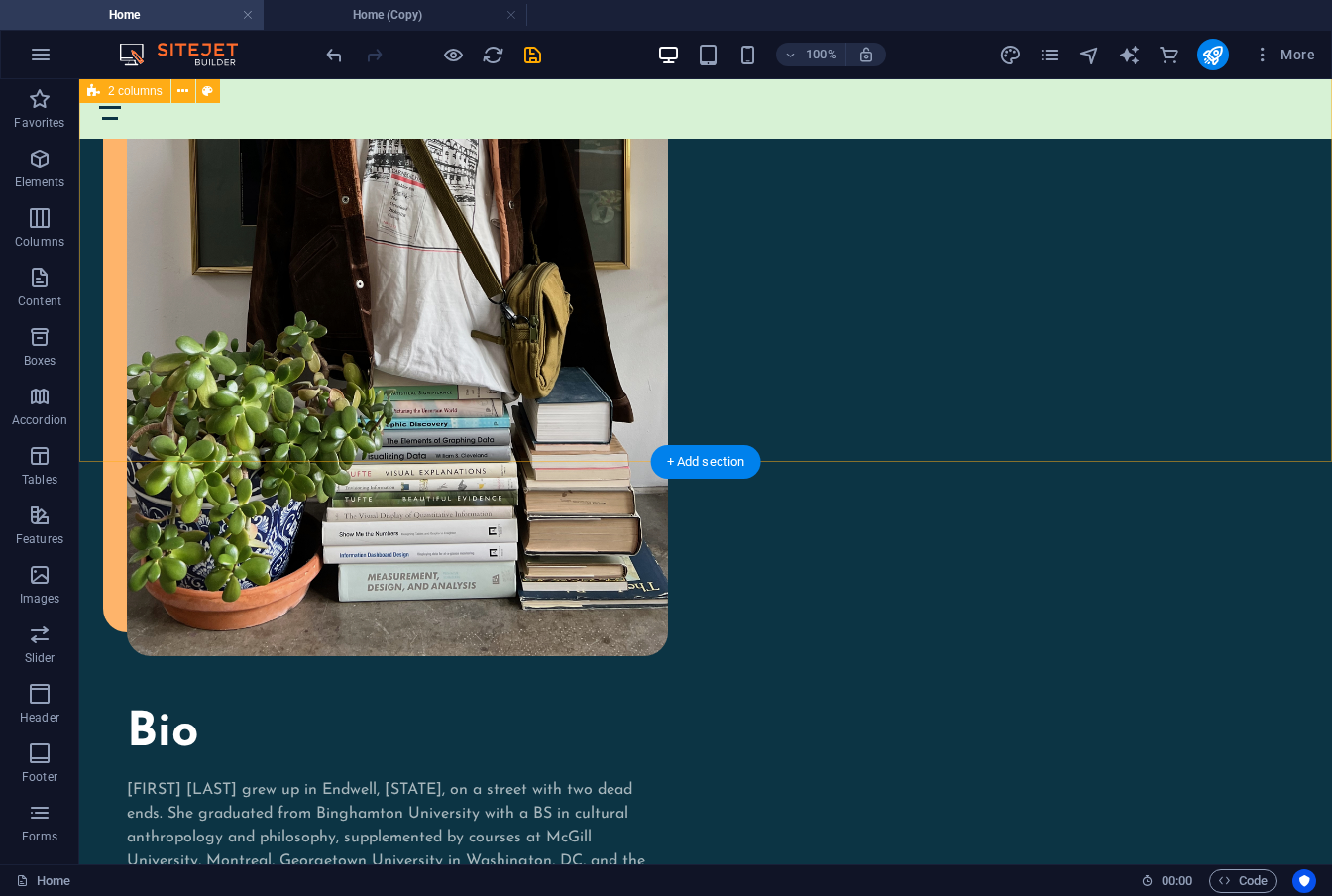 scroll, scrollTop: 2021, scrollLeft: 0, axis: vertical 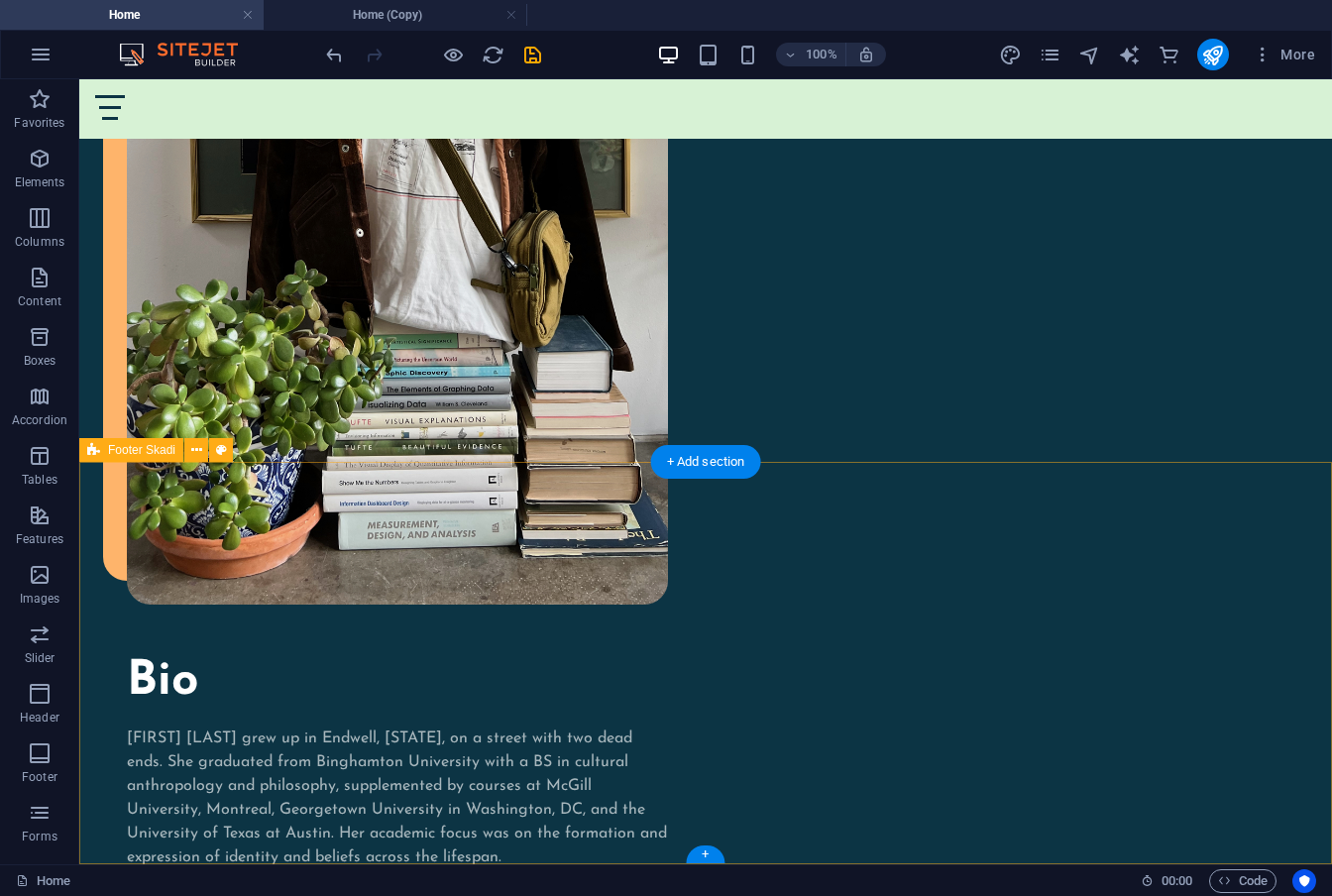 click on "[FIRST] [LAST] Artist and Educator © 2025 [FIRST] [LAST]. All Rights Reserved.
Privacy Policy | Legal Notice" at bounding box center [706, 1895] 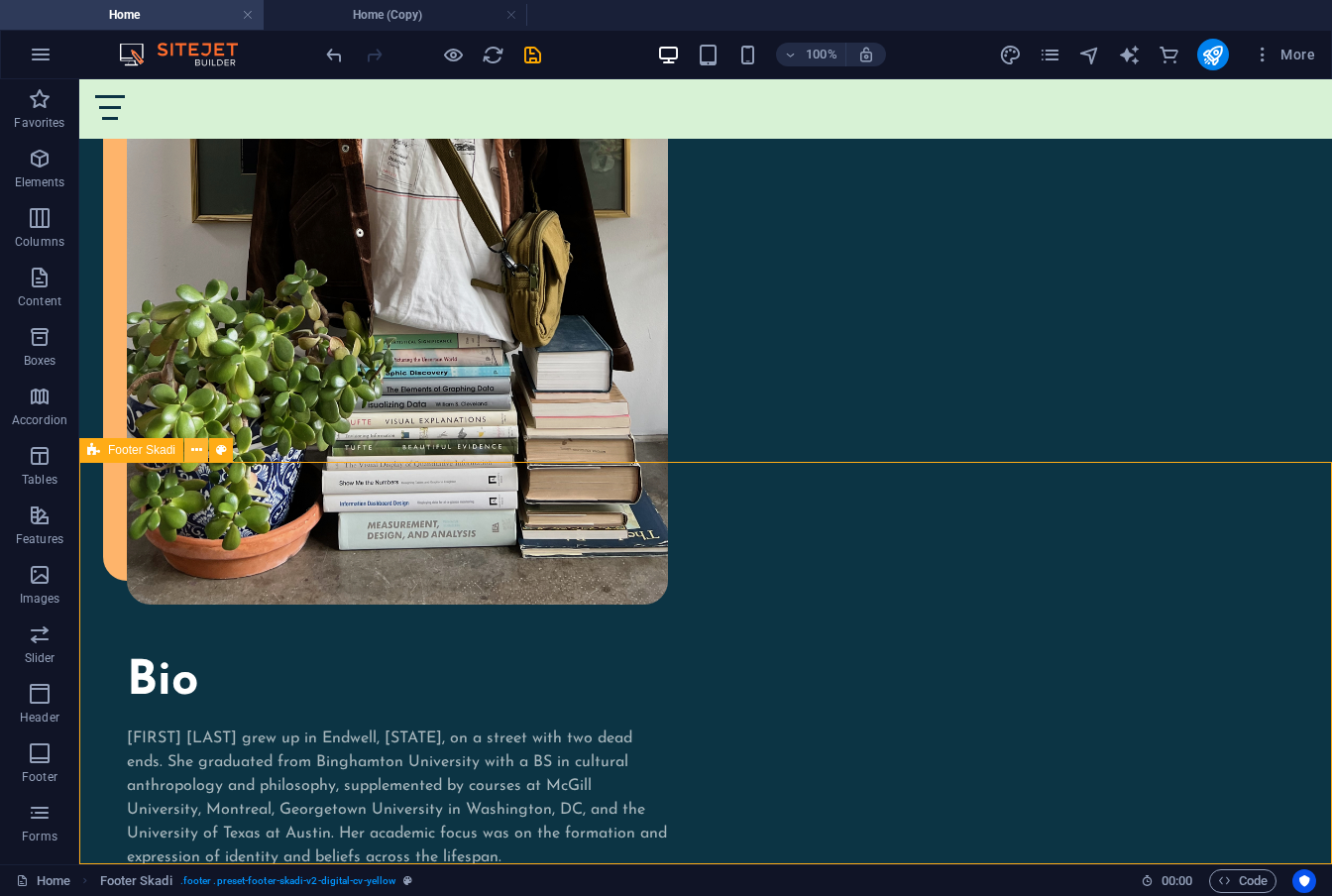 click at bounding box center (196, 450) 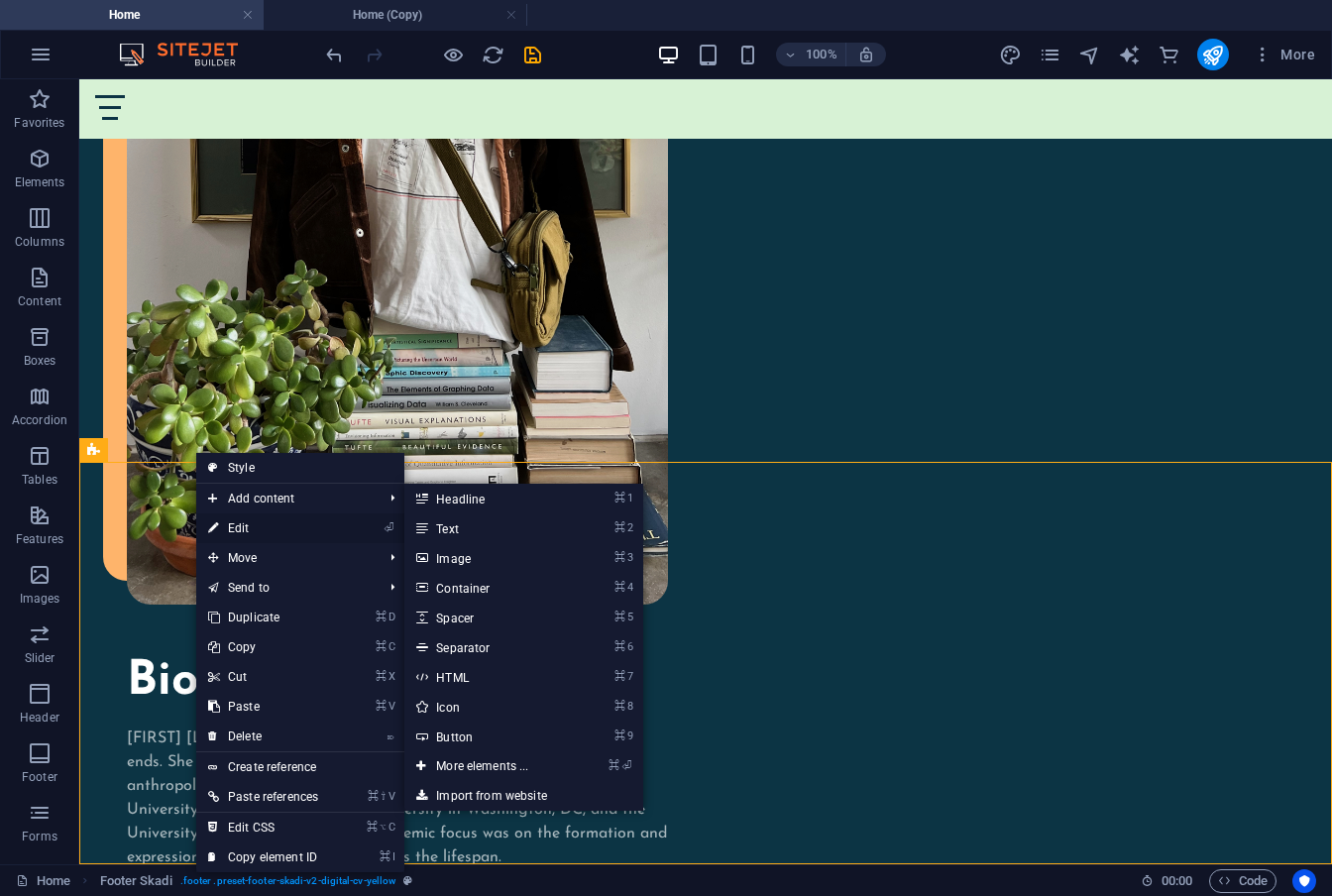 click on "⏎  Edit" at bounding box center (263, 528) 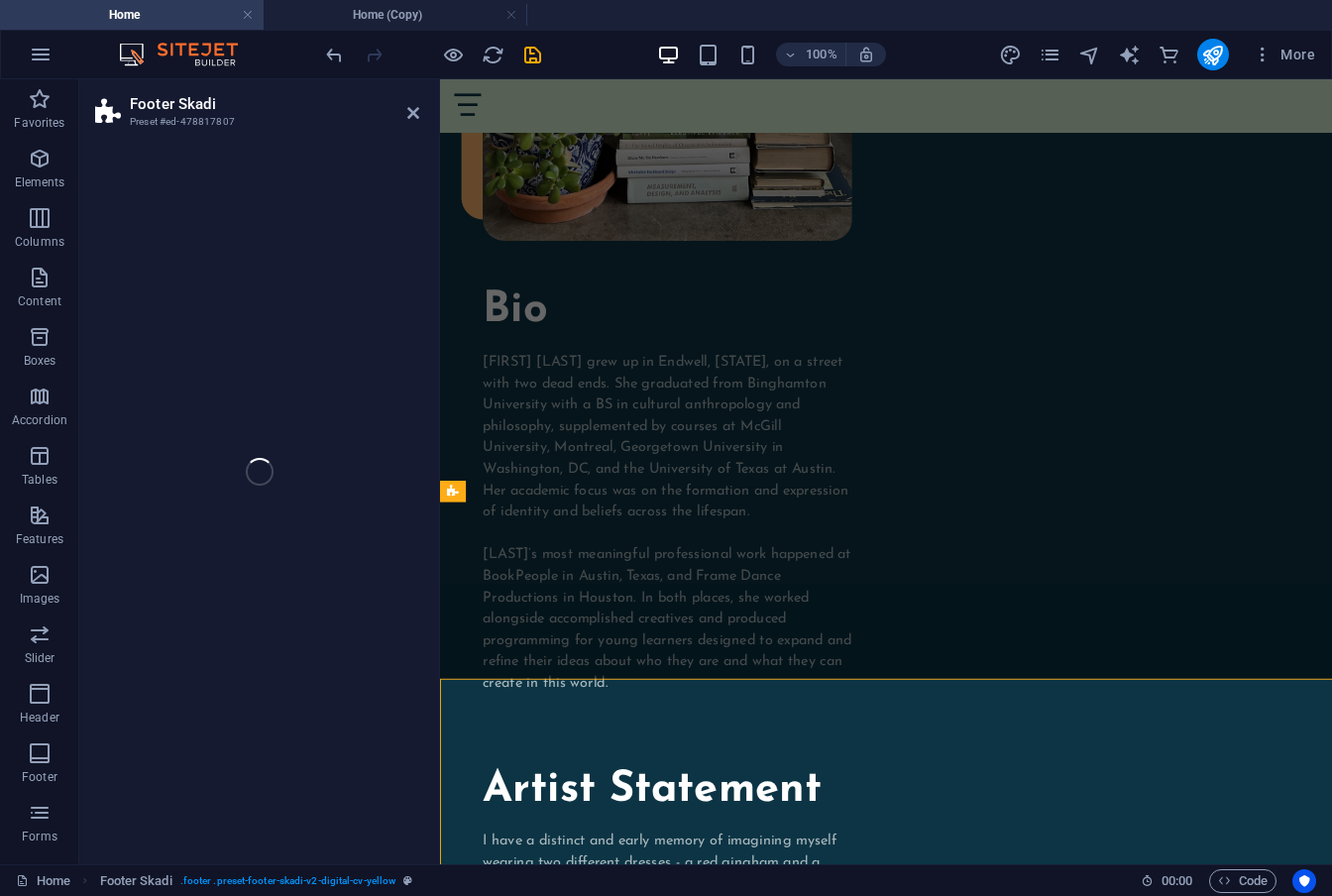 scroll, scrollTop: 1737, scrollLeft: 0, axis: vertical 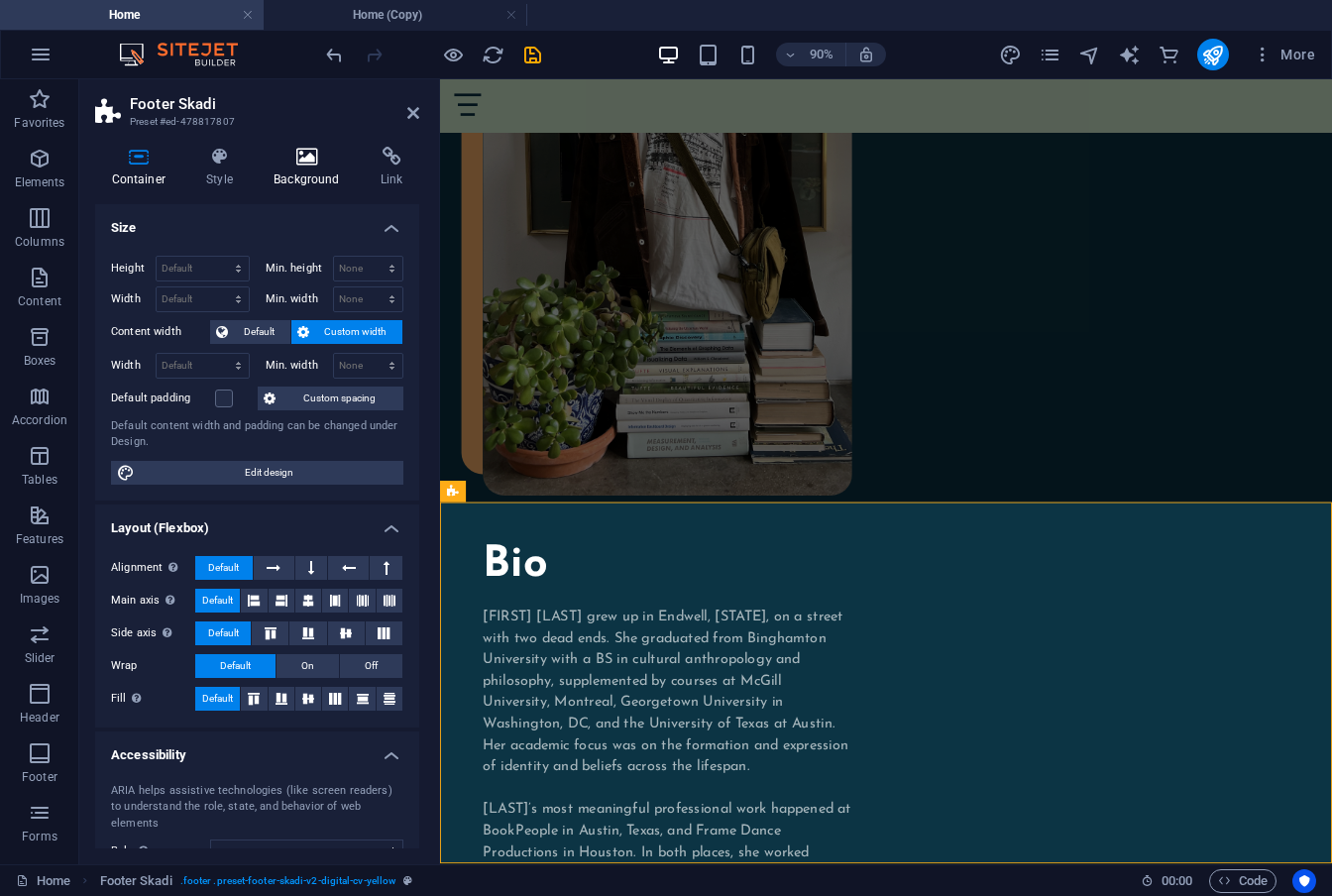 click at bounding box center [307, 157] 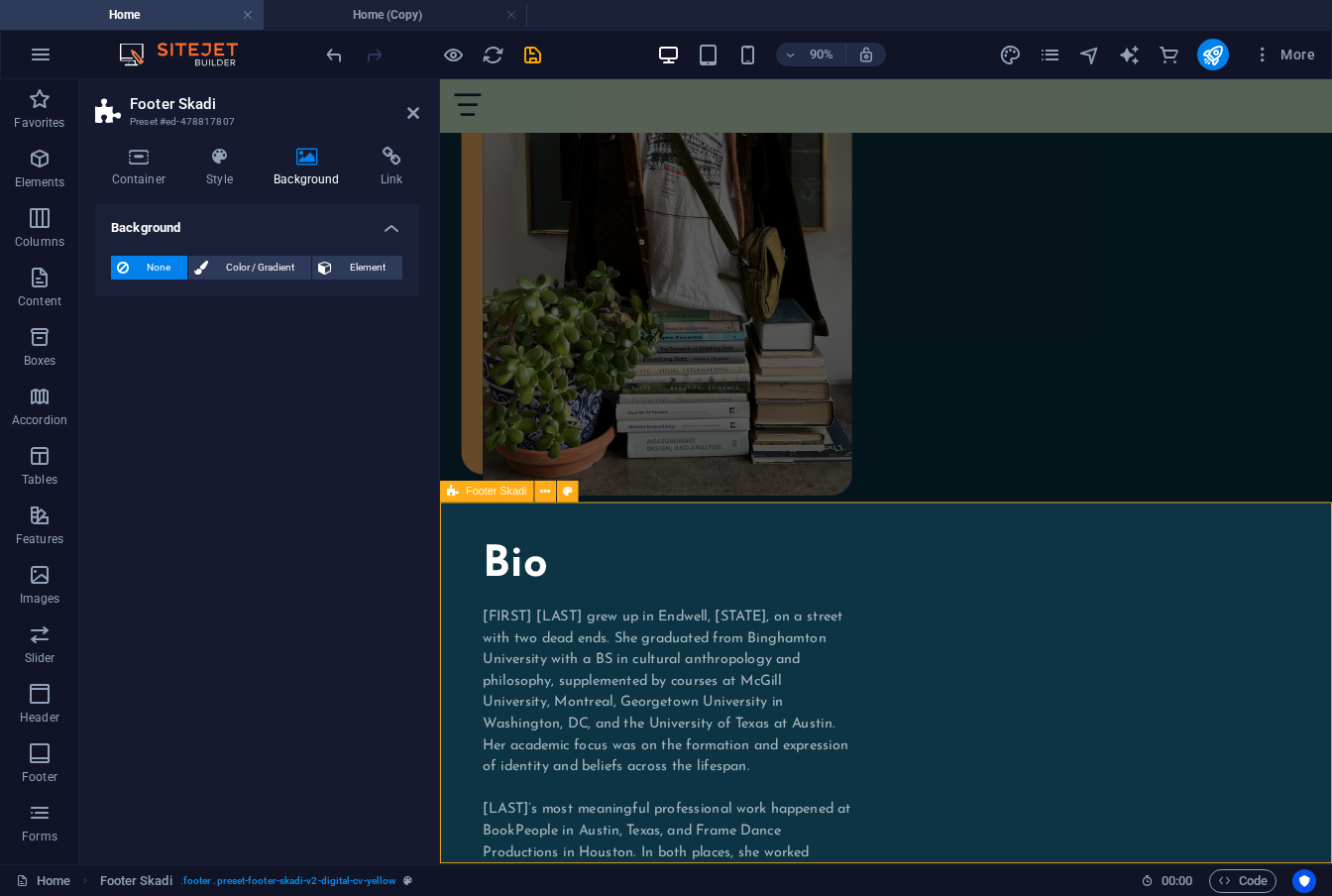 click on "[FIRST] [LAST] Artist and Educator © 2025 [FIRST] [LAST]. All Rights Reserved.
Privacy Policy | Legal Notice" at bounding box center [936, 2023] 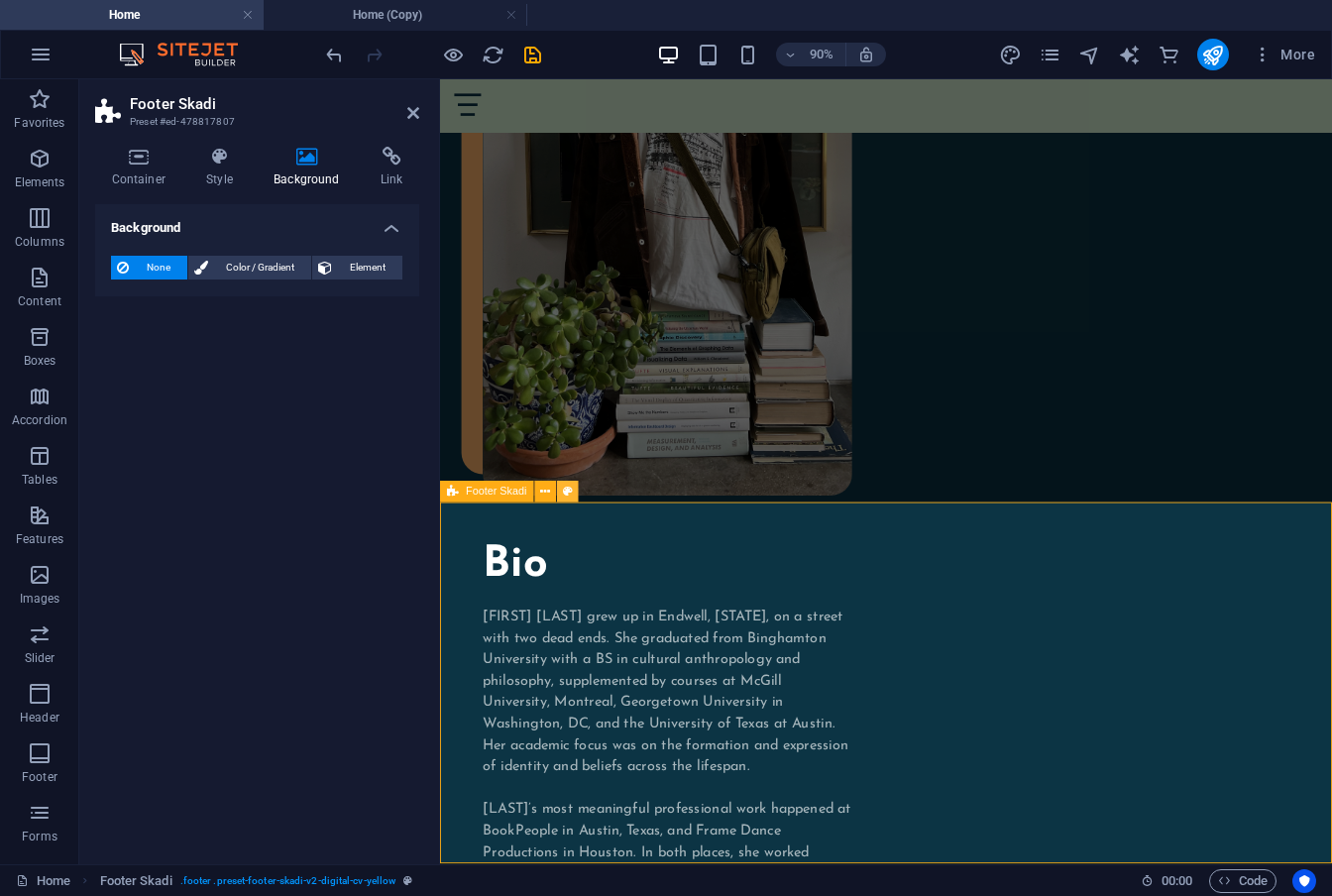 click at bounding box center [568, 492] 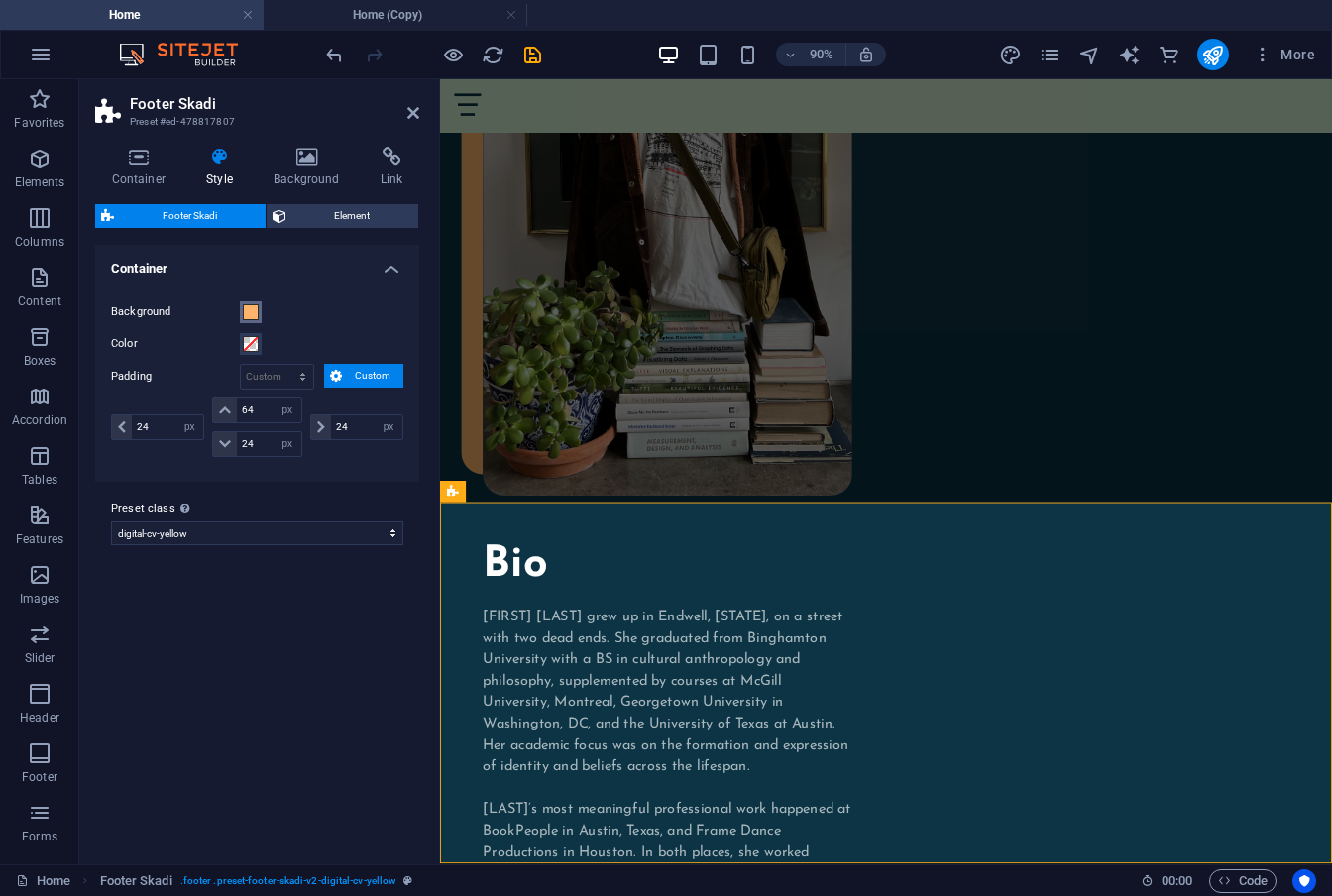 click at bounding box center [251, 312] 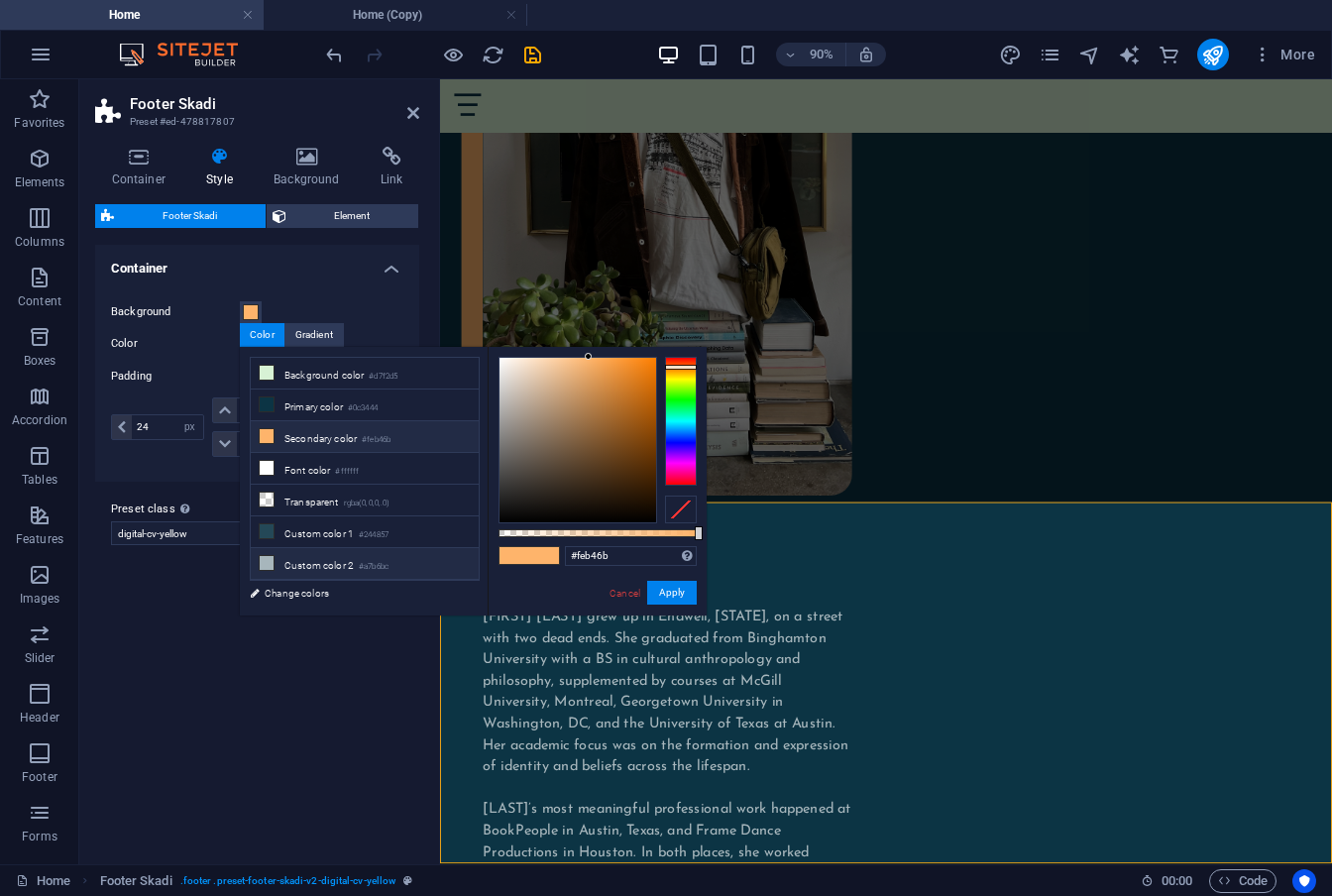 click on "Custom color 2
#a7b6bc" at bounding box center (365, 564) 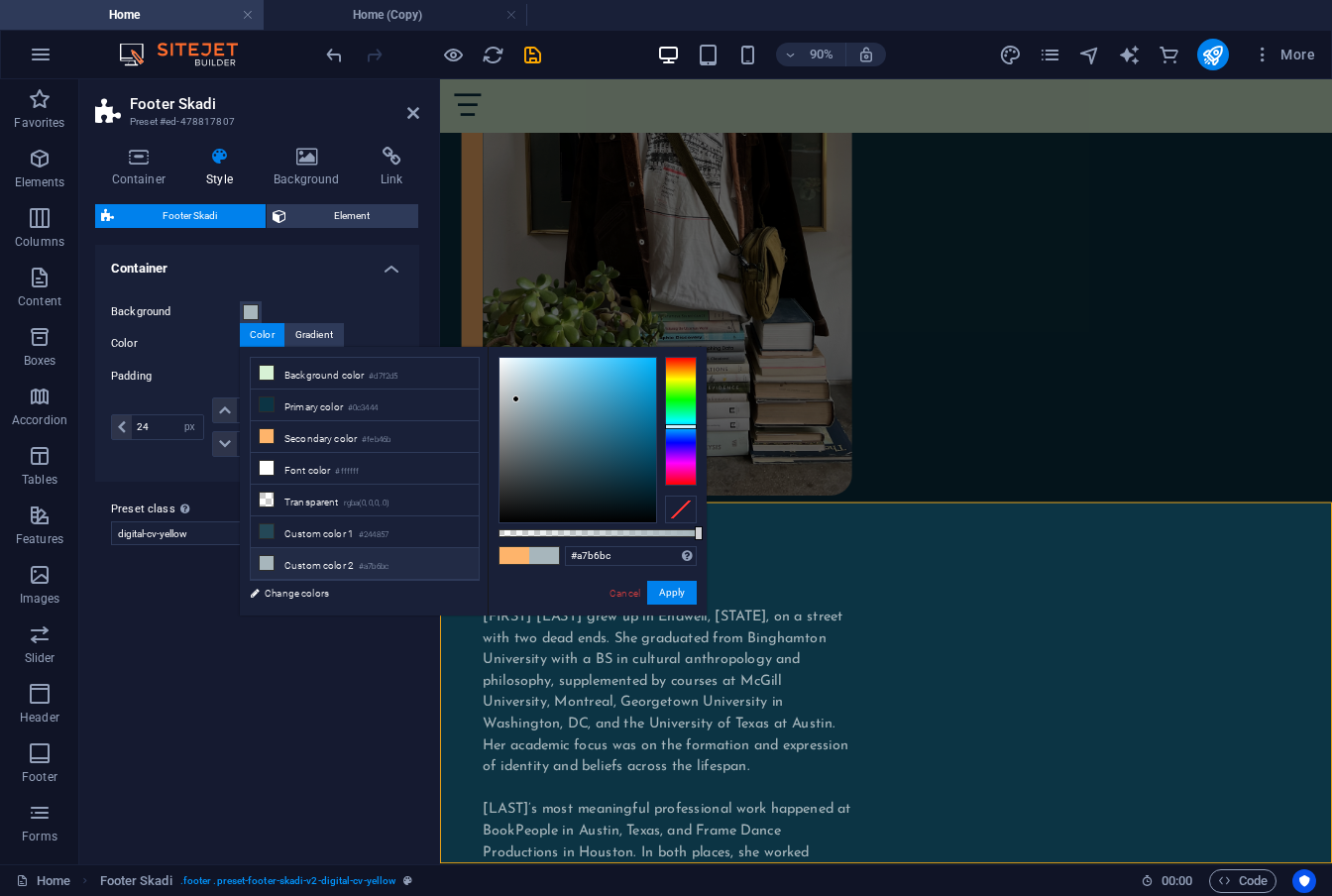 click on "Custom color 2
#a7b6bc" at bounding box center [365, 564] 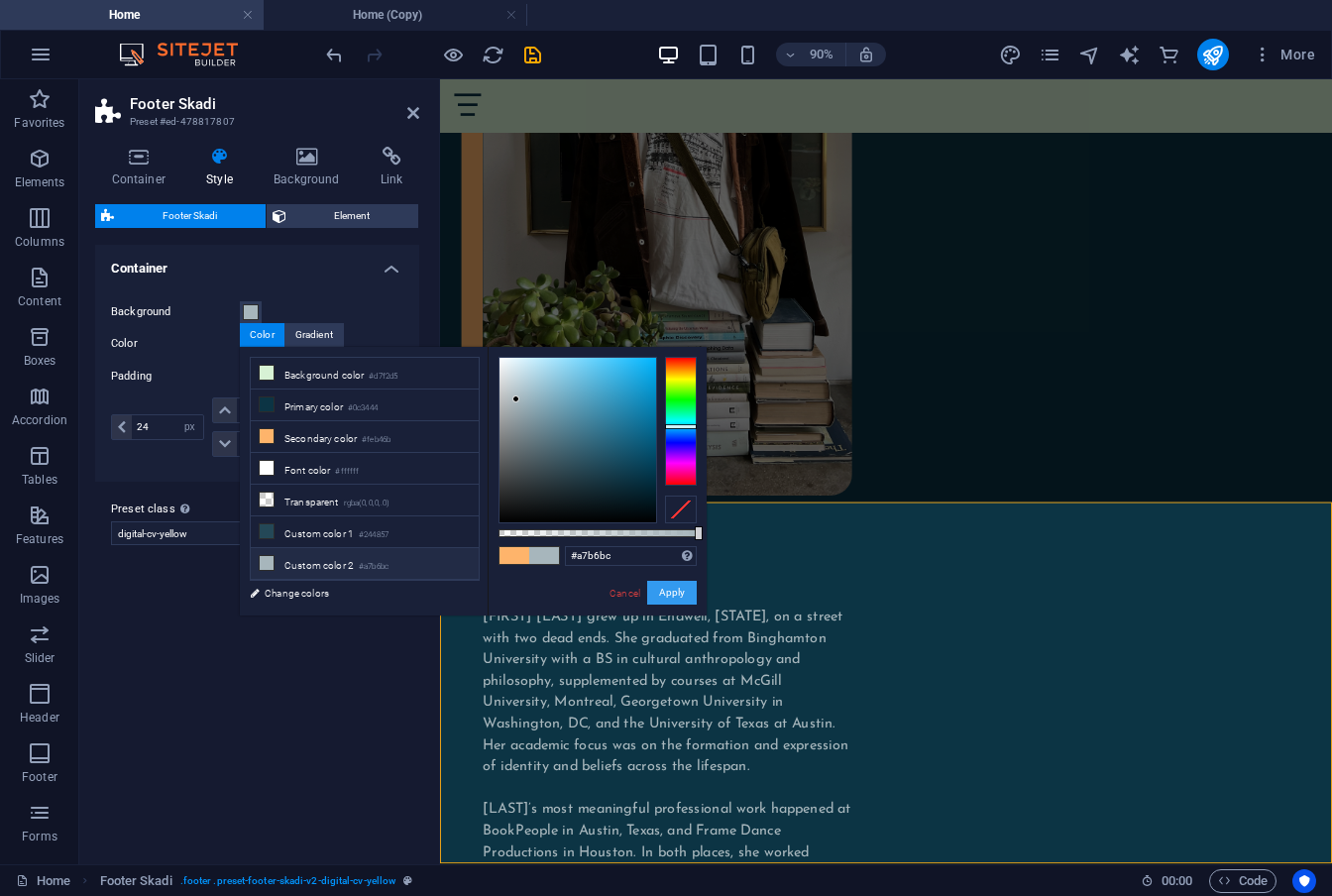 click on "Apply" at bounding box center [672, 593] 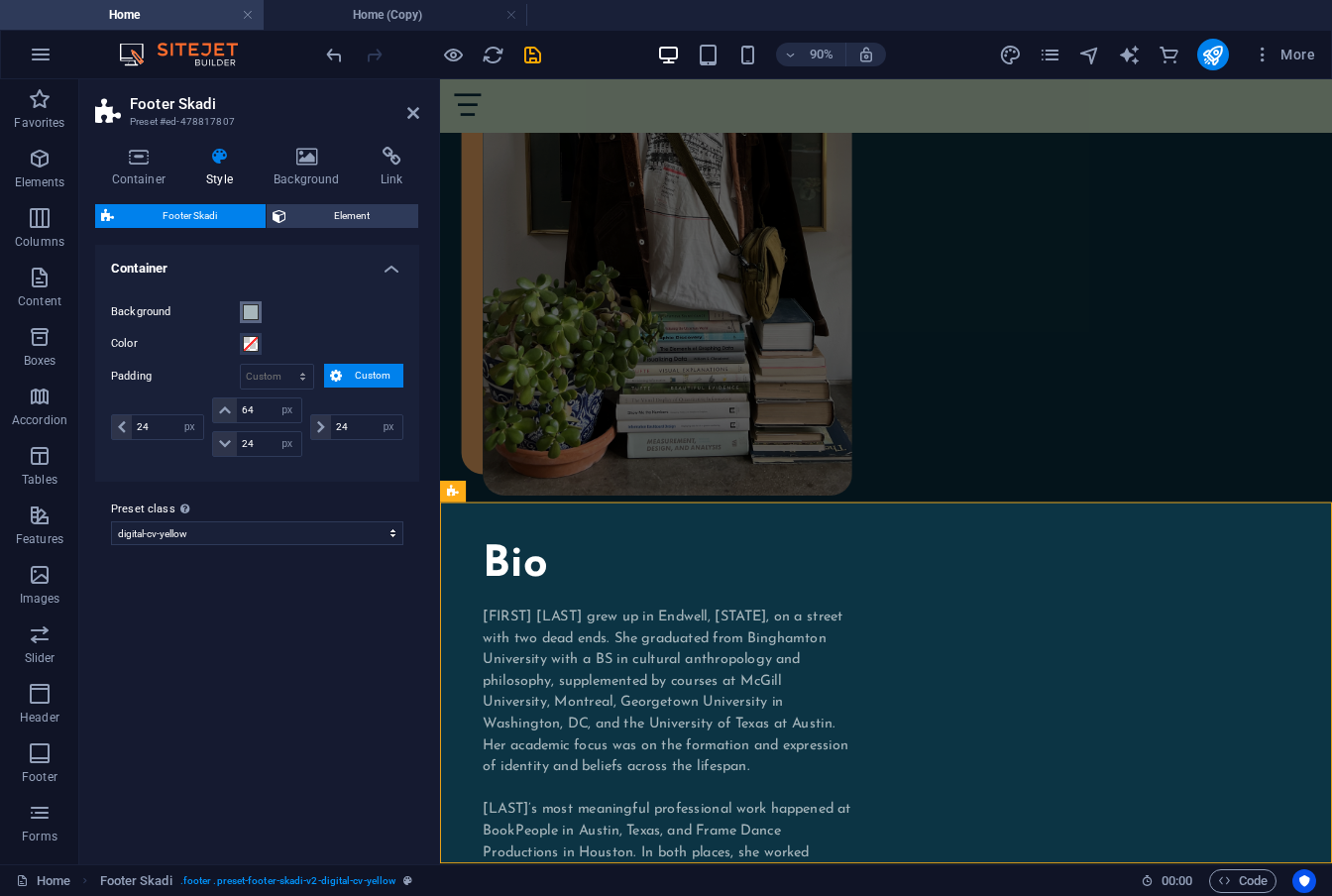 click at bounding box center (251, 312) 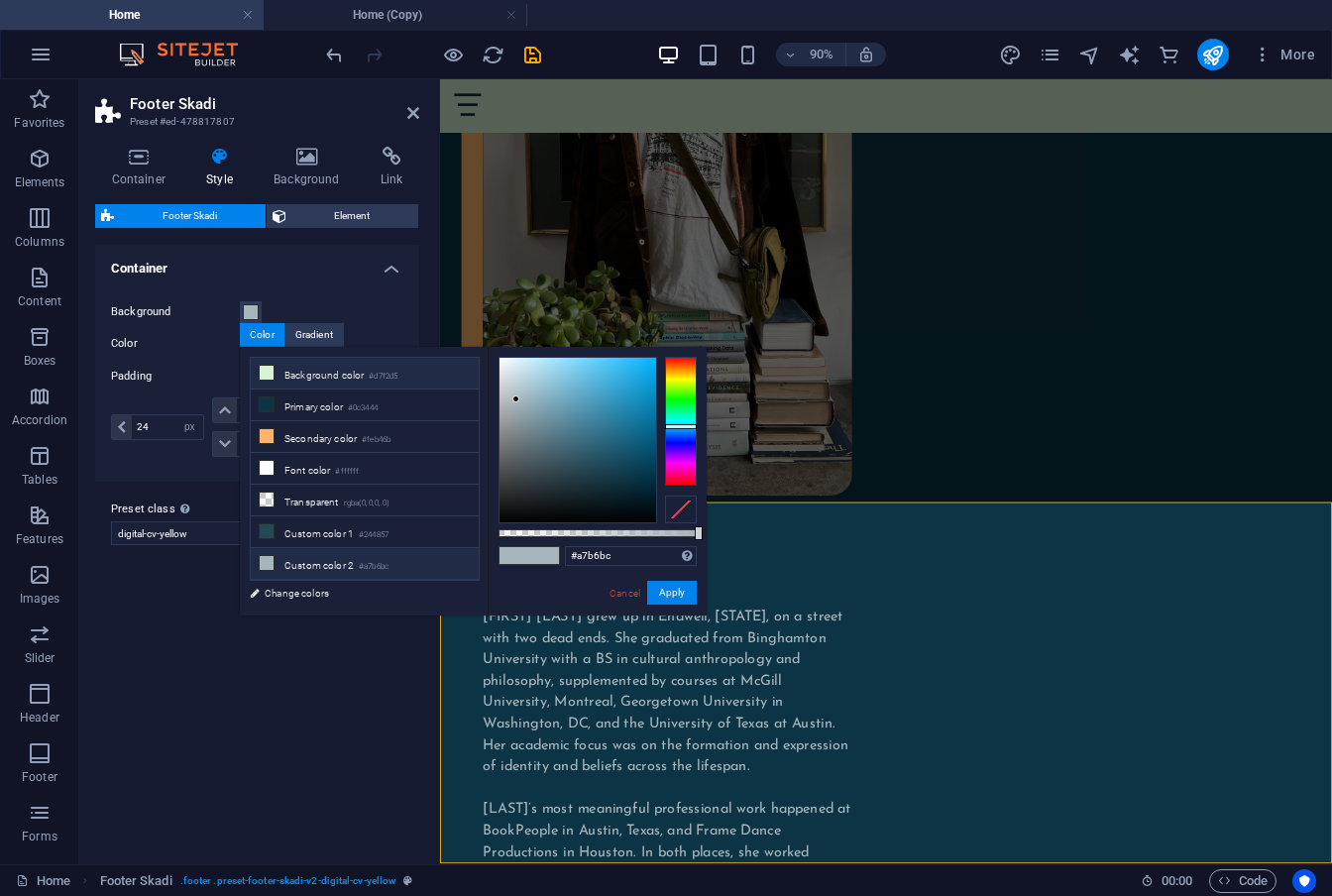 click on "Background color
#d7f2d5" at bounding box center [365, 374] 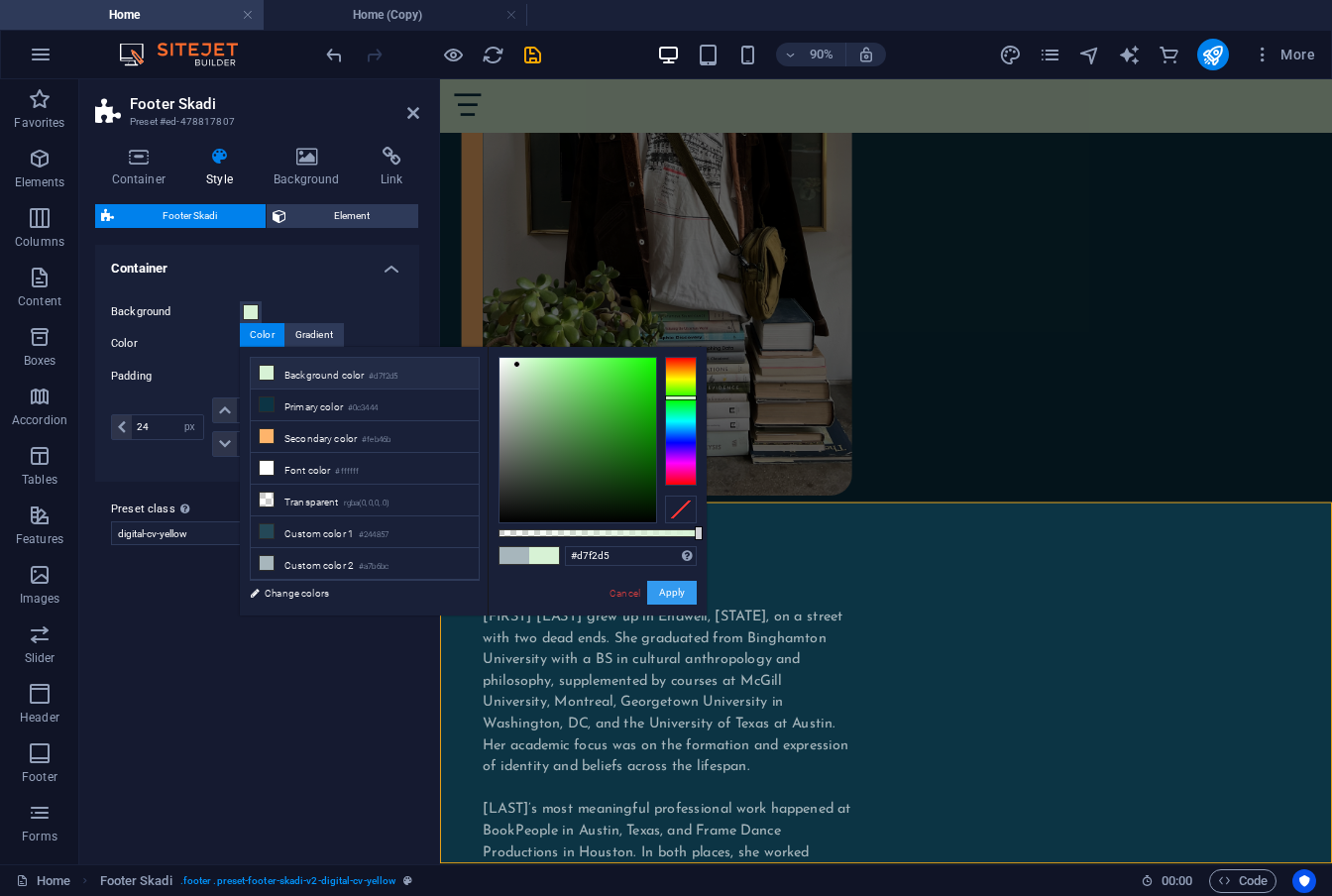 click on "Apply" at bounding box center (672, 593) 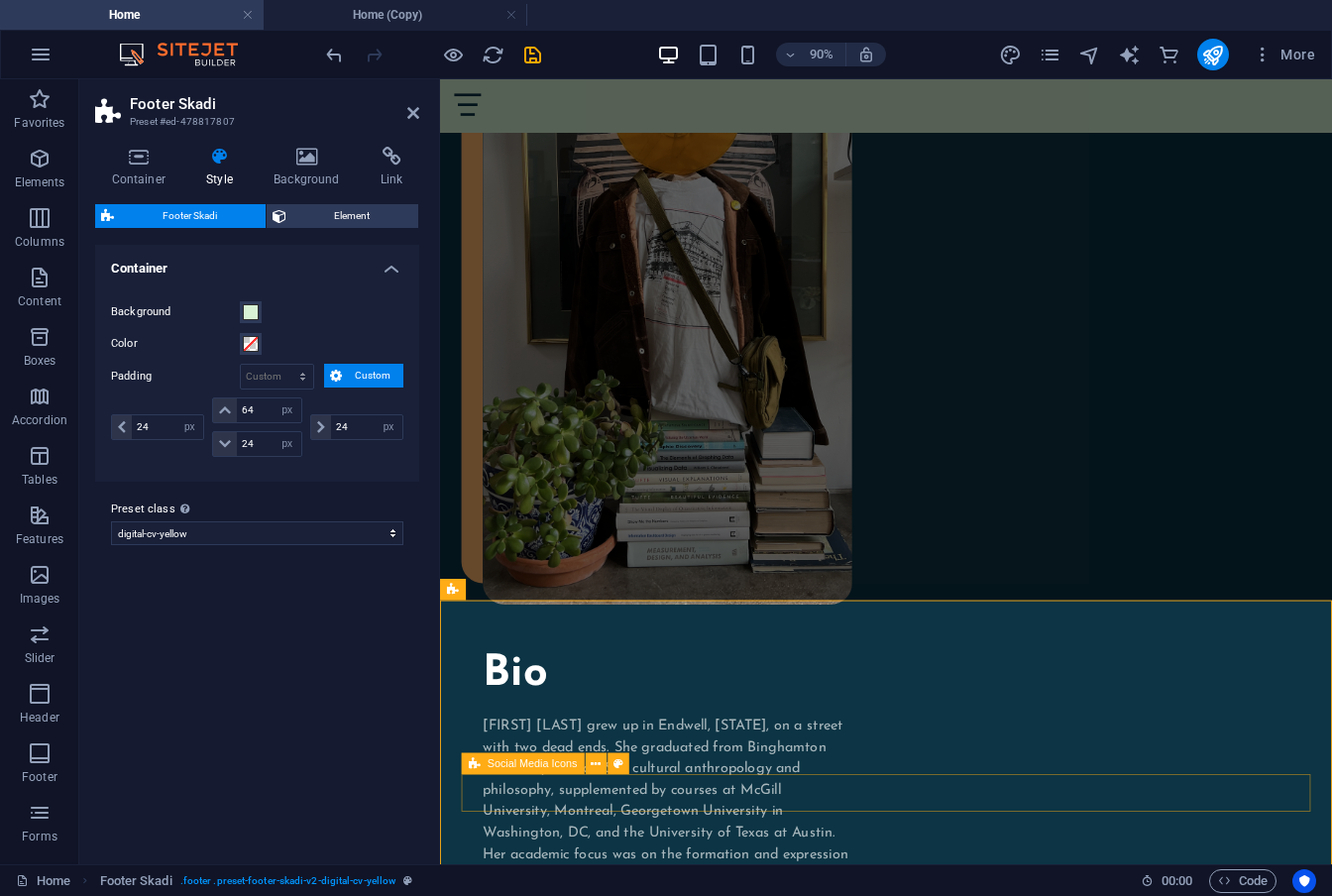 scroll, scrollTop: 1630, scrollLeft: 0, axis: vertical 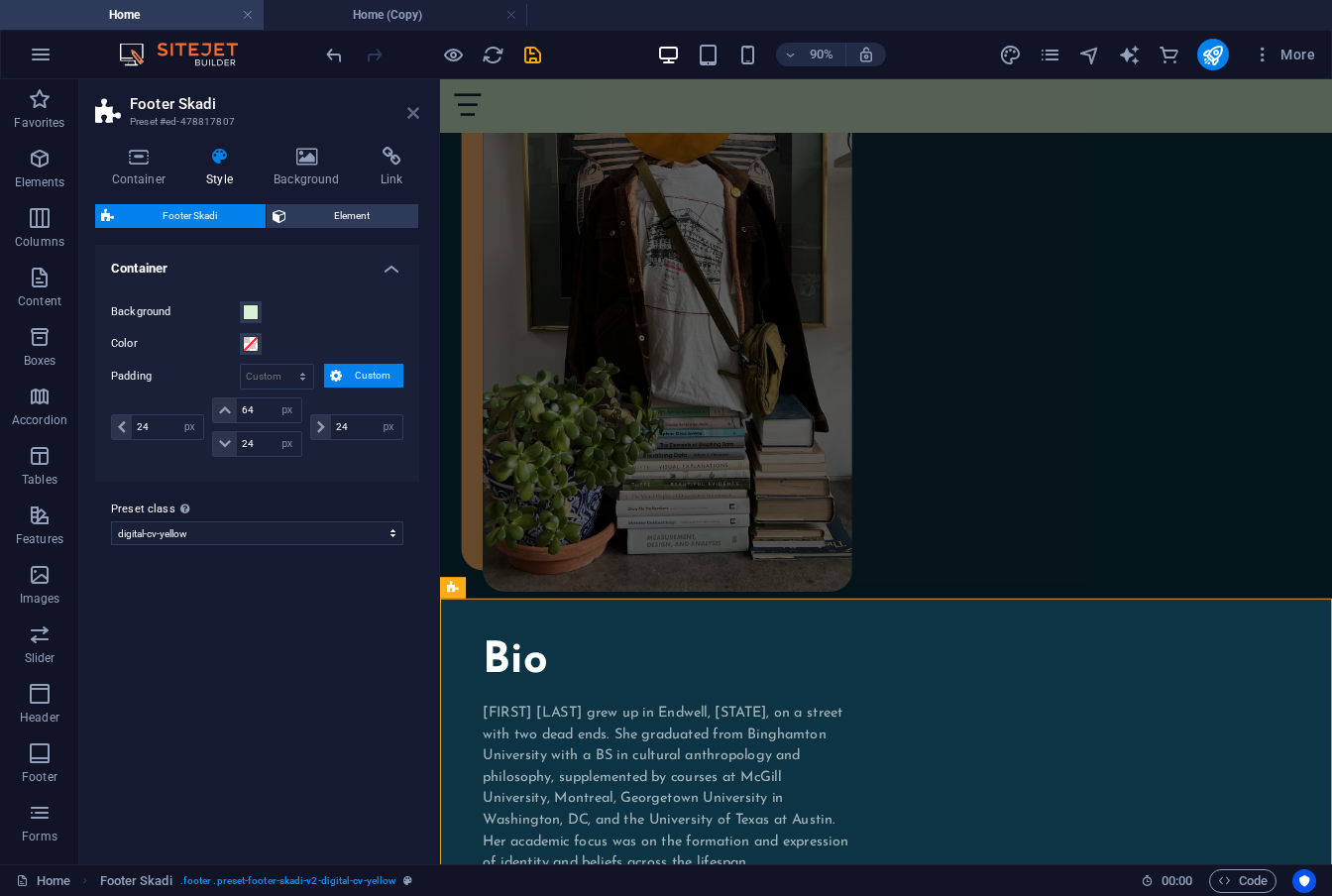 click at bounding box center (413, 113) 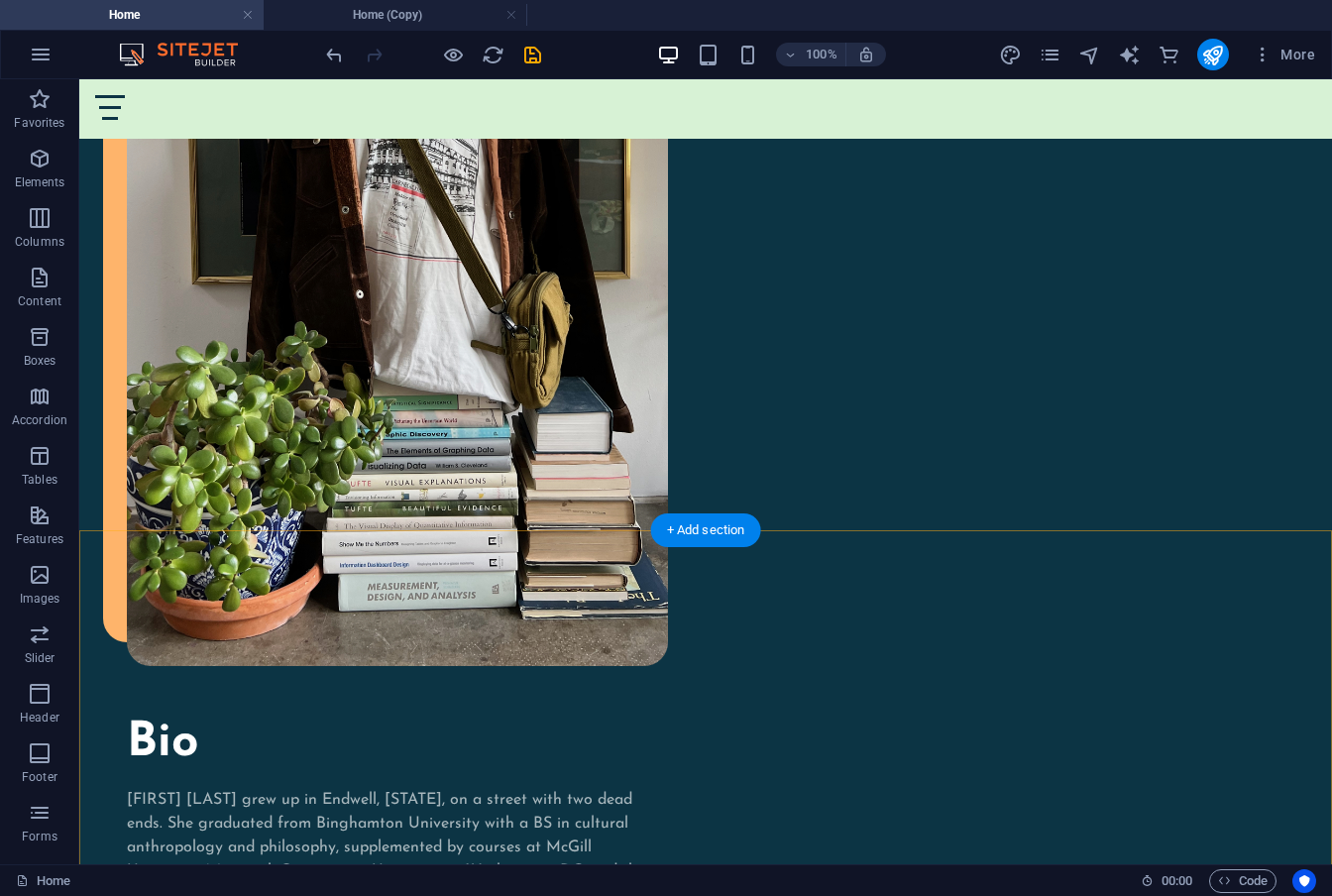 scroll, scrollTop: 1952, scrollLeft: 0, axis: vertical 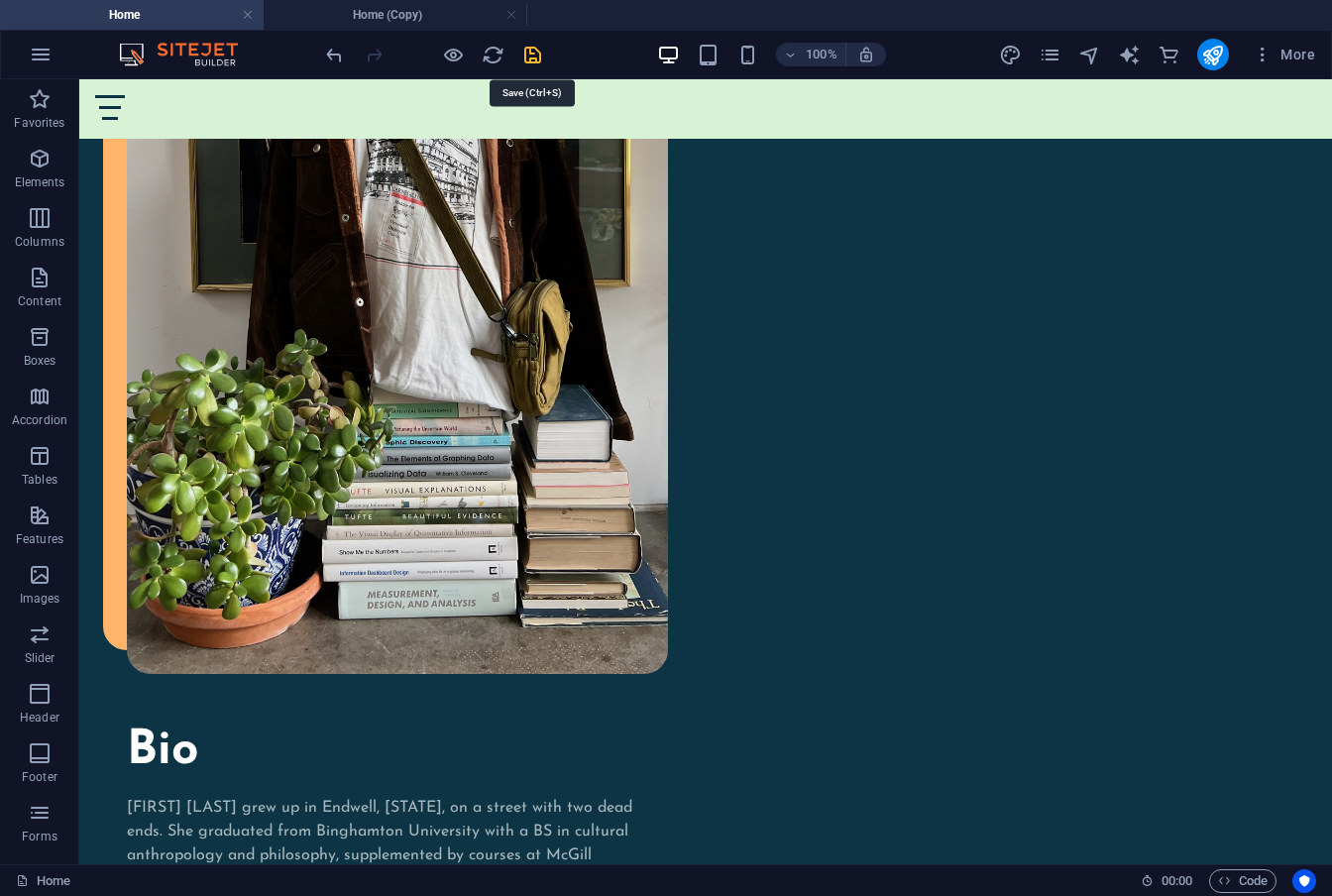 click at bounding box center (532, 55) 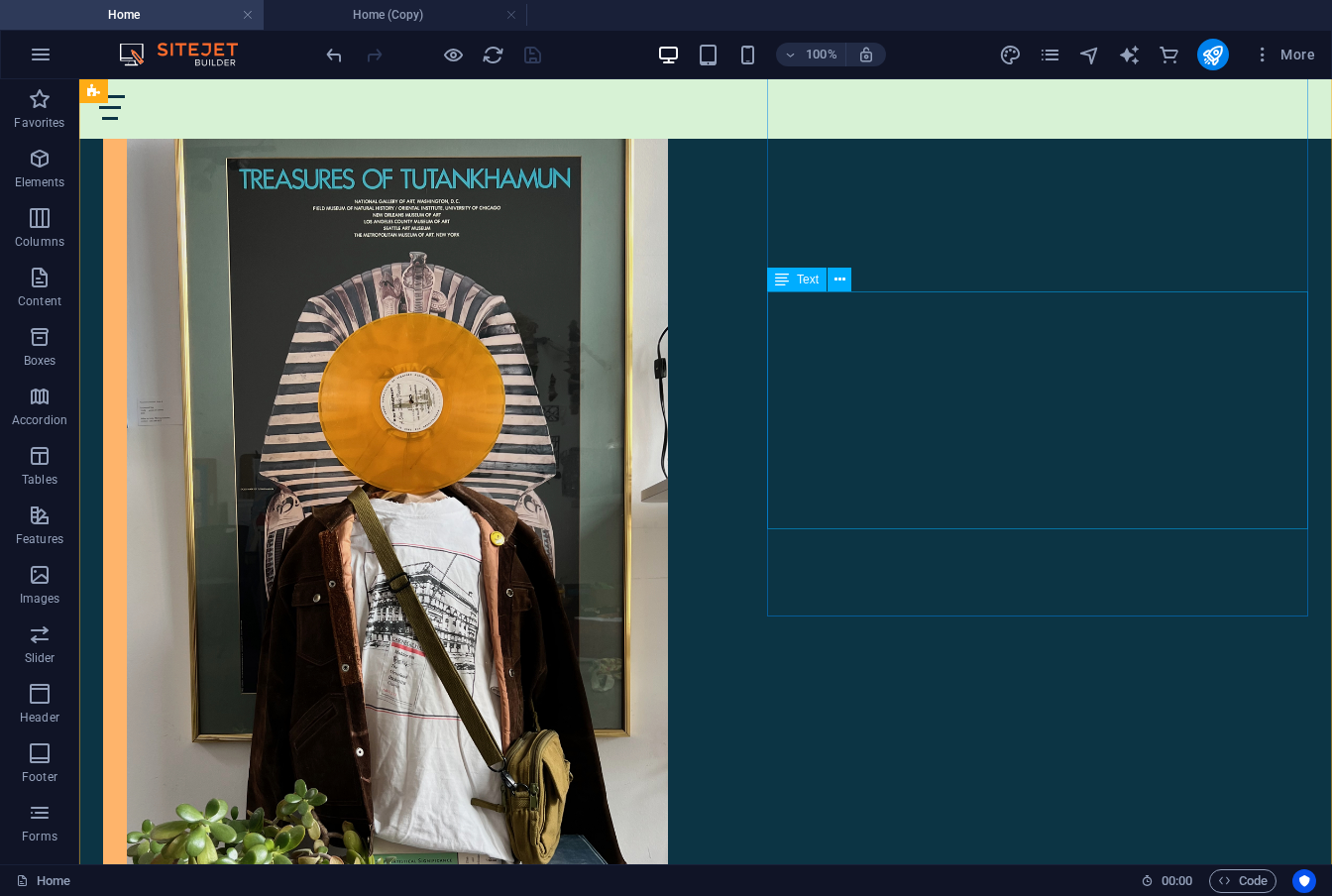 scroll, scrollTop: 1492, scrollLeft: 0, axis: vertical 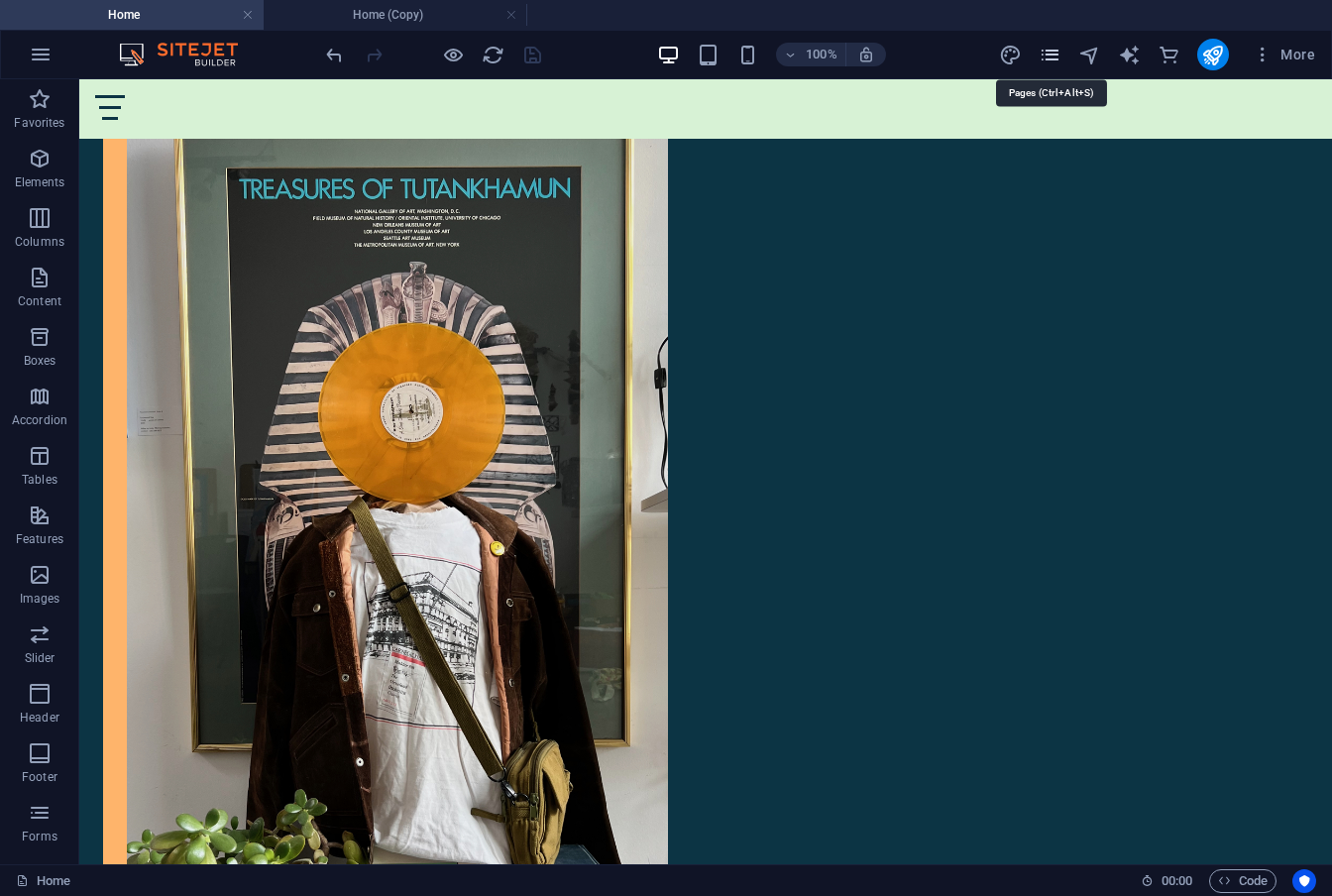 click at bounding box center (1050, 55) 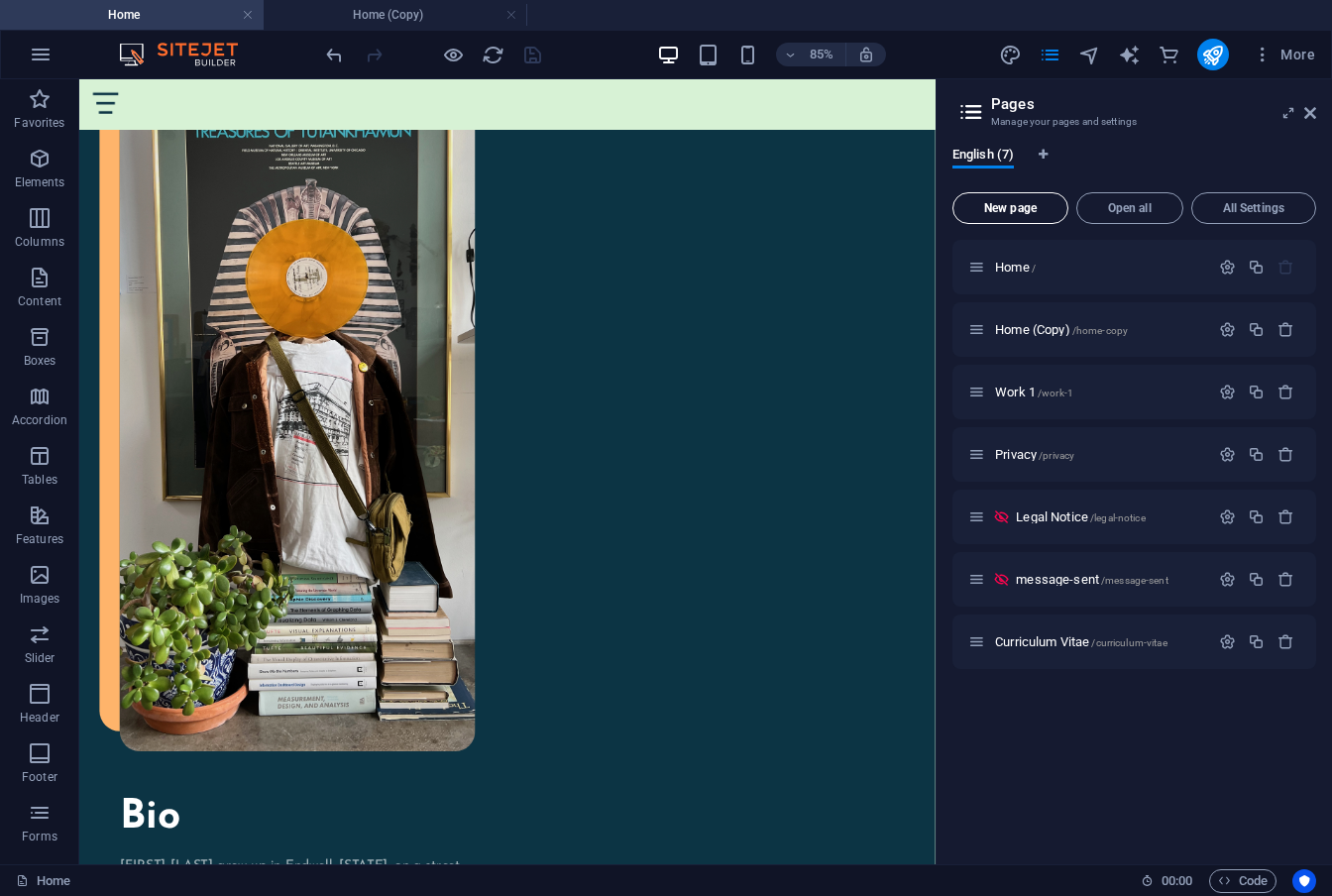 click on "New page" at bounding box center [1010, 208] 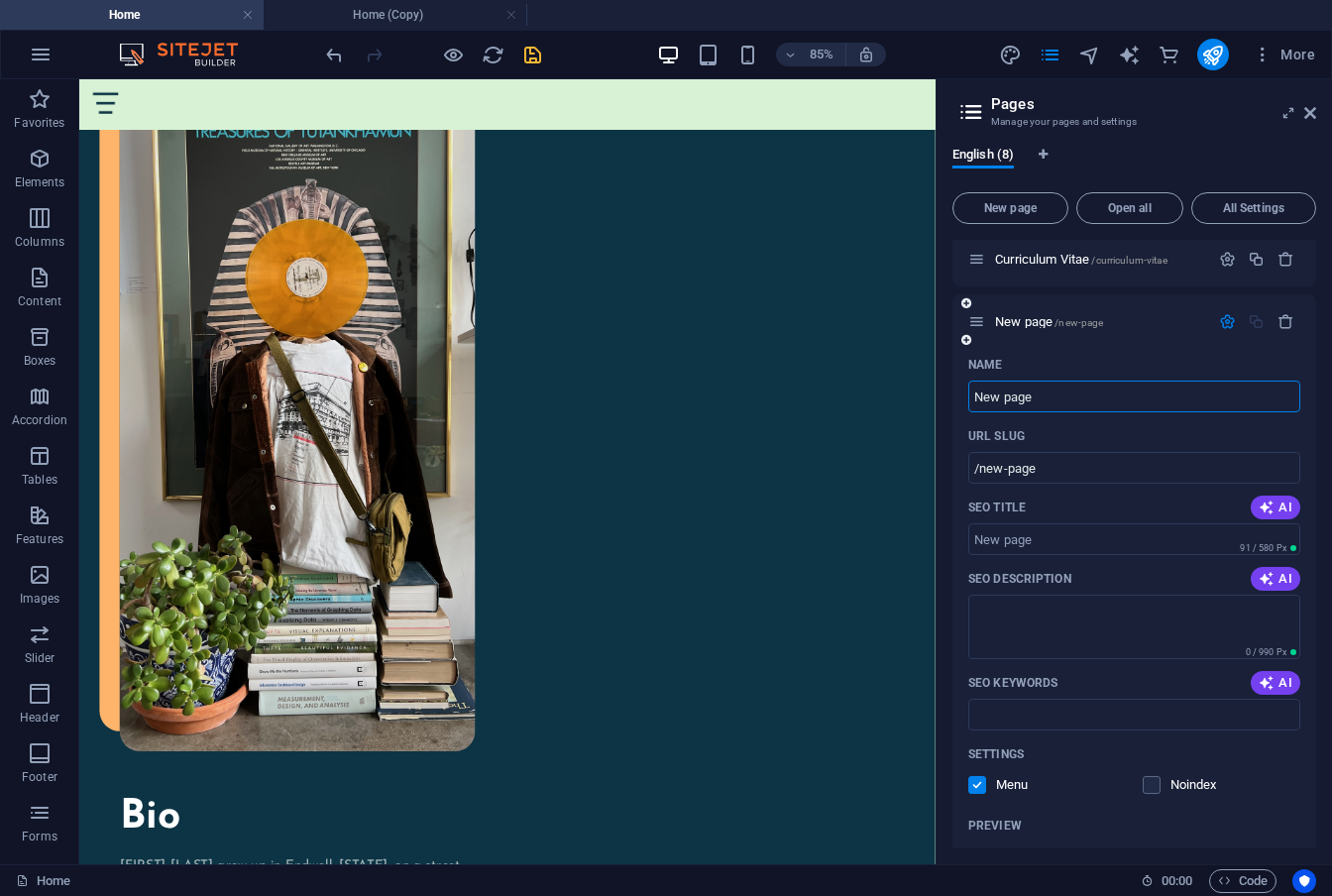 scroll, scrollTop: 416, scrollLeft: 0, axis: vertical 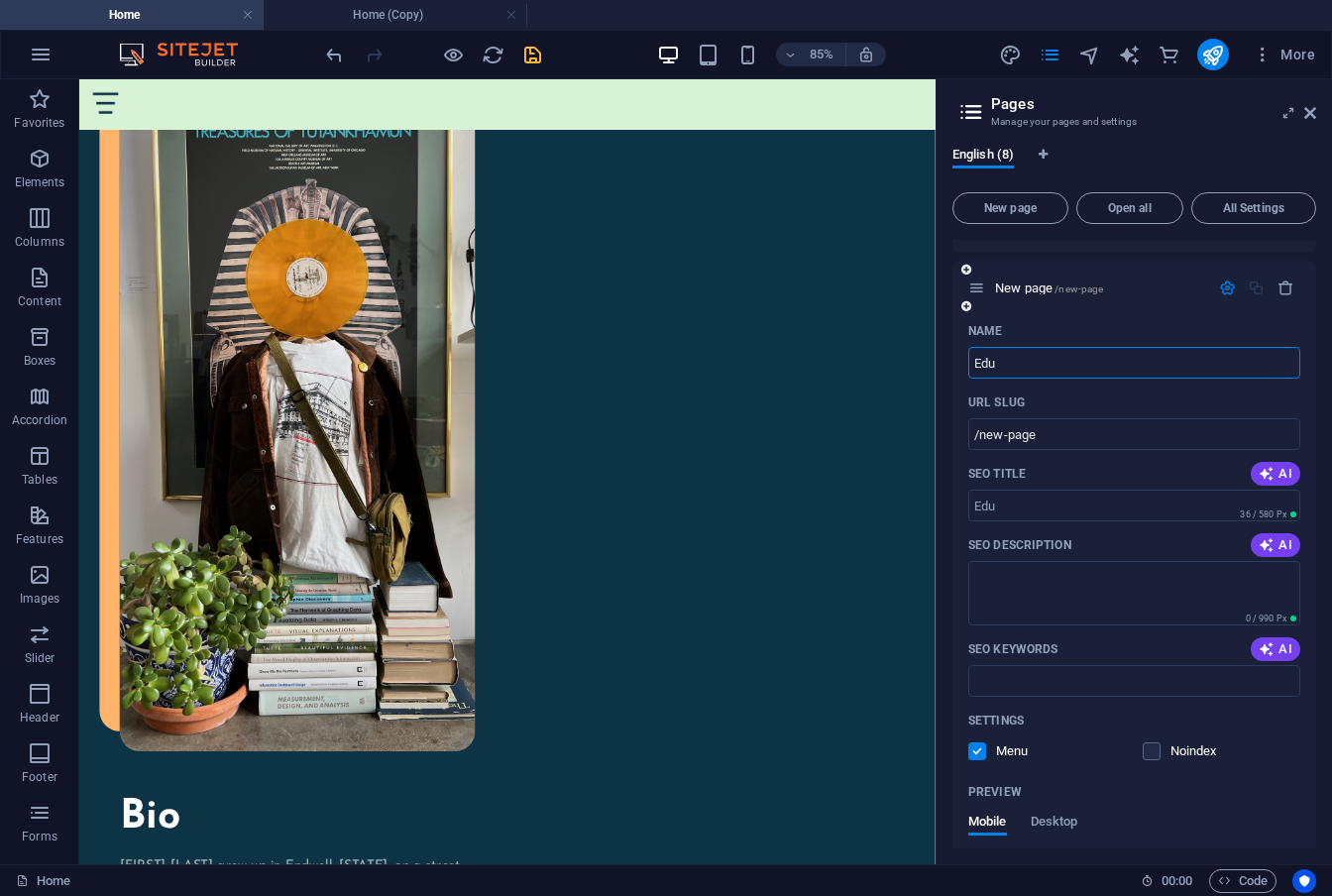 type on "Educ" 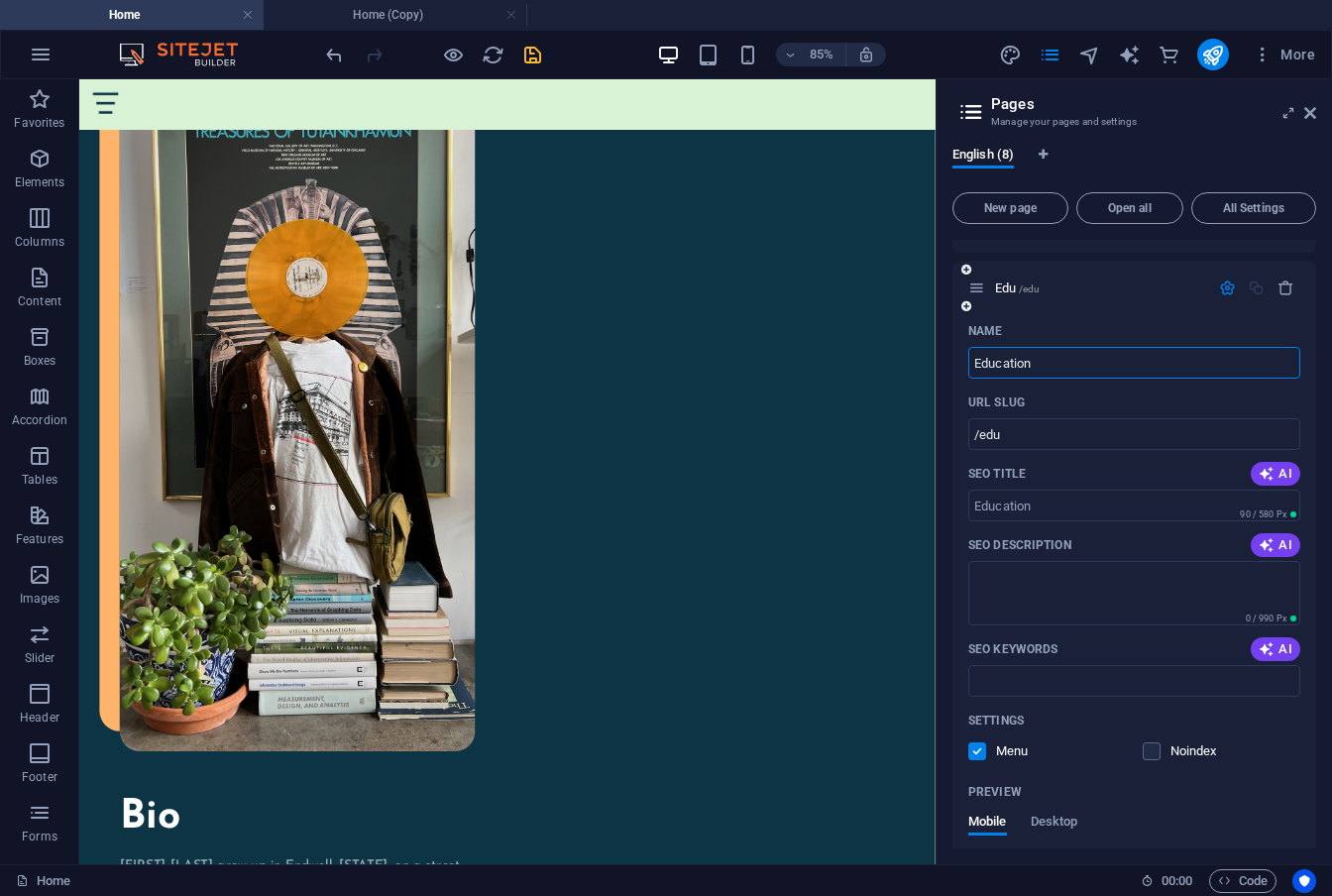 type on "Education" 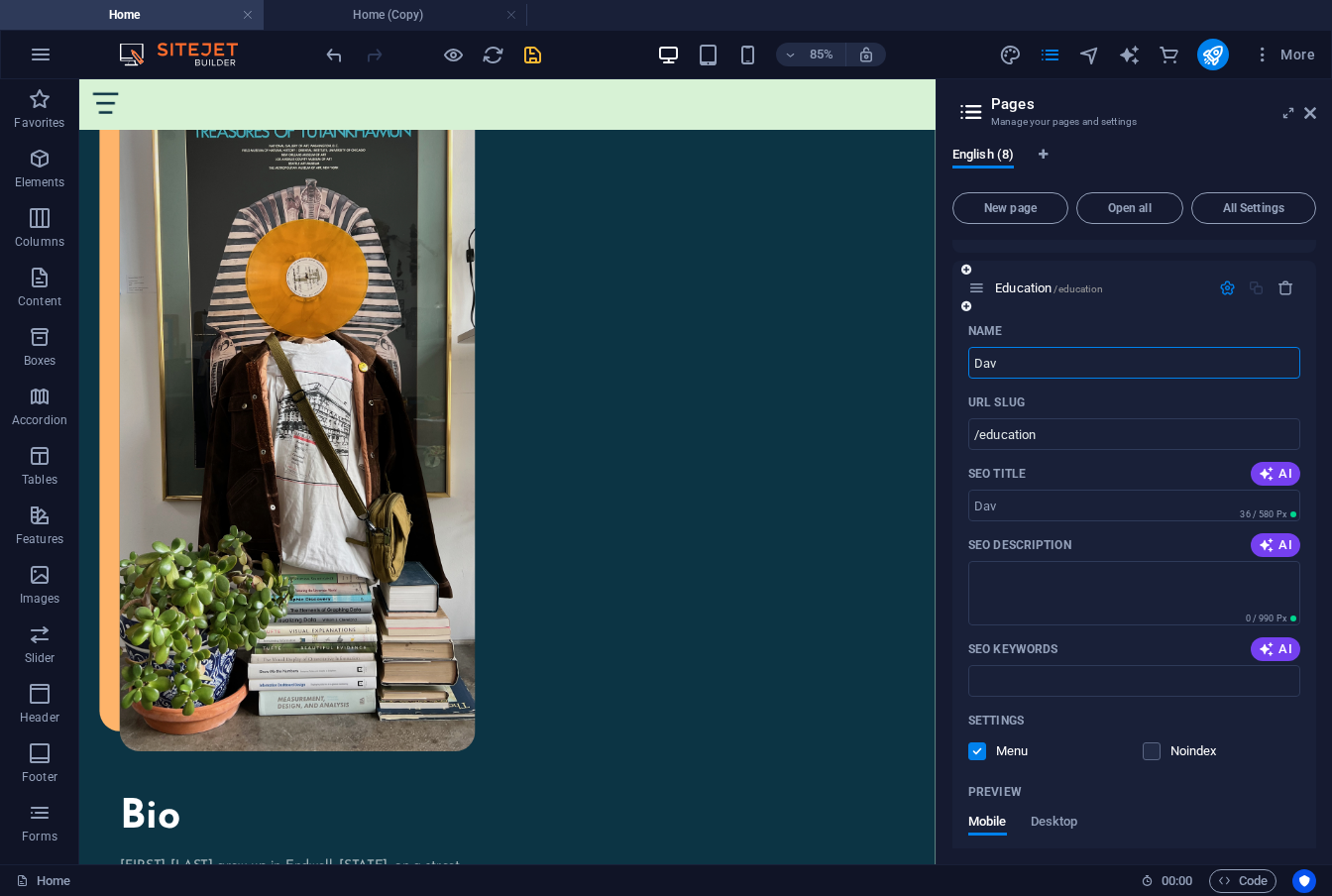 type on "Da" 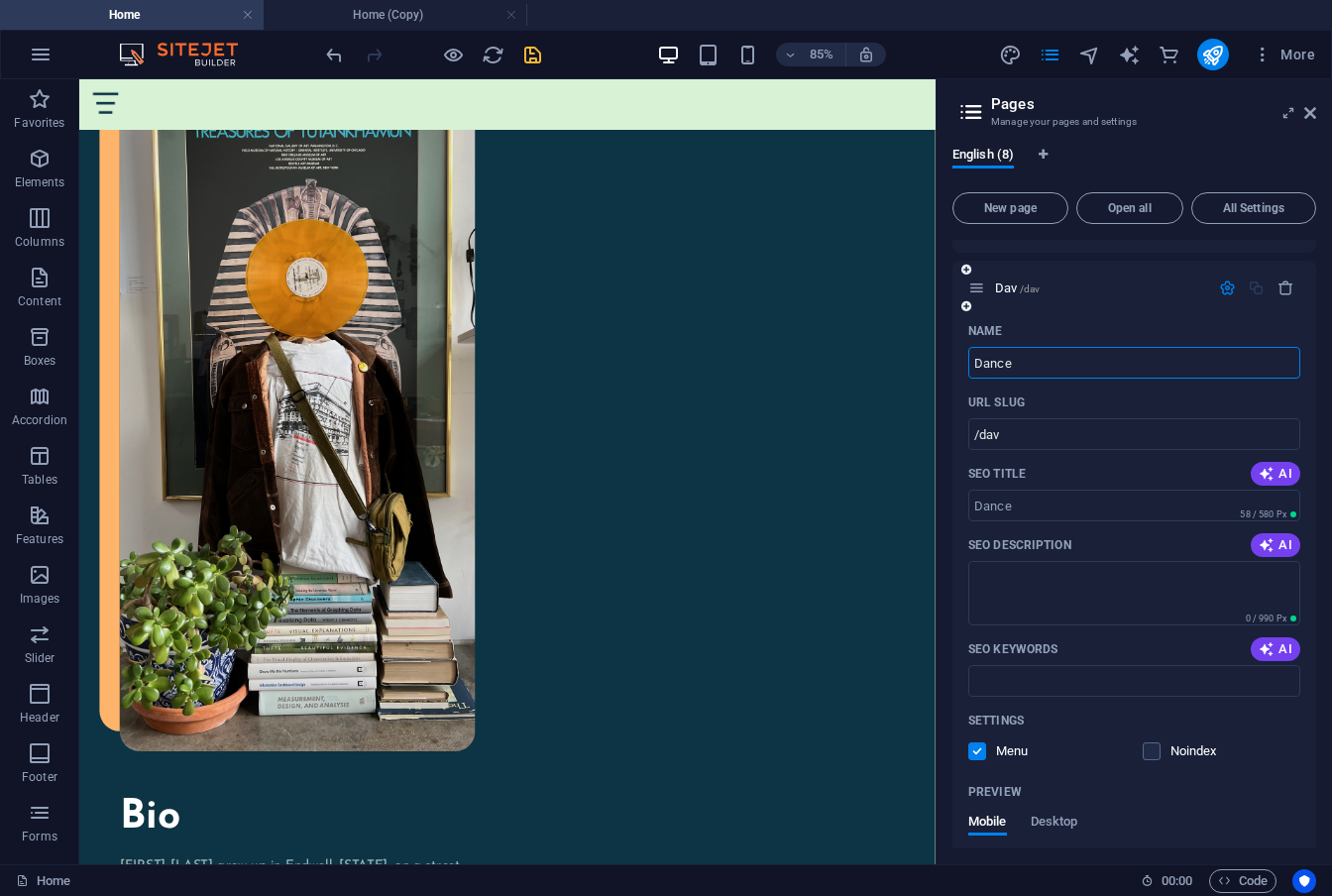 type on "Dance" 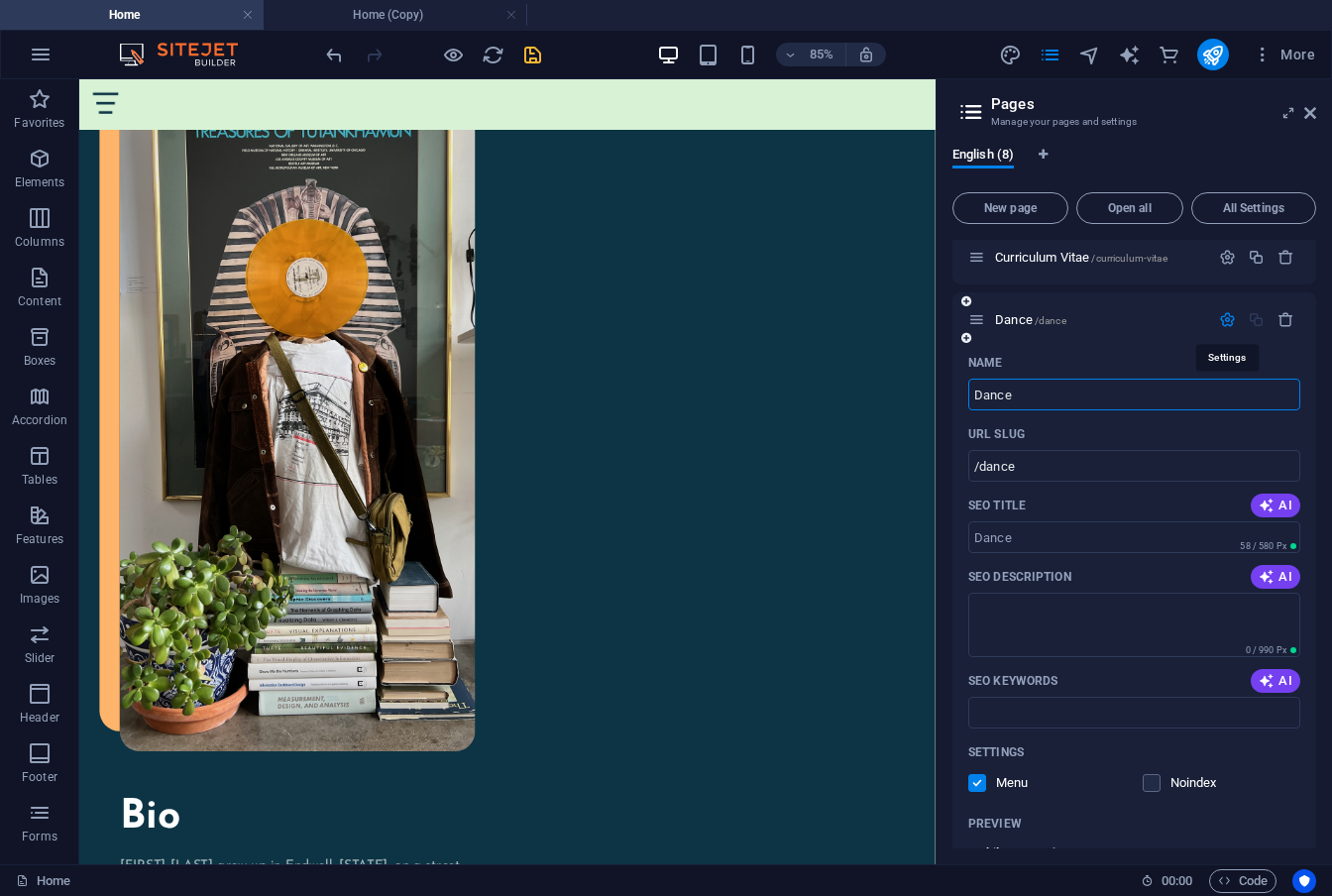 scroll, scrollTop: 391, scrollLeft: 0, axis: vertical 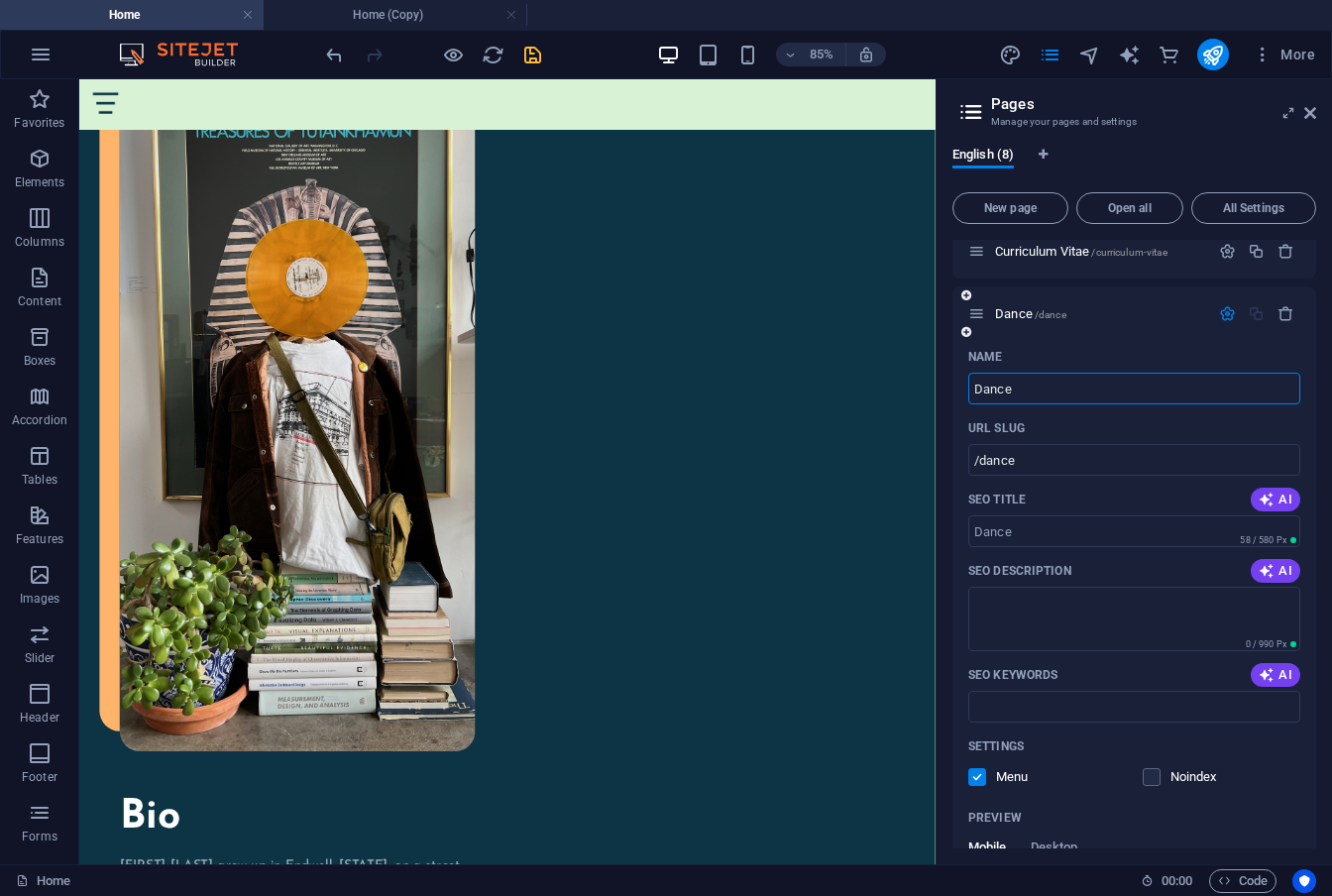click on "Name" at bounding box center (1134, 357) 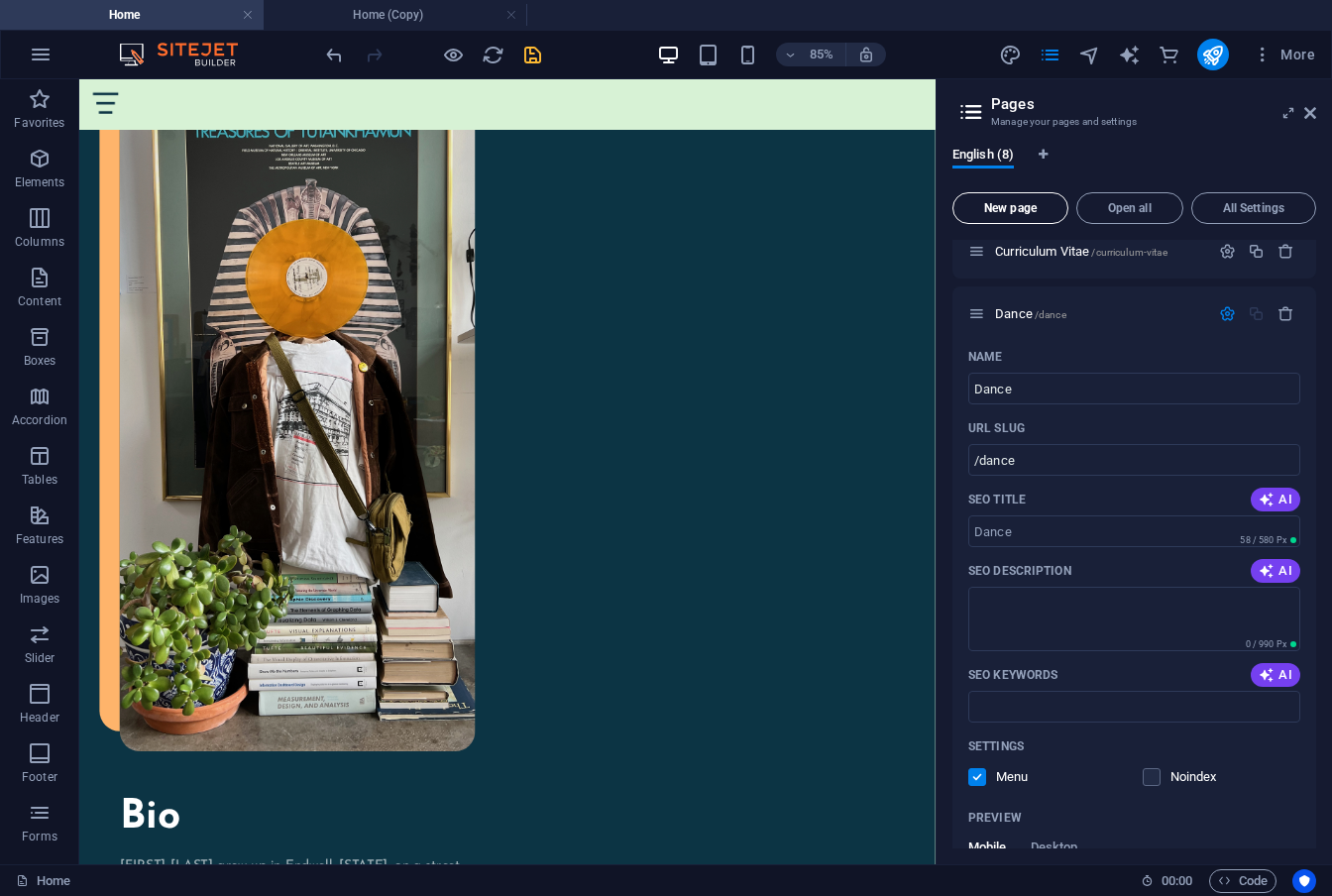 click on "New page" at bounding box center (1010, 208) 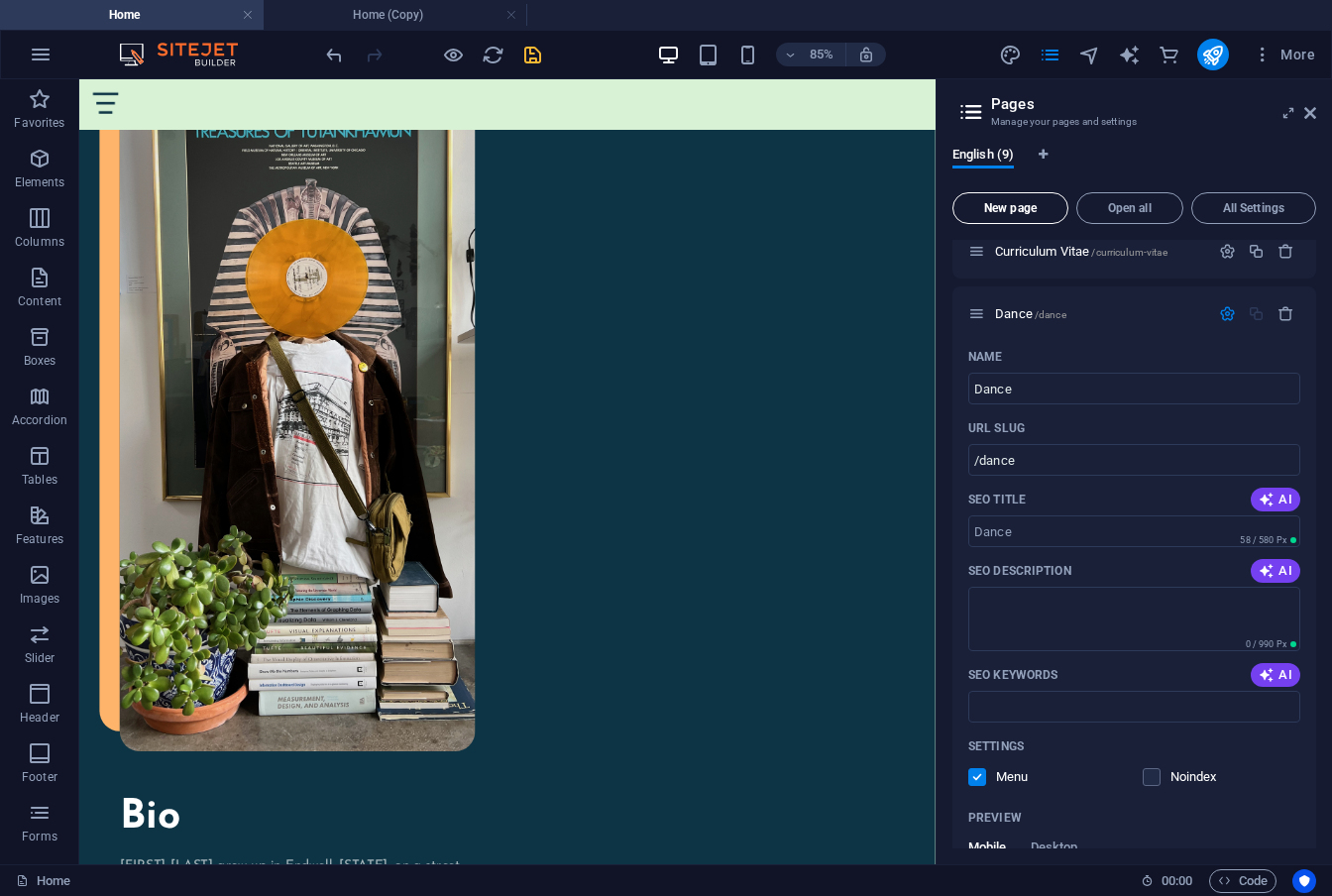 scroll, scrollTop: 989, scrollLeft: 0, axis: vertical 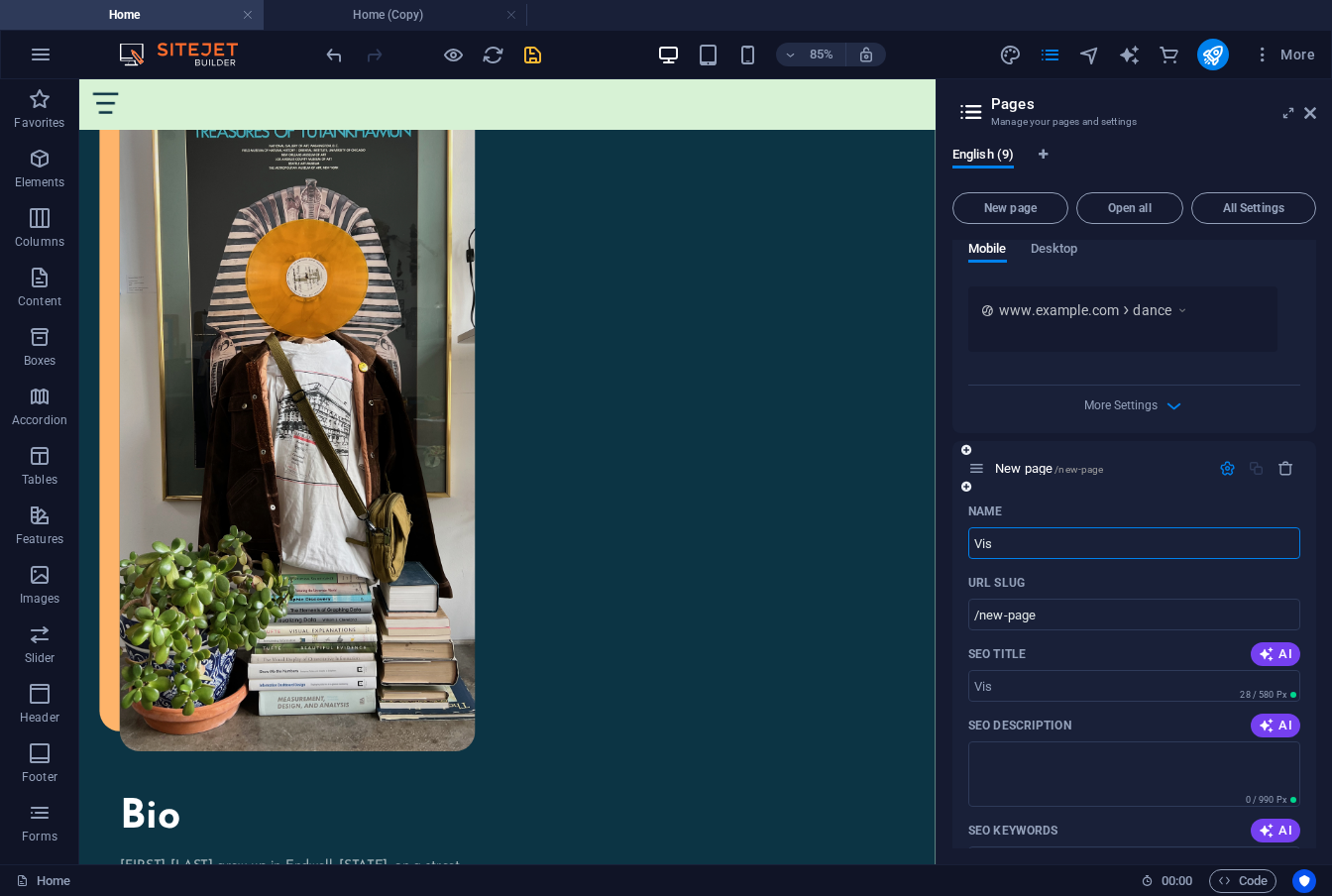 type on "Vis" 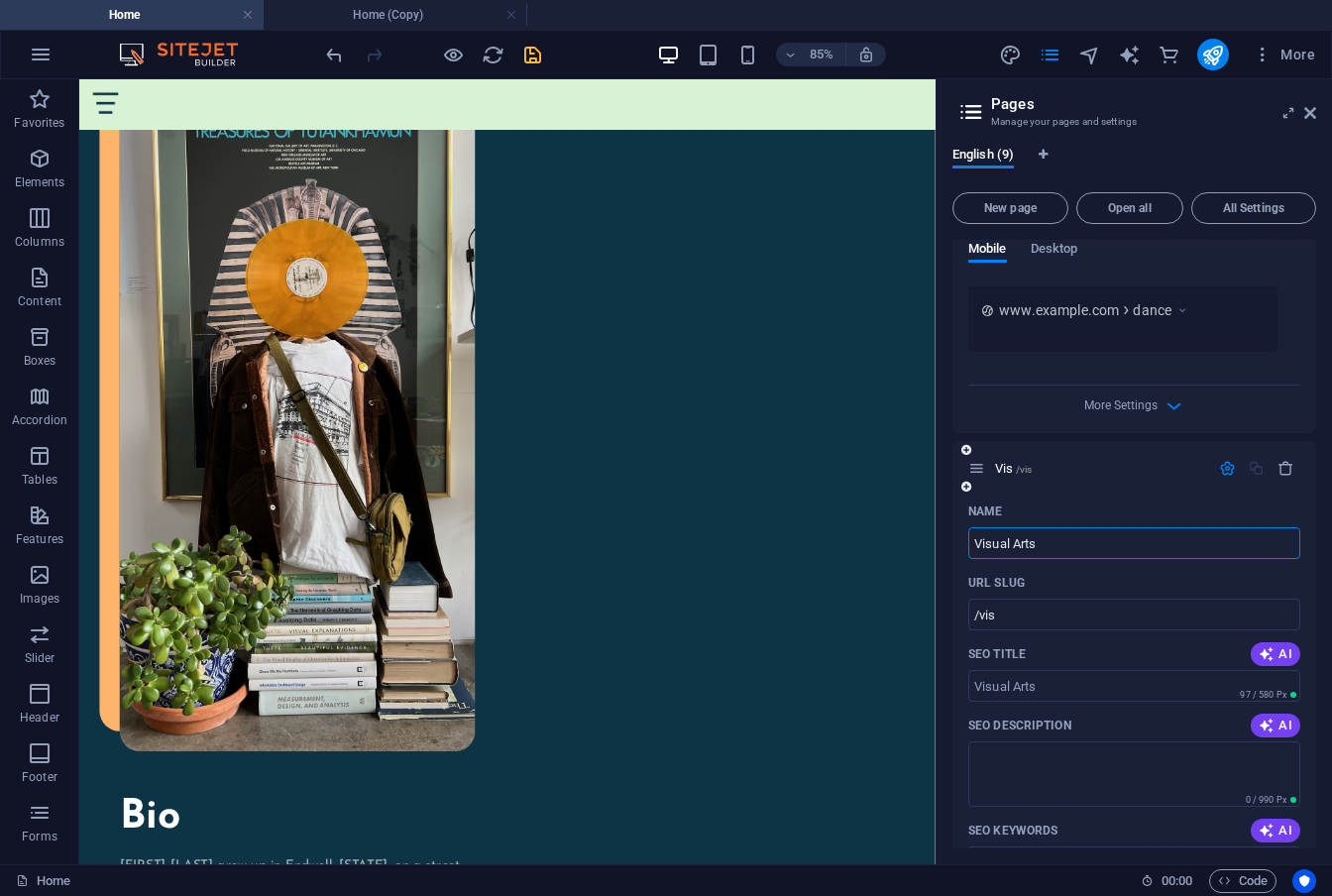 type on "Visual Arts" 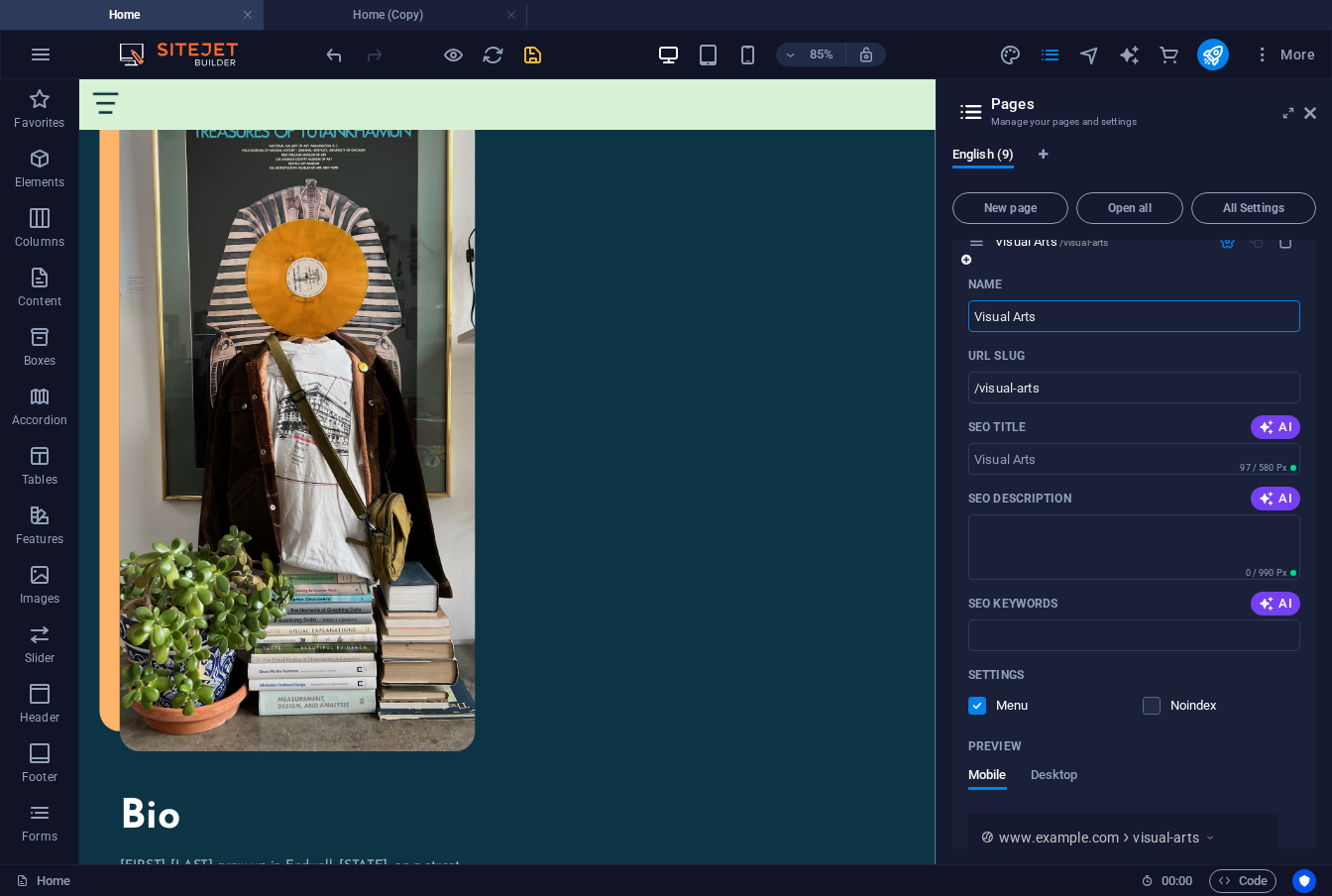 scroll, scrollTop: 1337, scrollLeft: 0, axis: vertical 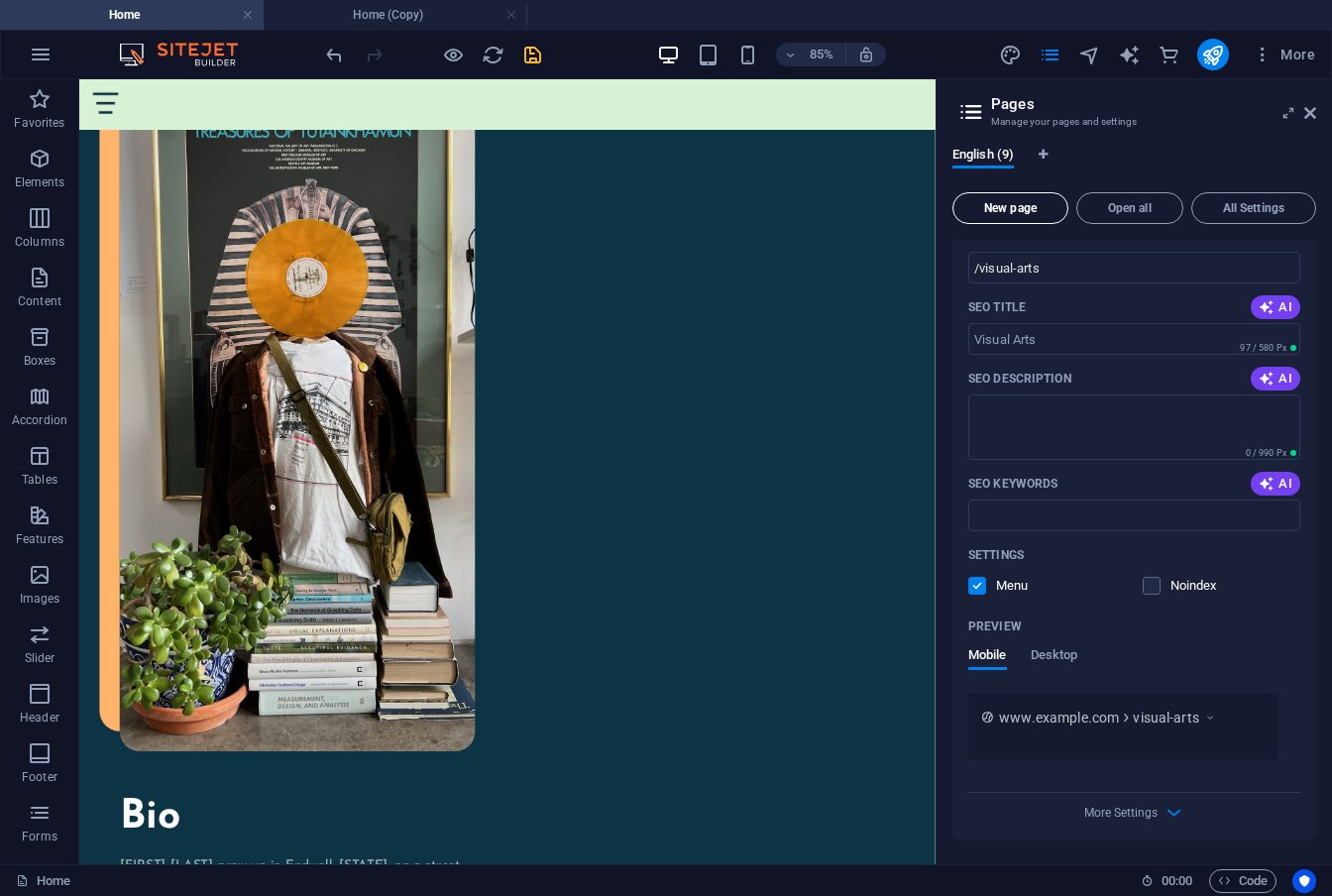 click on "New page" at bounding box center (1010, 208) 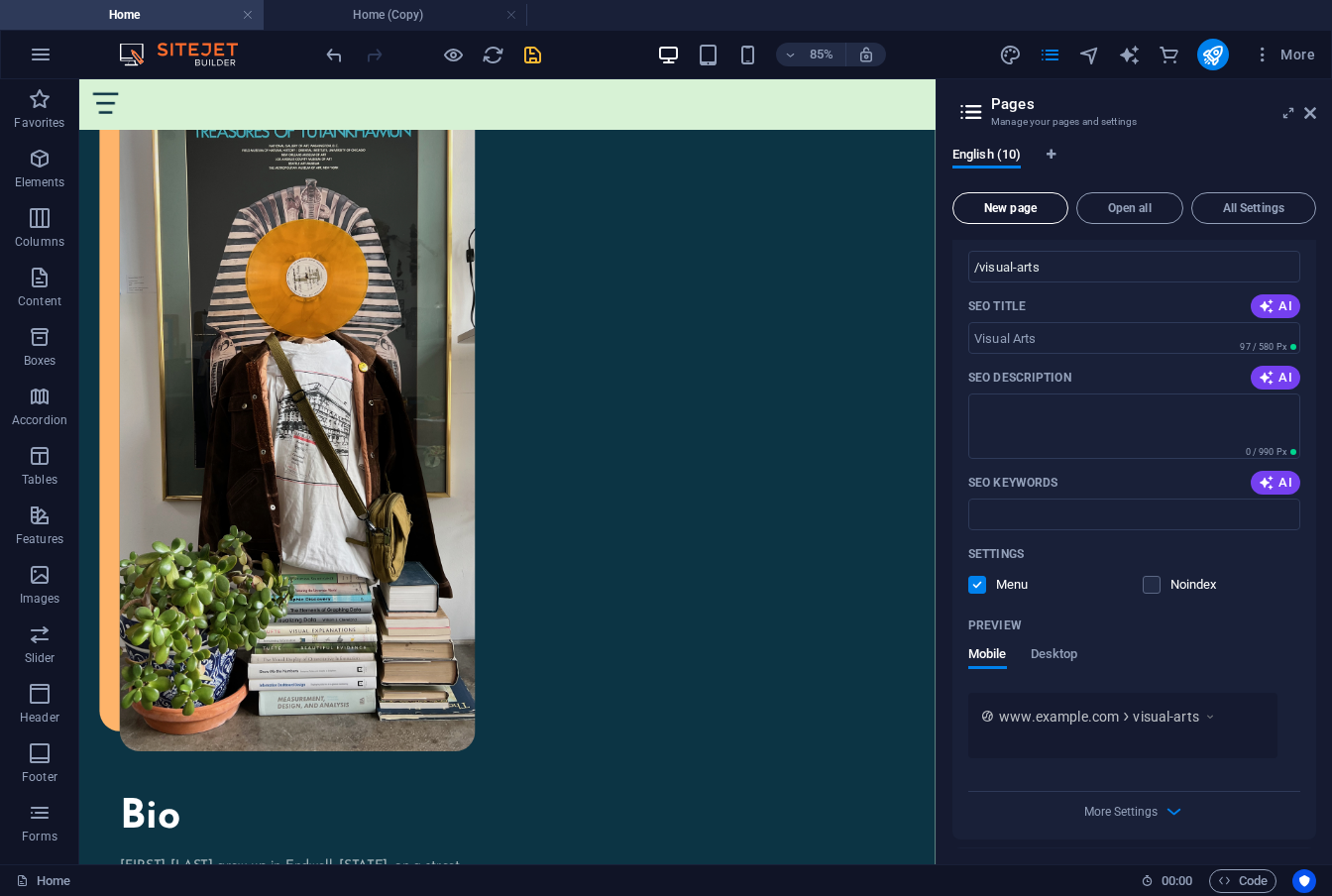 scroll, scrollTop: 1742, scrollLeft: 0, axis: vertical 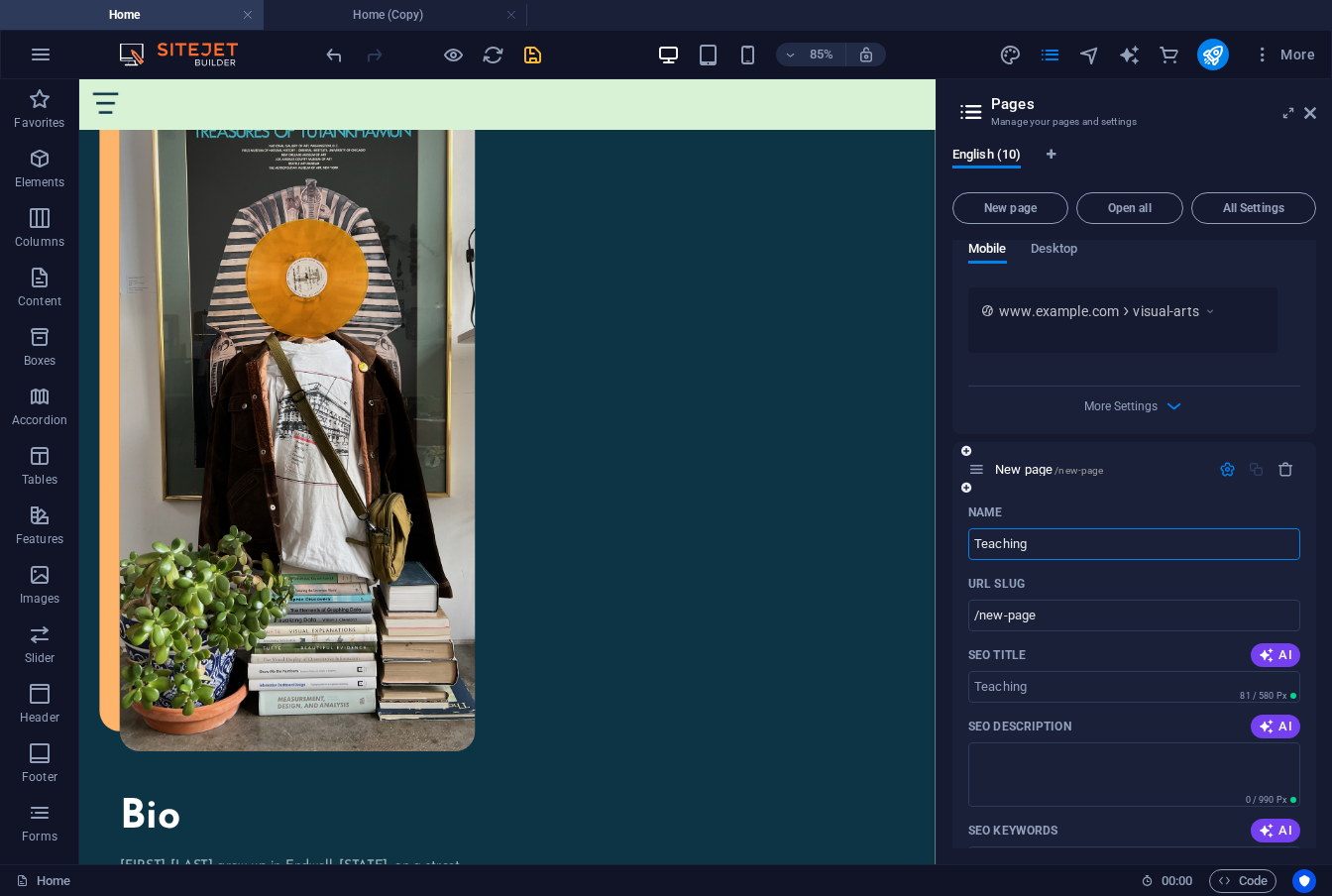 type on "Teaching" 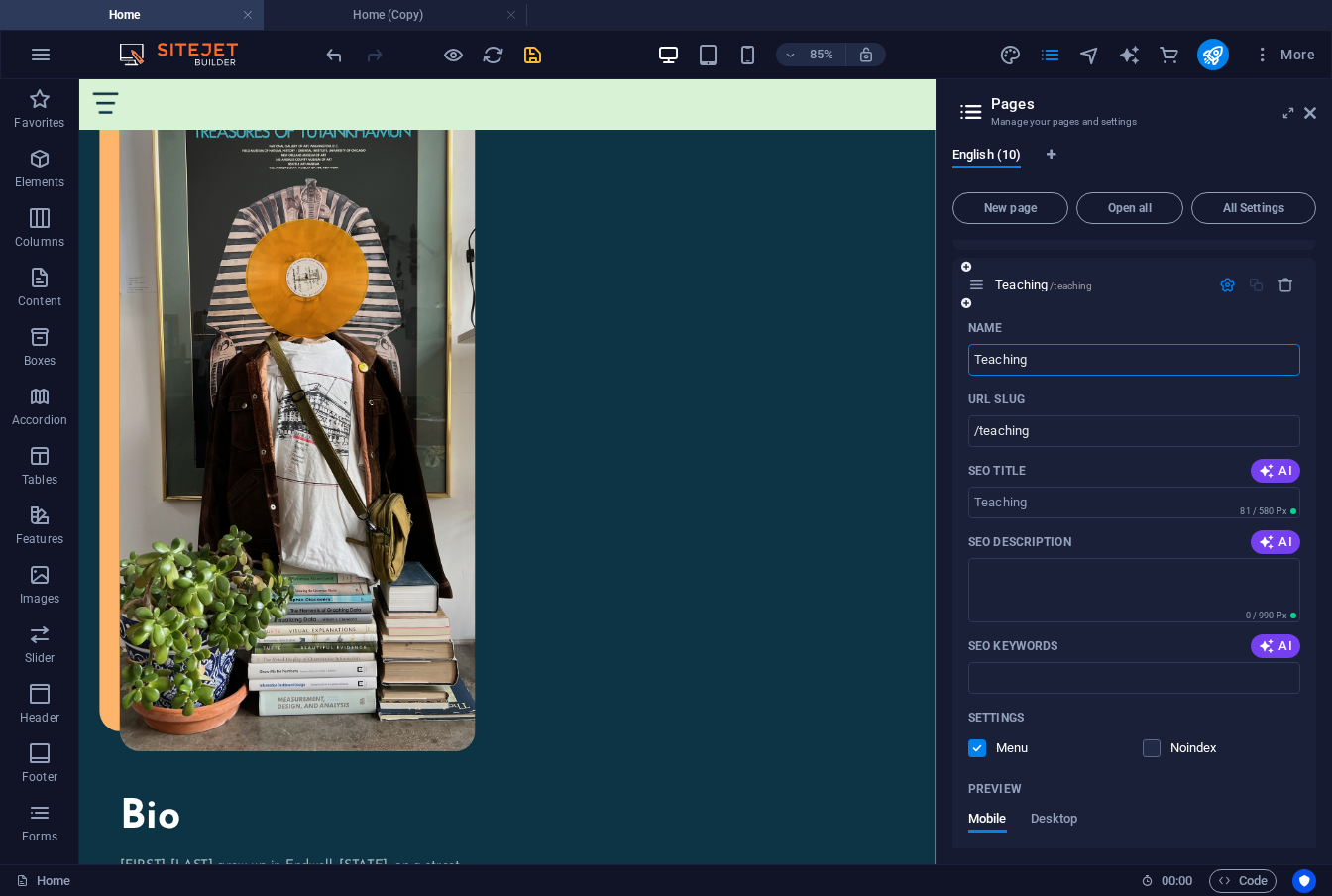 scroll, scrollTop: 1918, scrollLeft: 0, axis: vertical 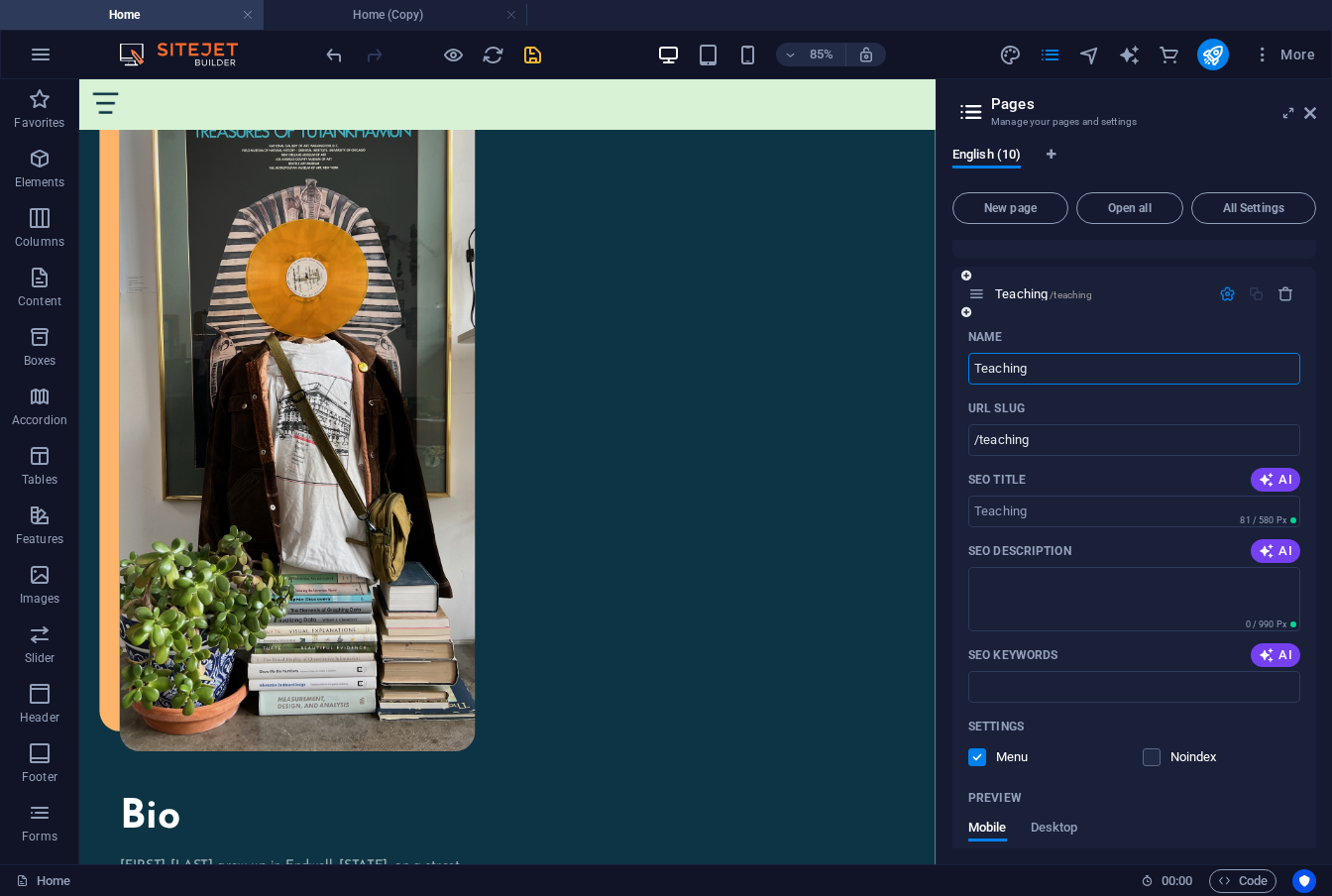 click on "Name" at bounding box center [1134, 337] 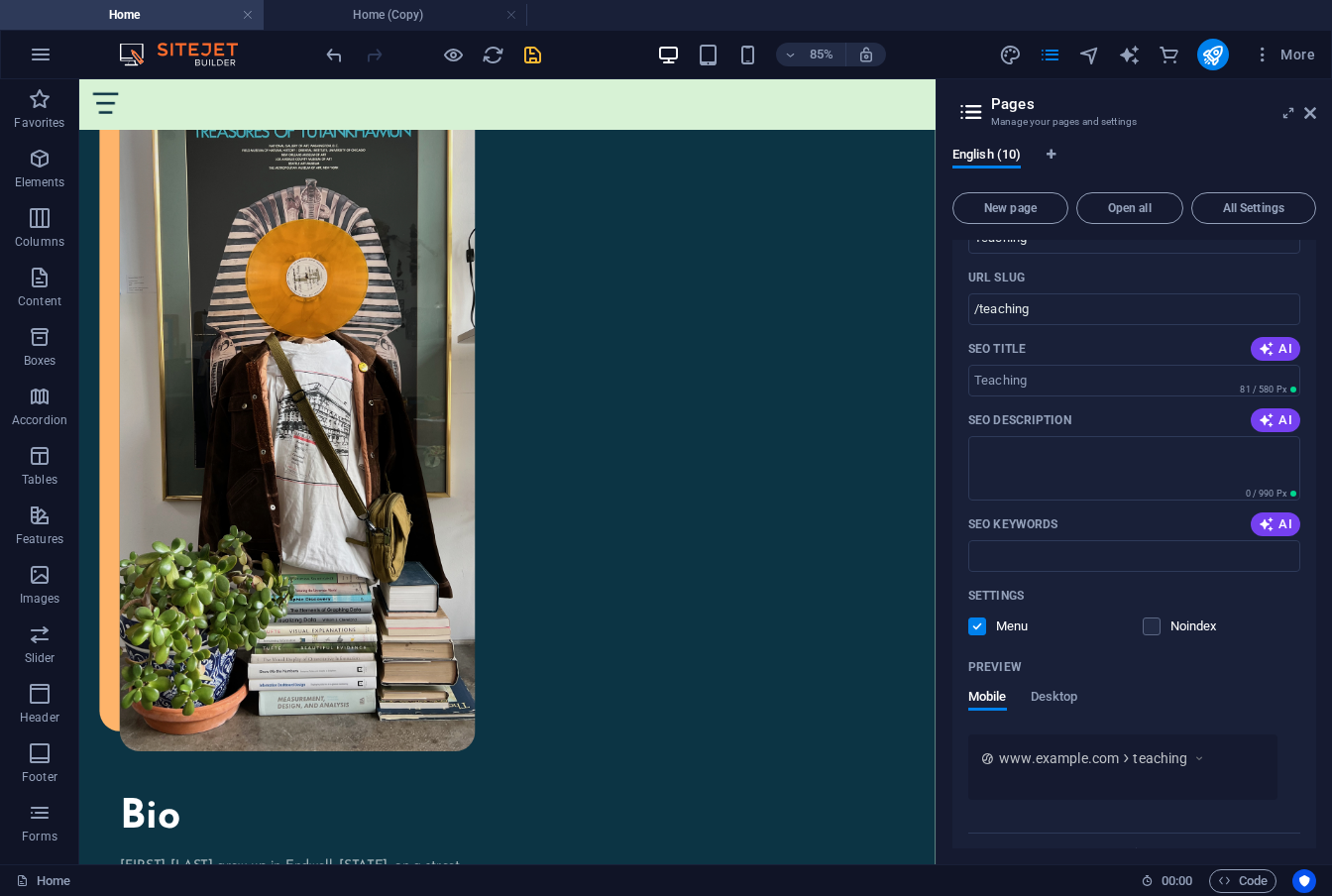 scroll, scrollTop: 2090, scrollLeft: 0, axis: vertical 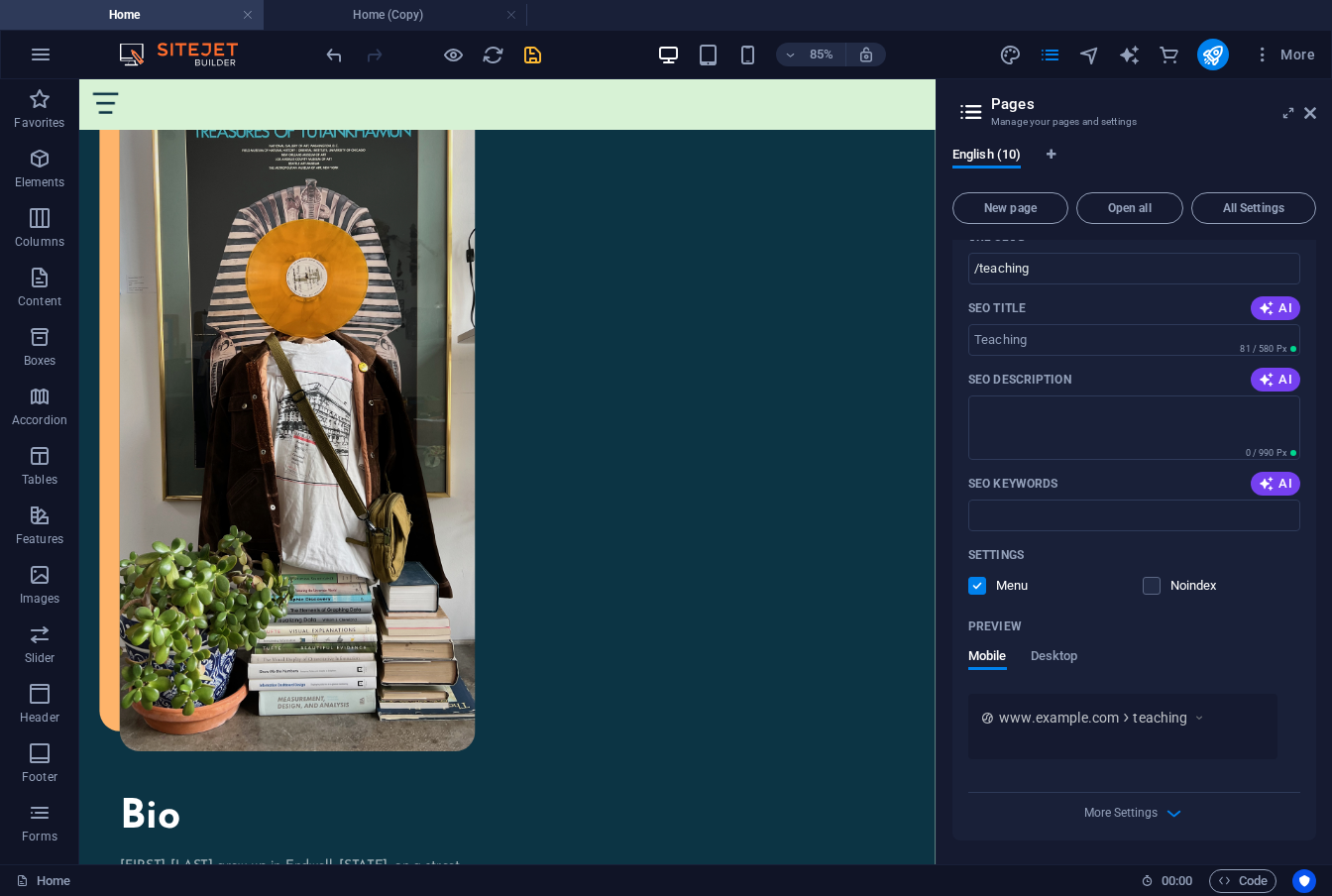 click at bounding box center (977, 586) 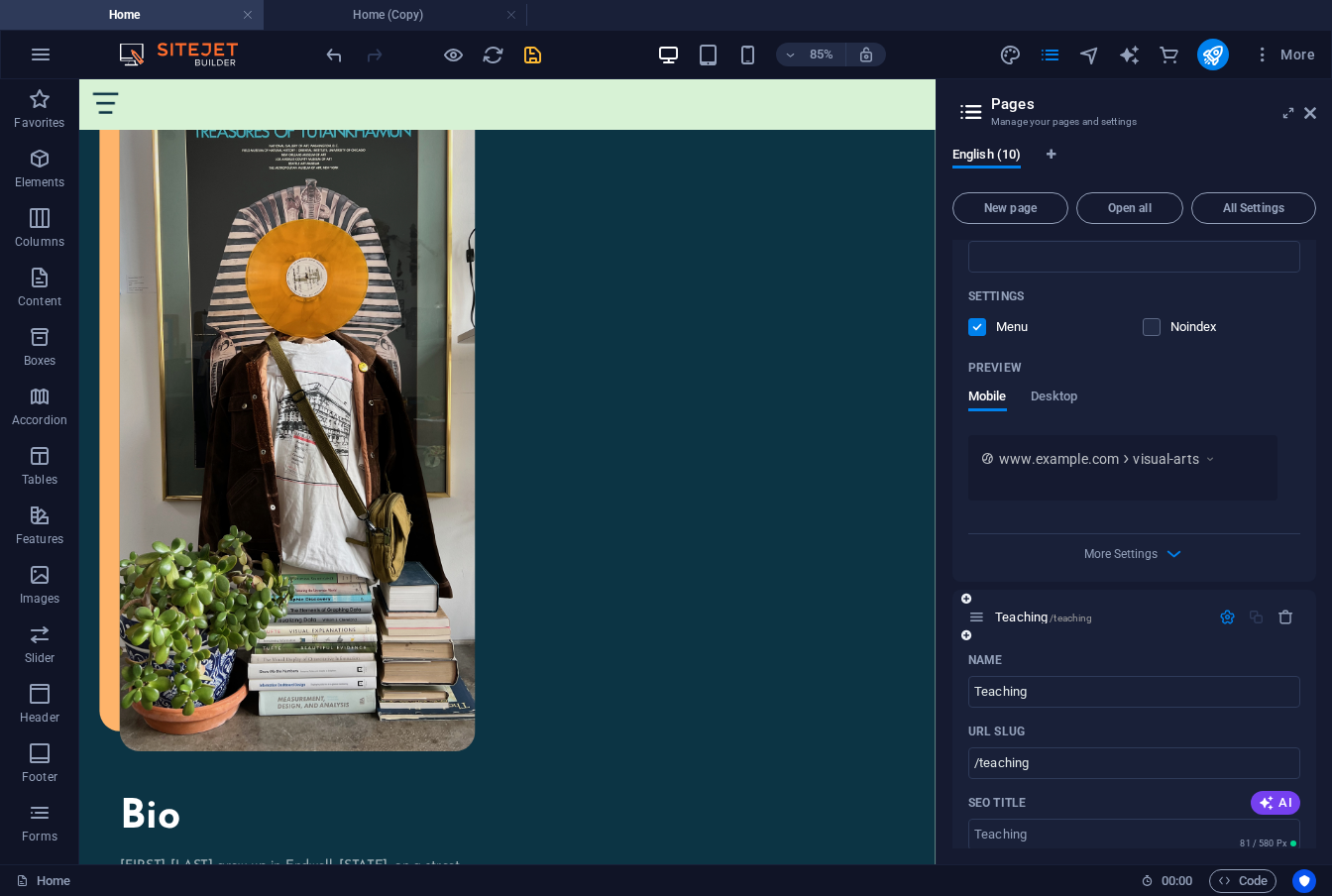 scroll, scrollTop: 1589, scrollLeft: 0, axis: vertical 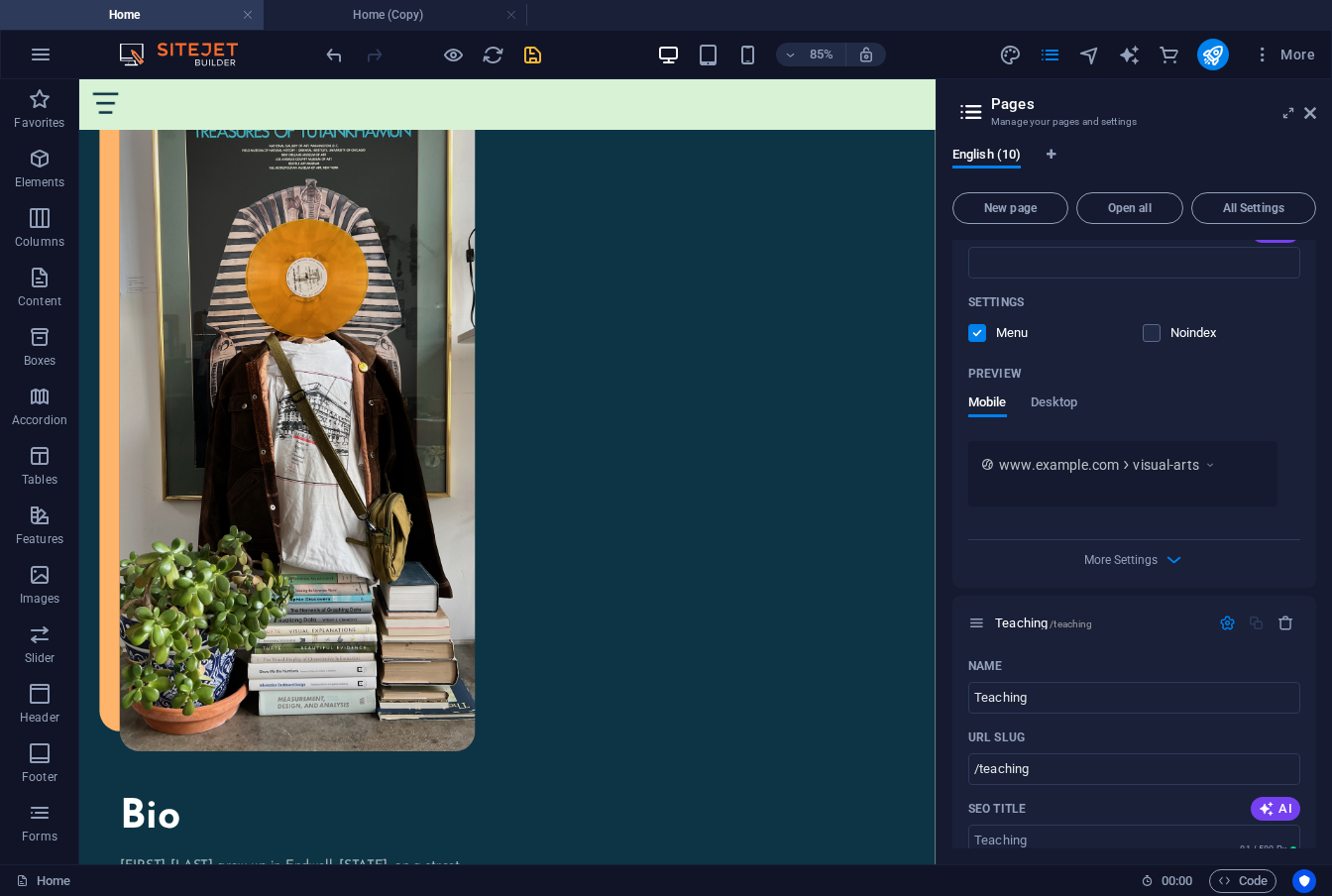 click at bounding box center (977, 333) 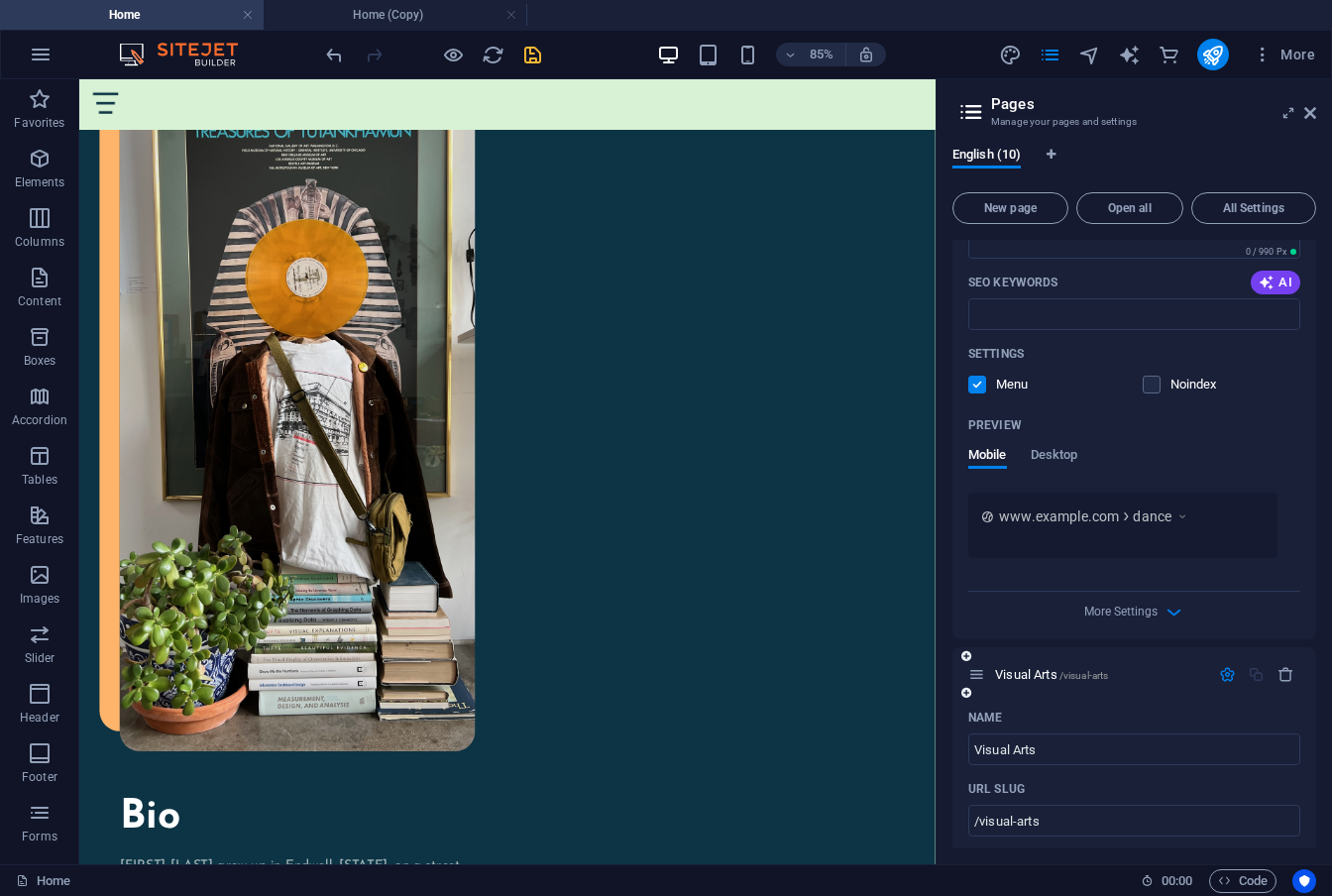 scroll, scrollTop: 772, scrollLeft: 0, axis: vertical 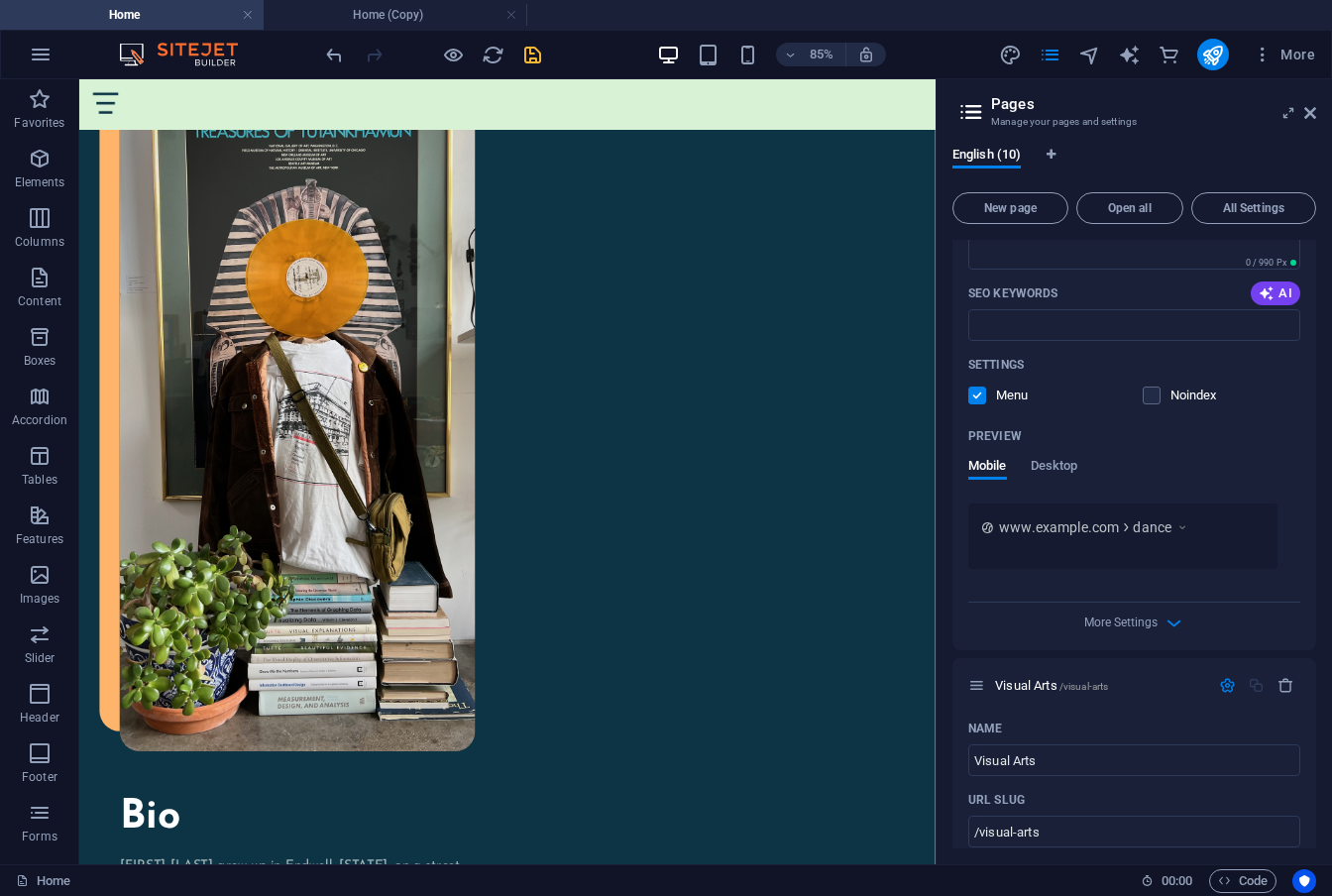 click at bounding box center [977, 395] 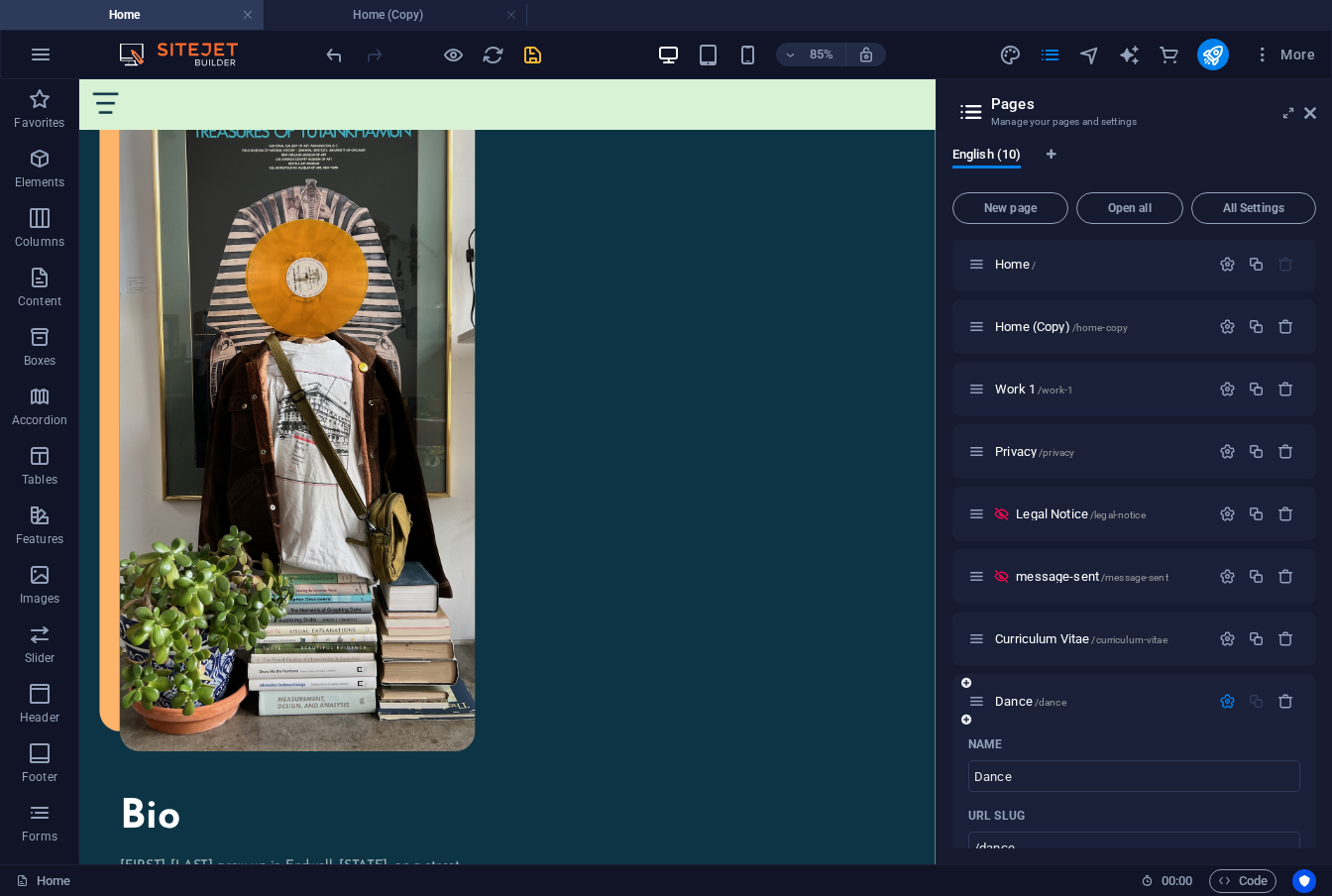 scroll, scrollTop: 0, scrollLeft: 0, axis: both 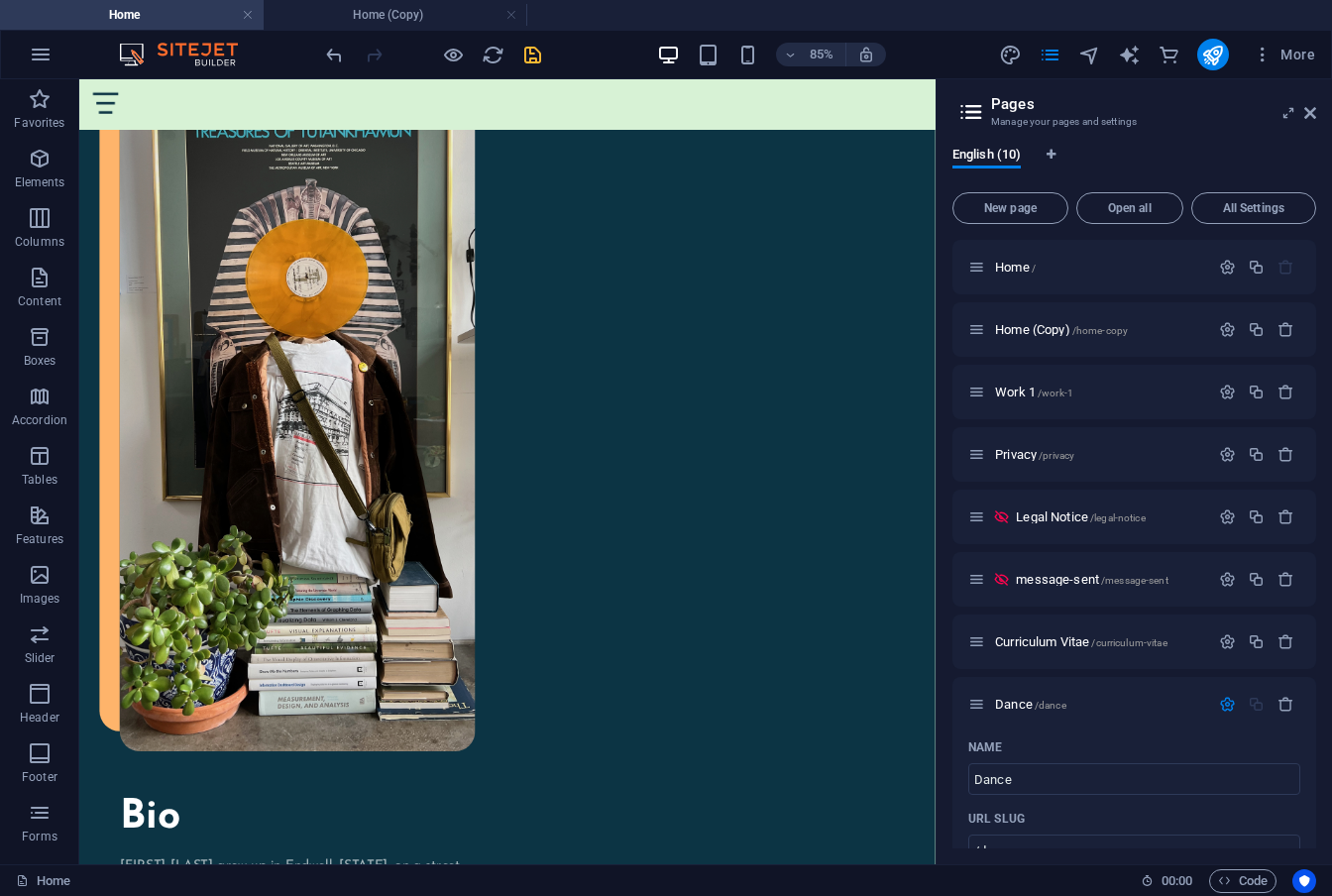 click at bounding box center [532, 55] 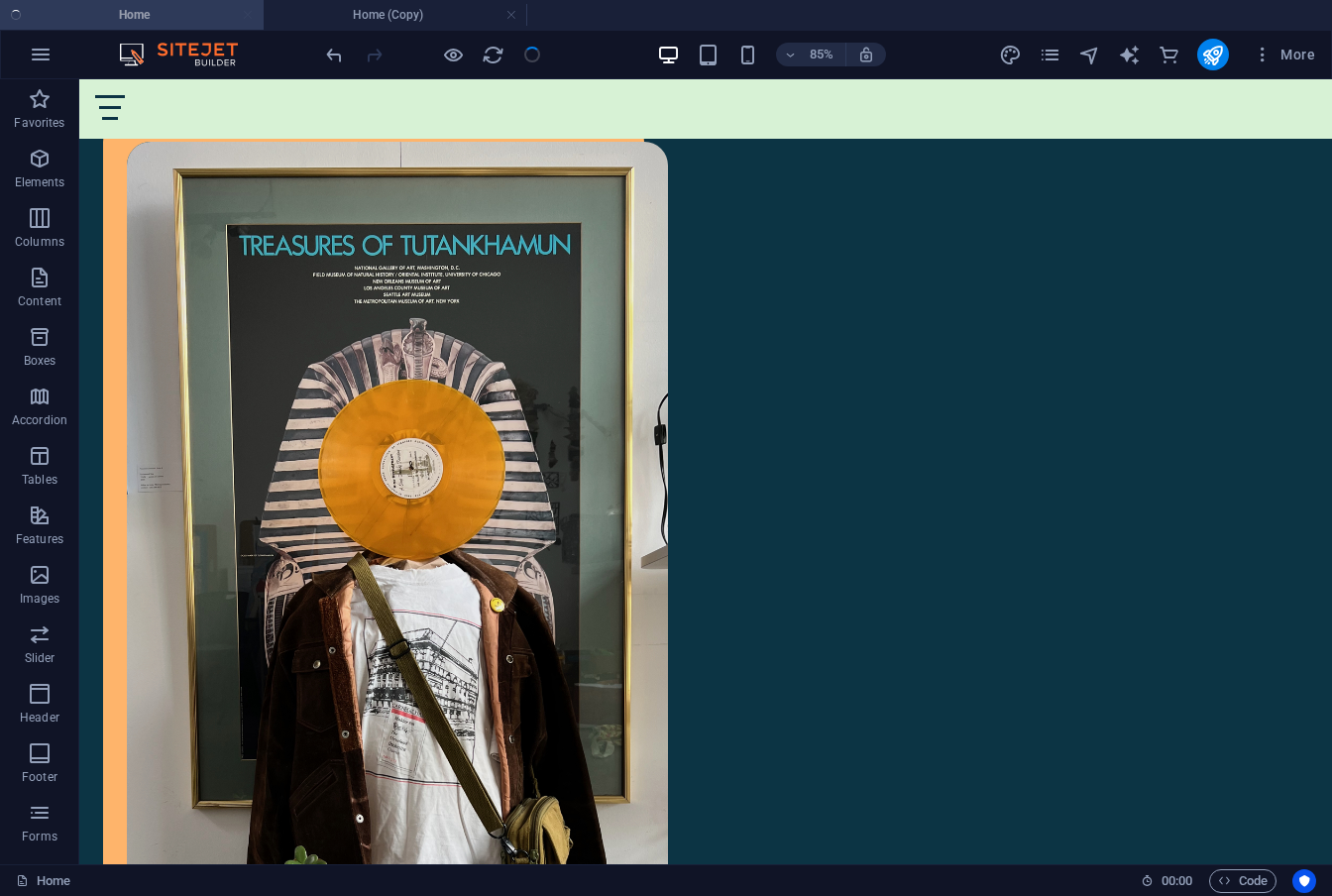 scroll, scrollTop: 1492, scrollLeft: 0, axis: vertical 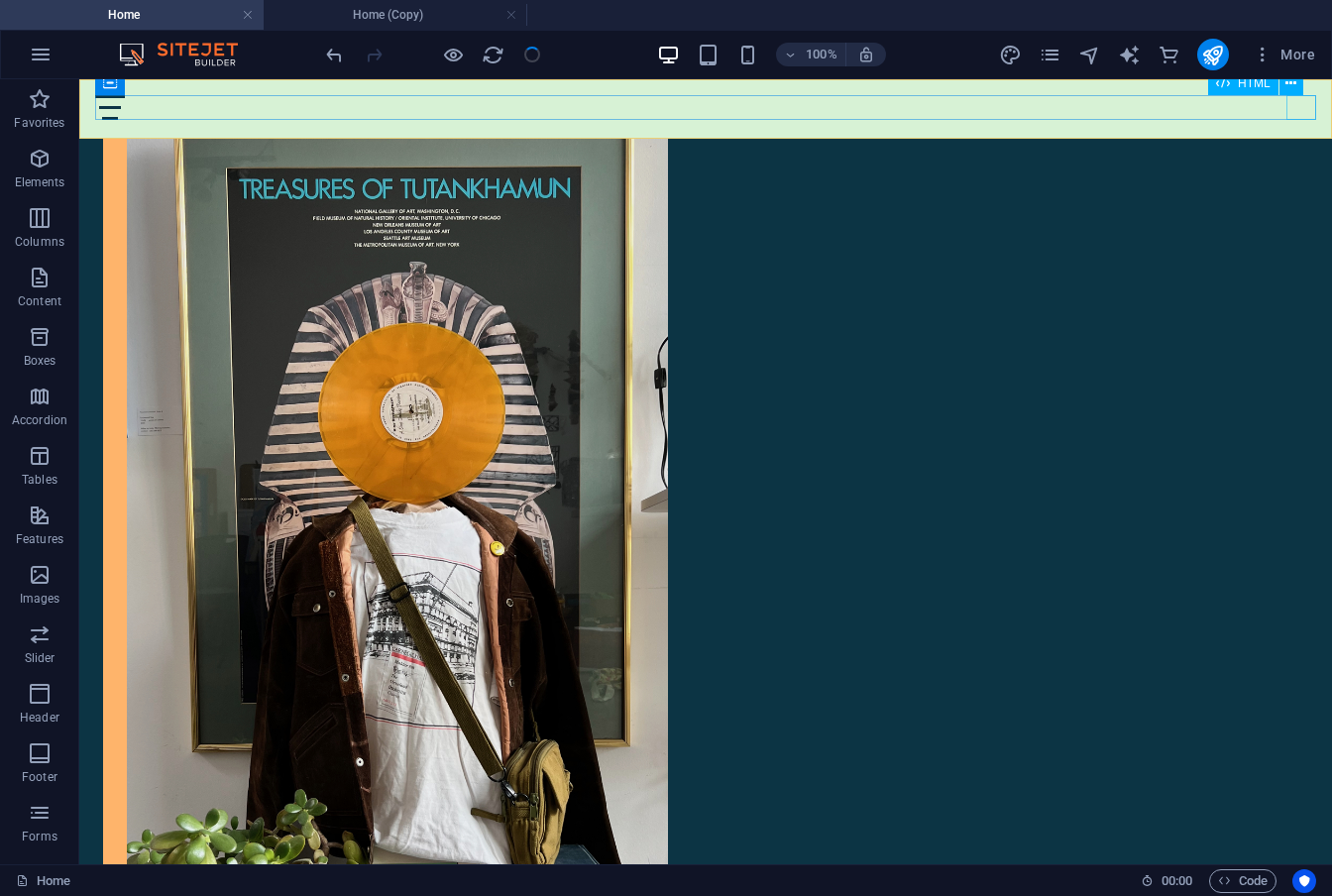 click at bounding box center [706, 107] 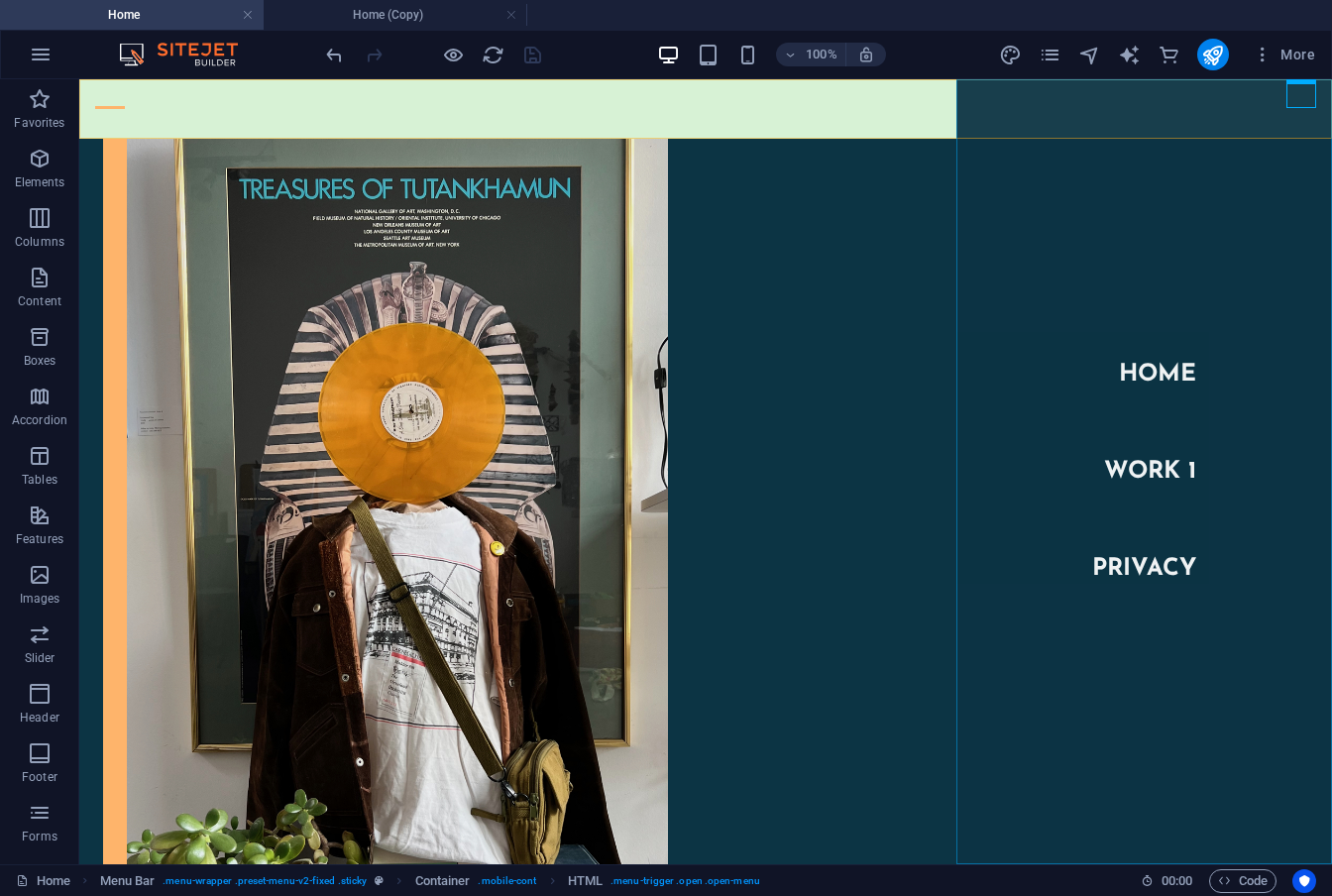 click on "Home Work 1 Privacy" at bounding box center [1144, 472] 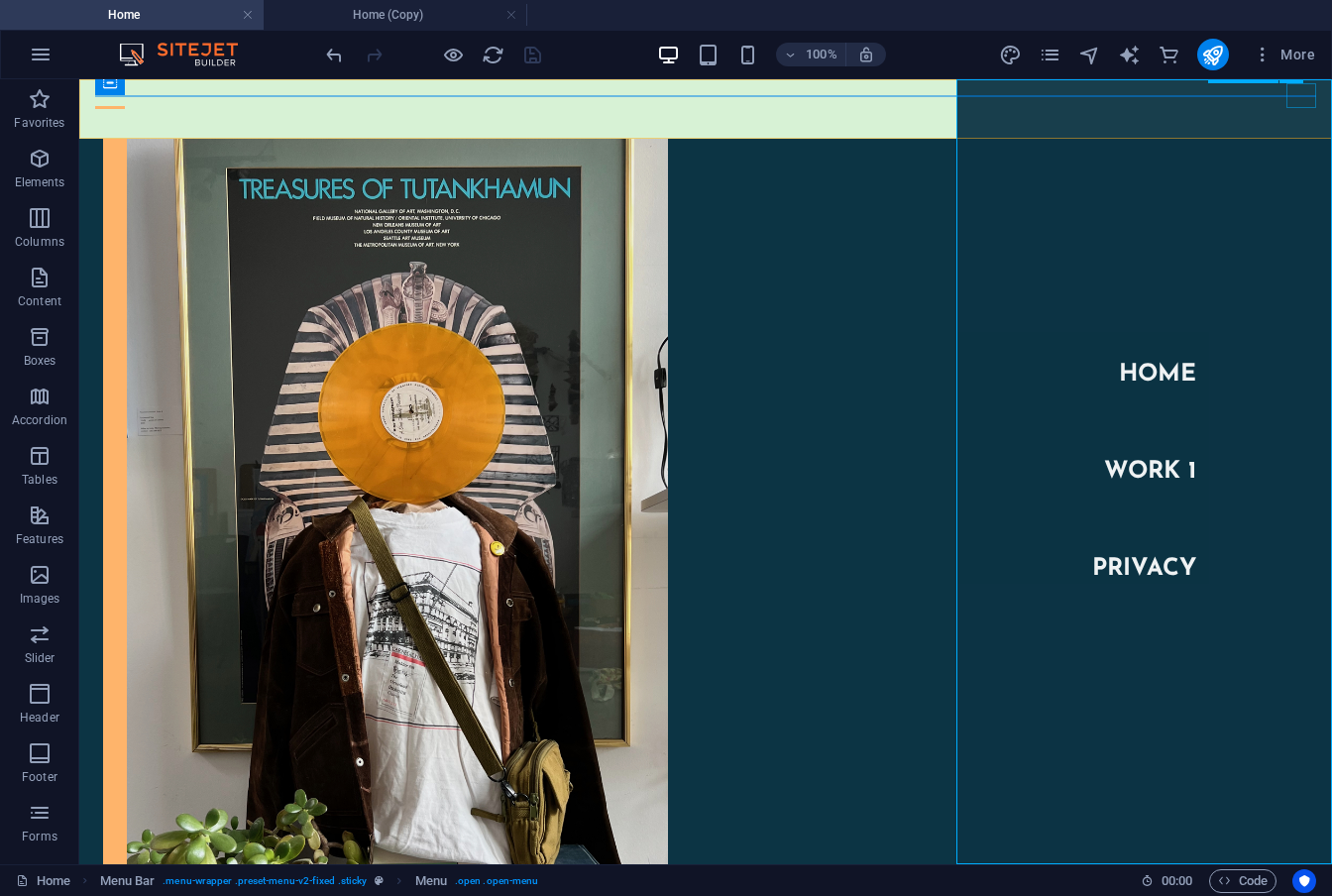 click at bounding box center [110, 107] 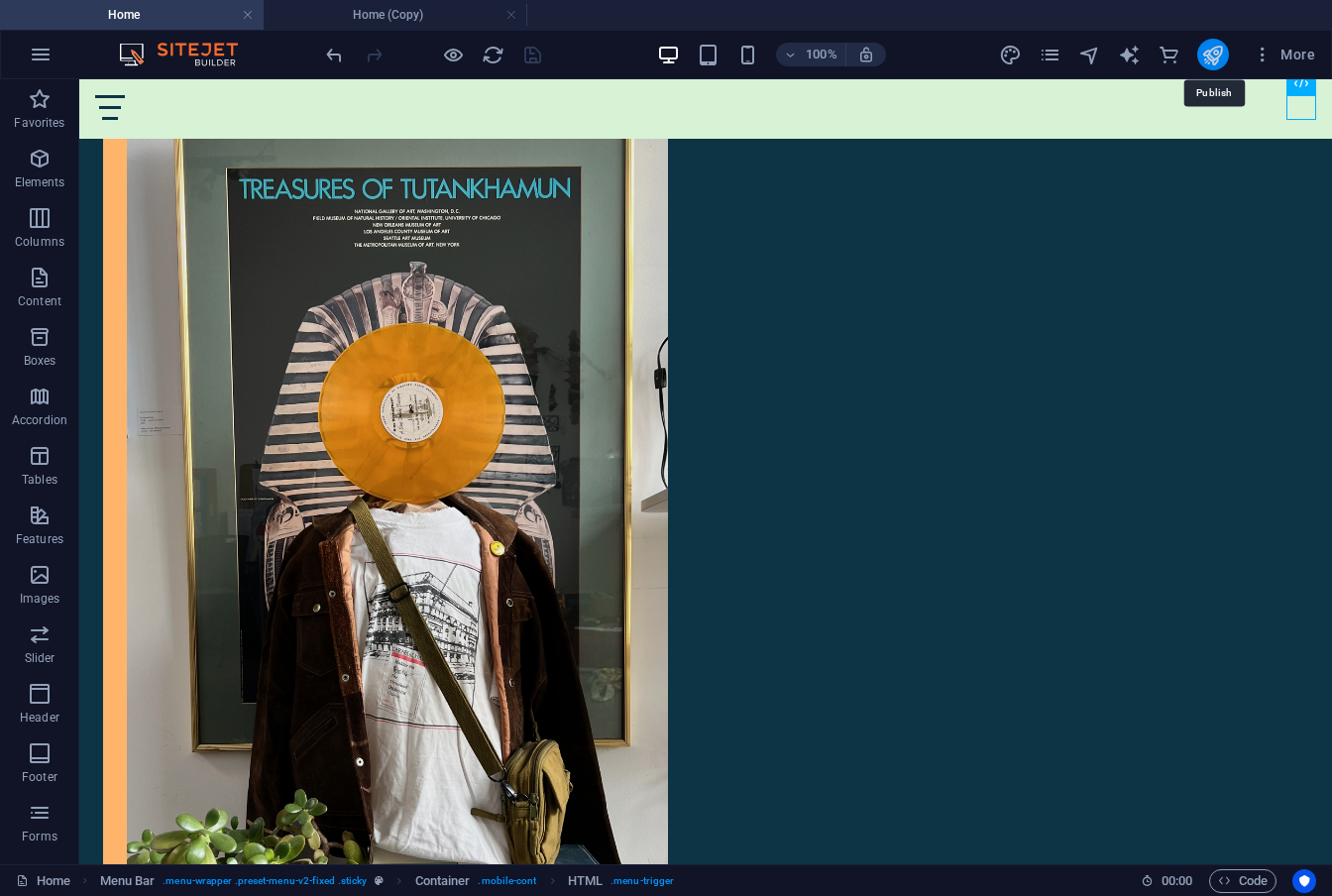 click at bounding box center [1212, 55] 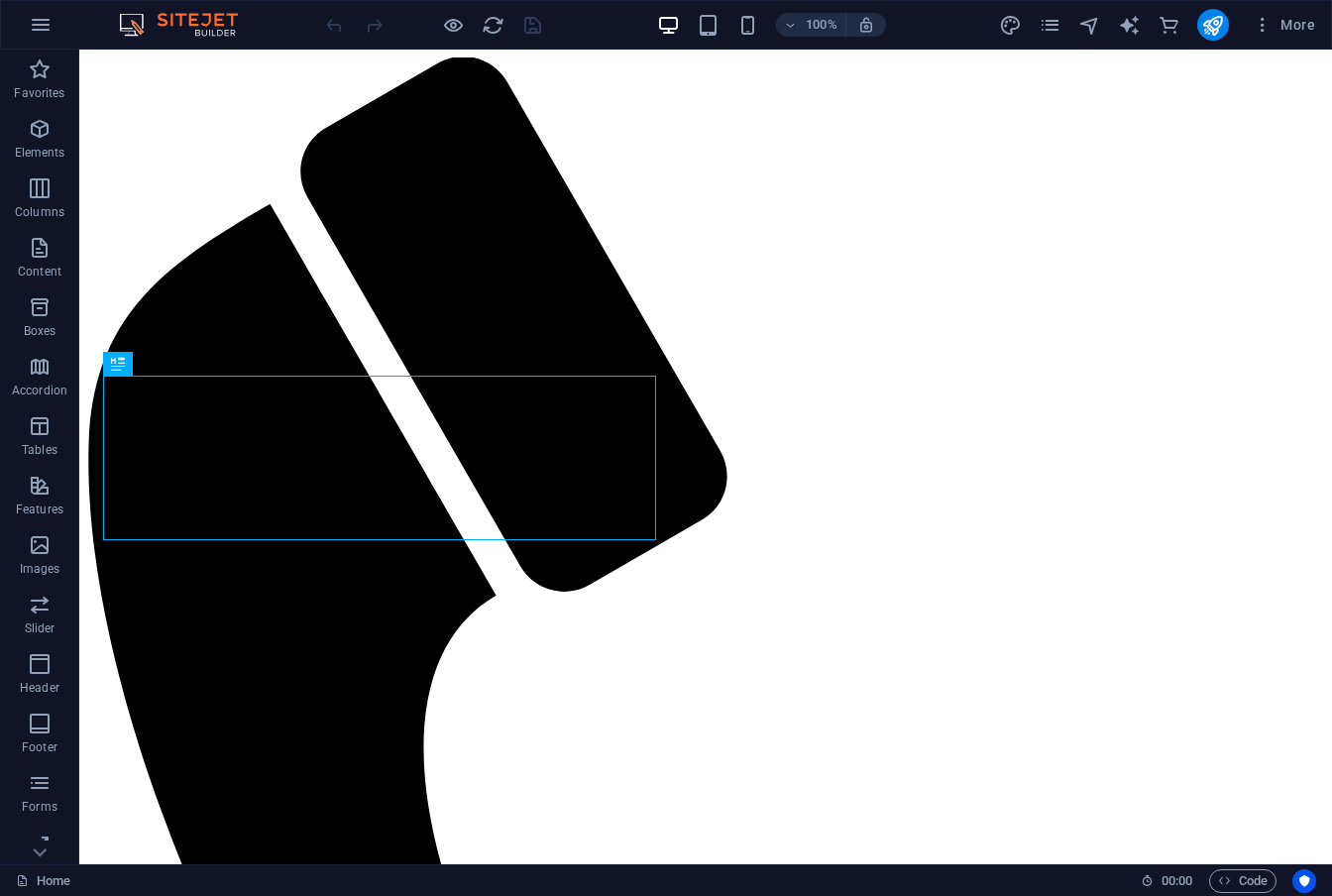 scroll, scrollTop: 0, scrollLeft: 0, axis: both 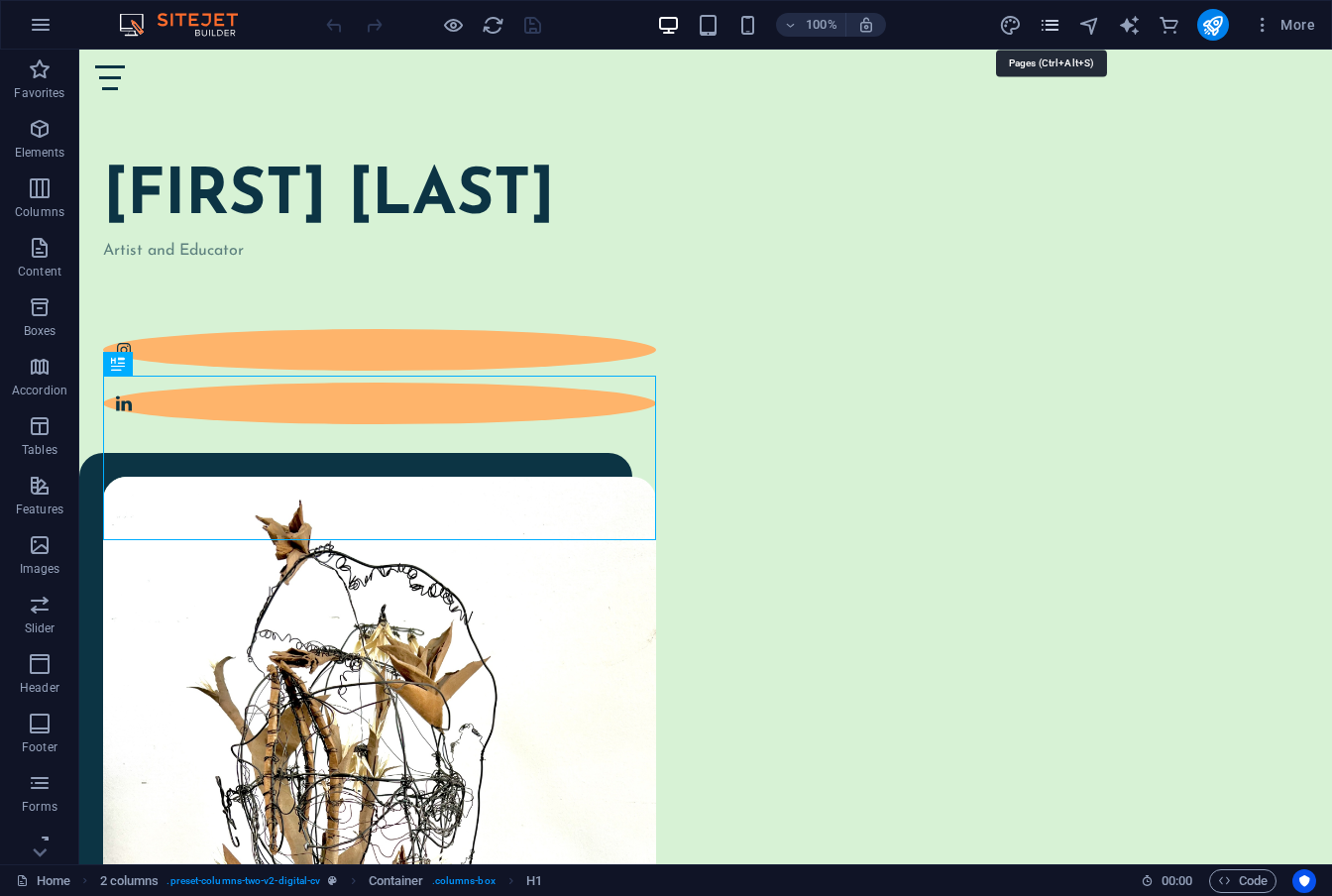 click at bounding box center [1050, 25] 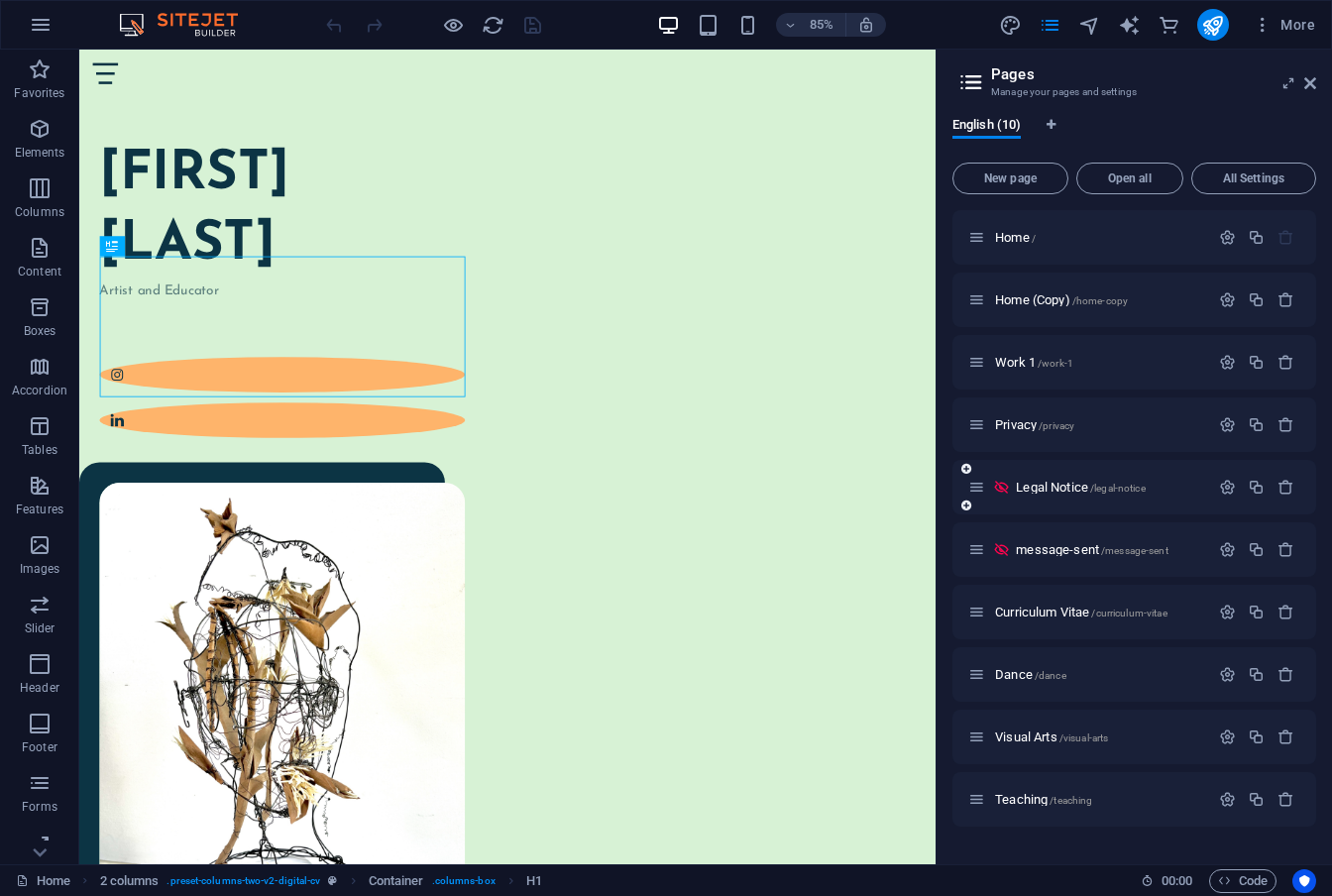 drag, startPoint x: 1061, startPoint y: 655, endPoint x: 1049, endPoint y: 464, distance: 191.37659 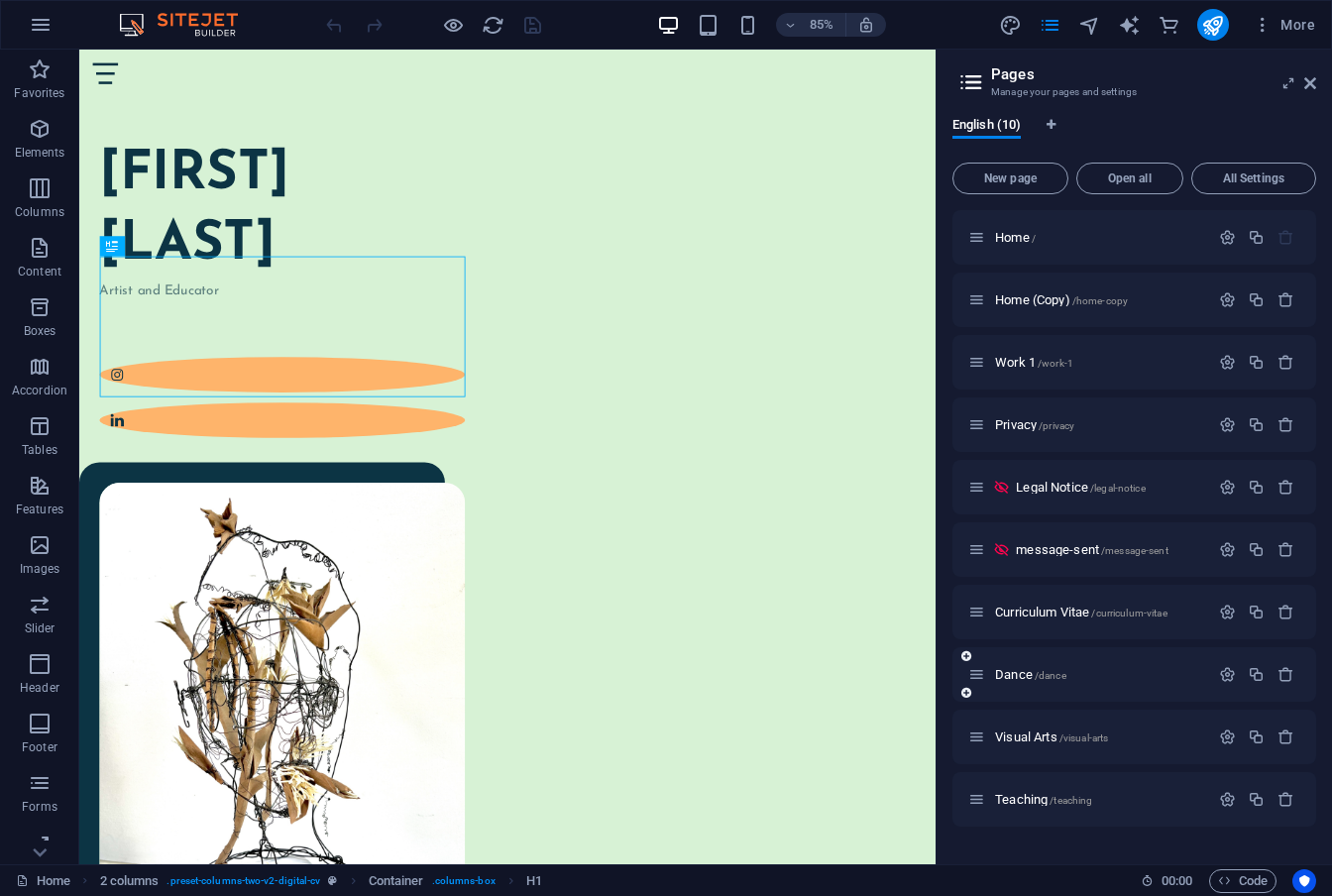 click at bounding box center (966, 656) 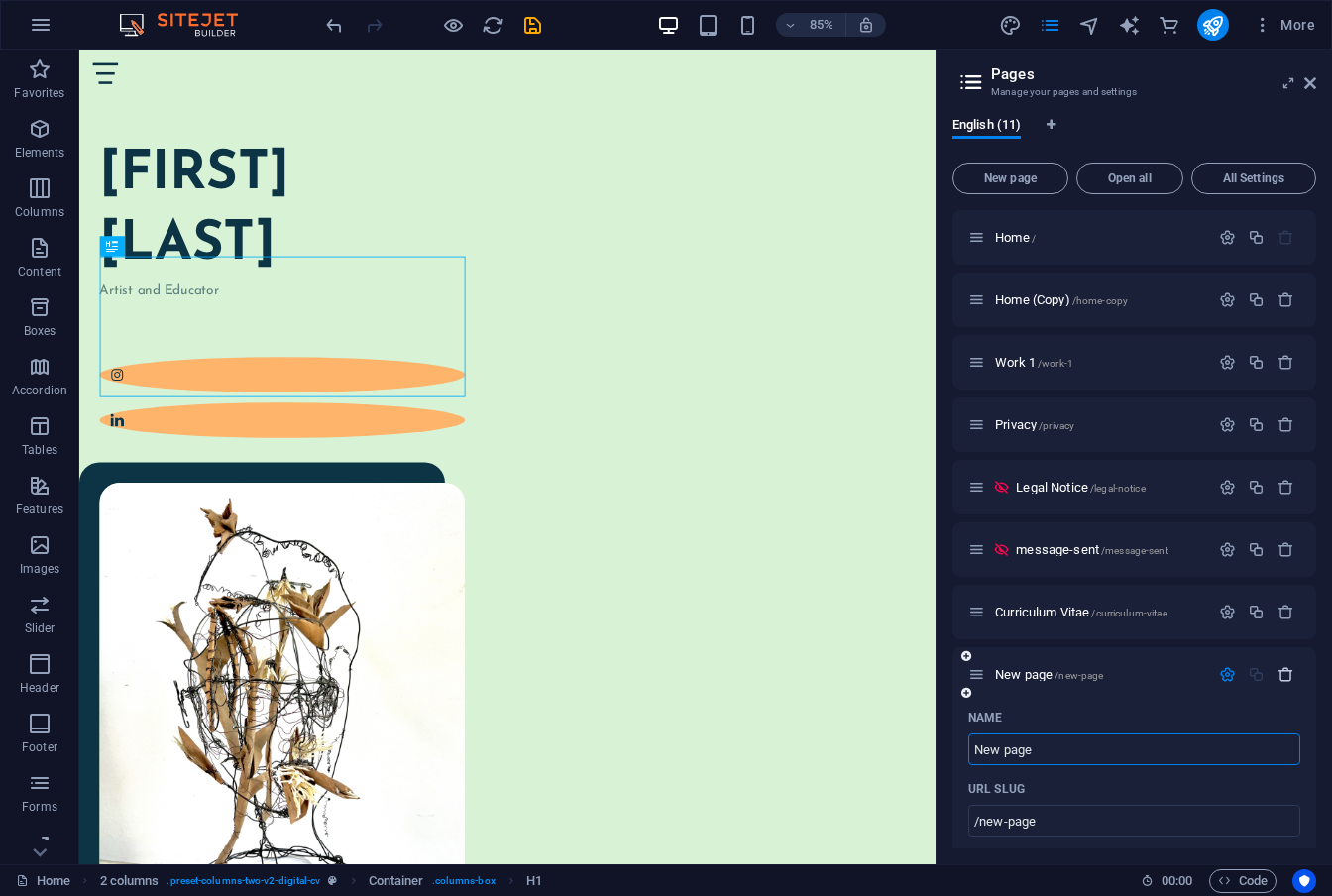 click at bounding box center [1285, 674] 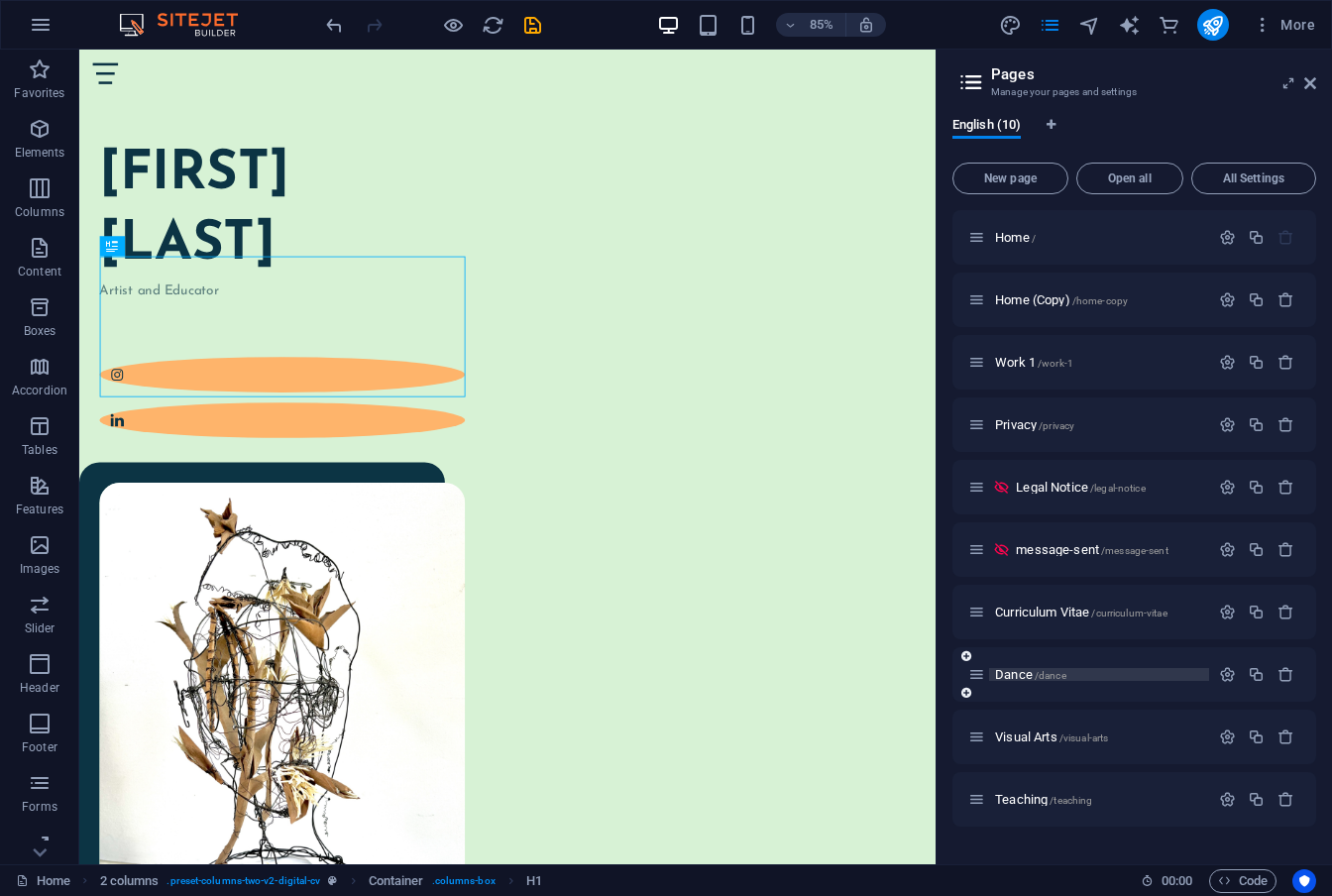 click on "Dance /dance" at bounding box center [1099, 674] 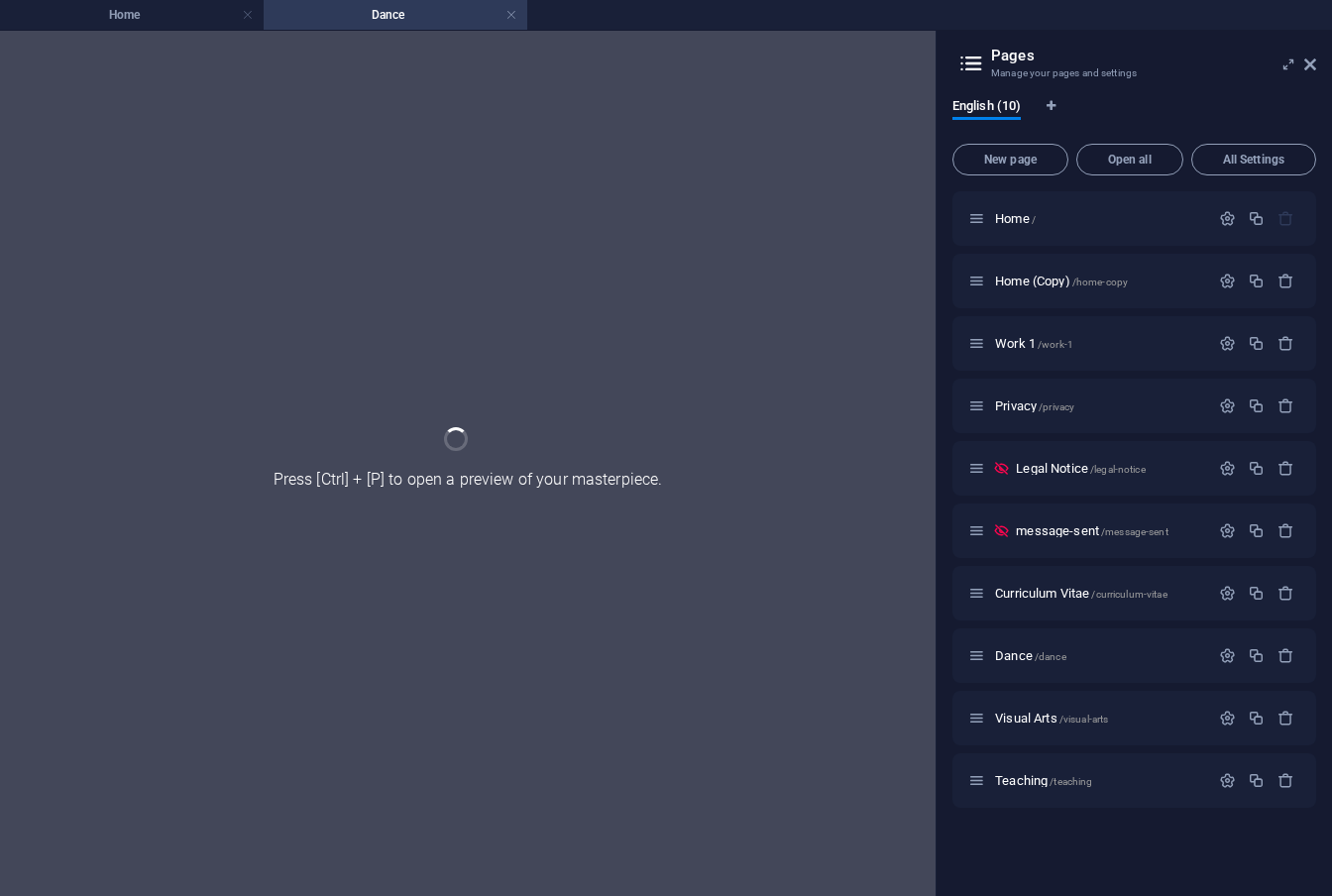 scroll, scrollTop: 0, scrollLeft: 0, axis: both 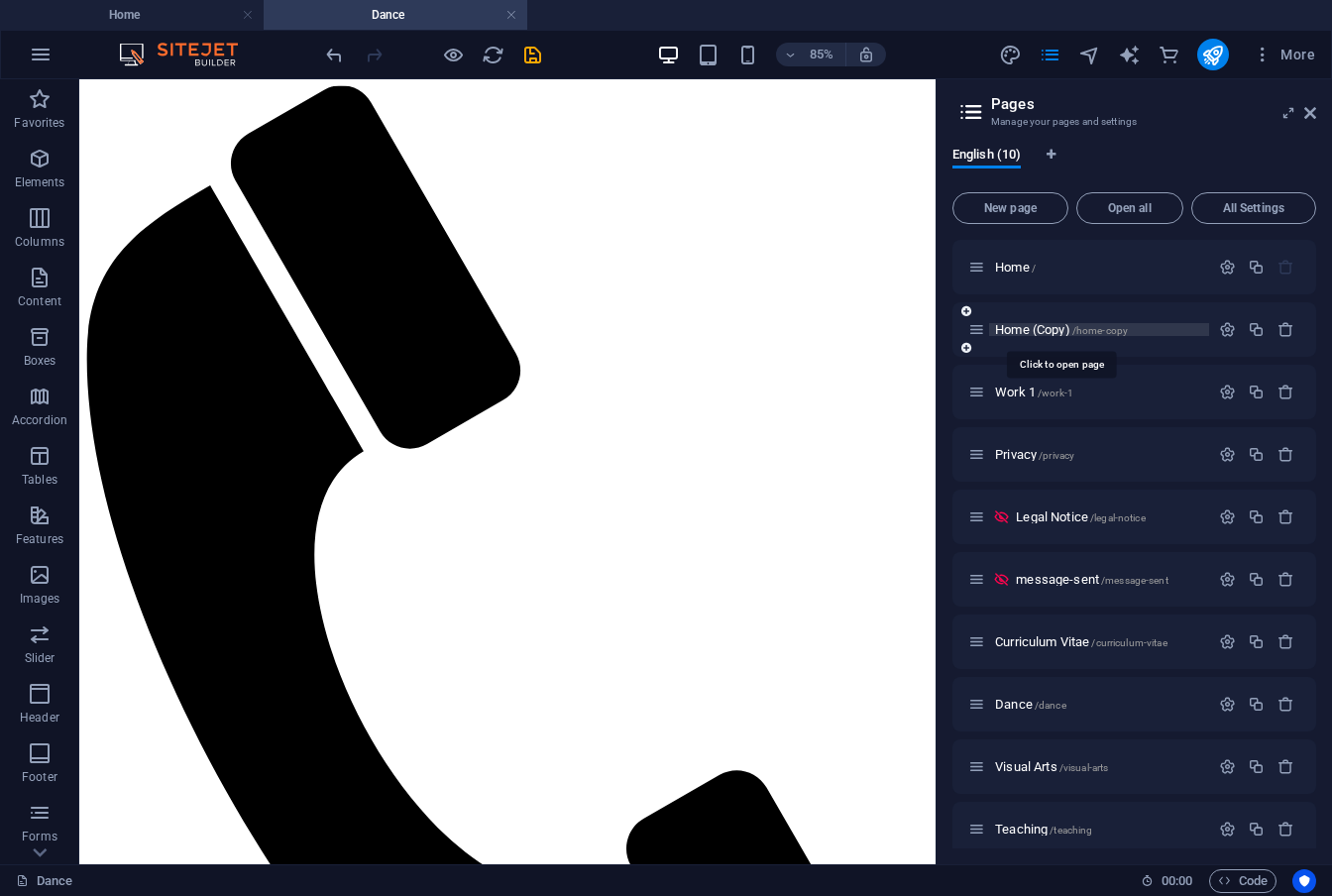 click on "Home (Copy) /home-copy" at bounding box center (1061, 329) 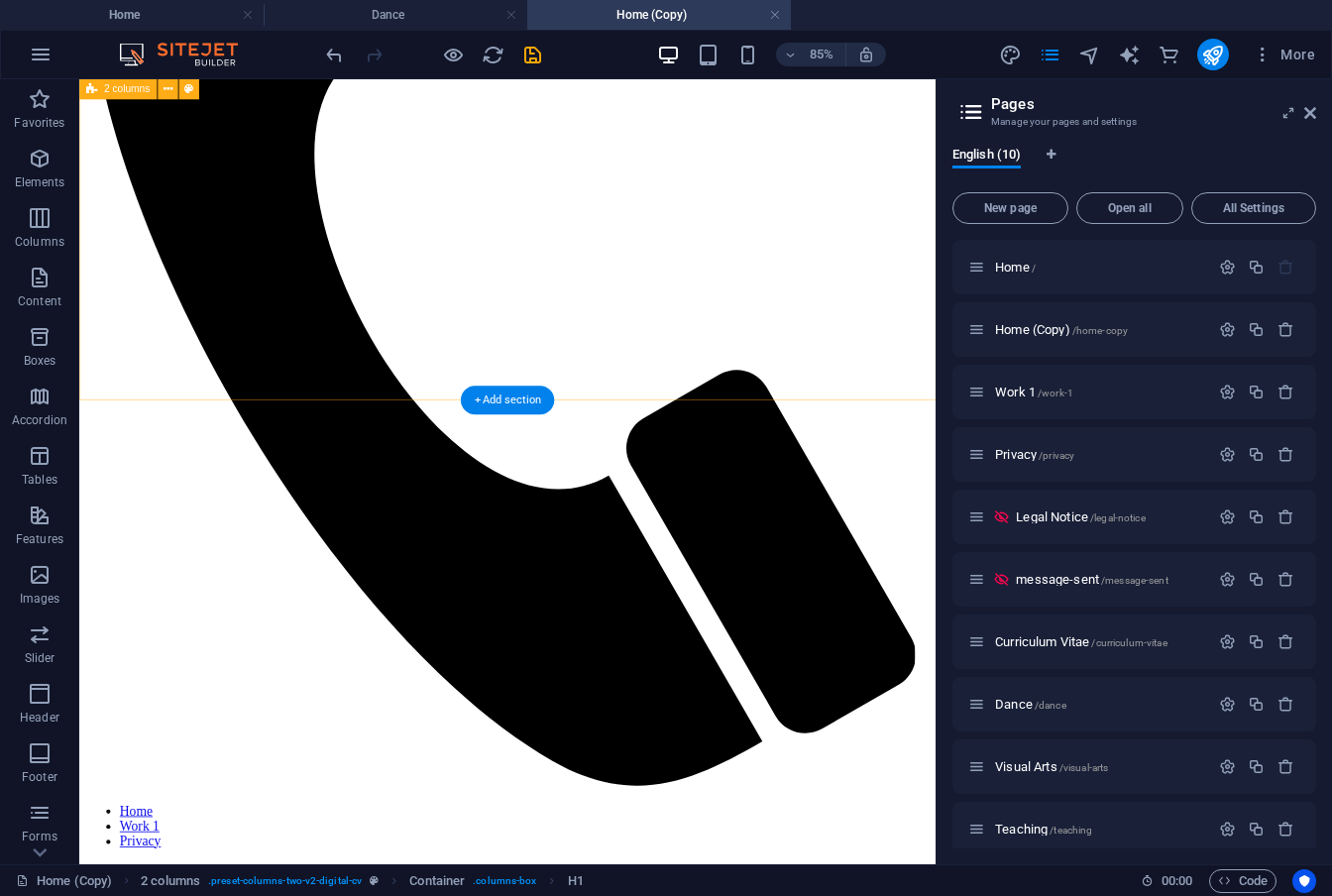 scroll, scrollTop: 512, scrollLeft: 0, axis: vertical 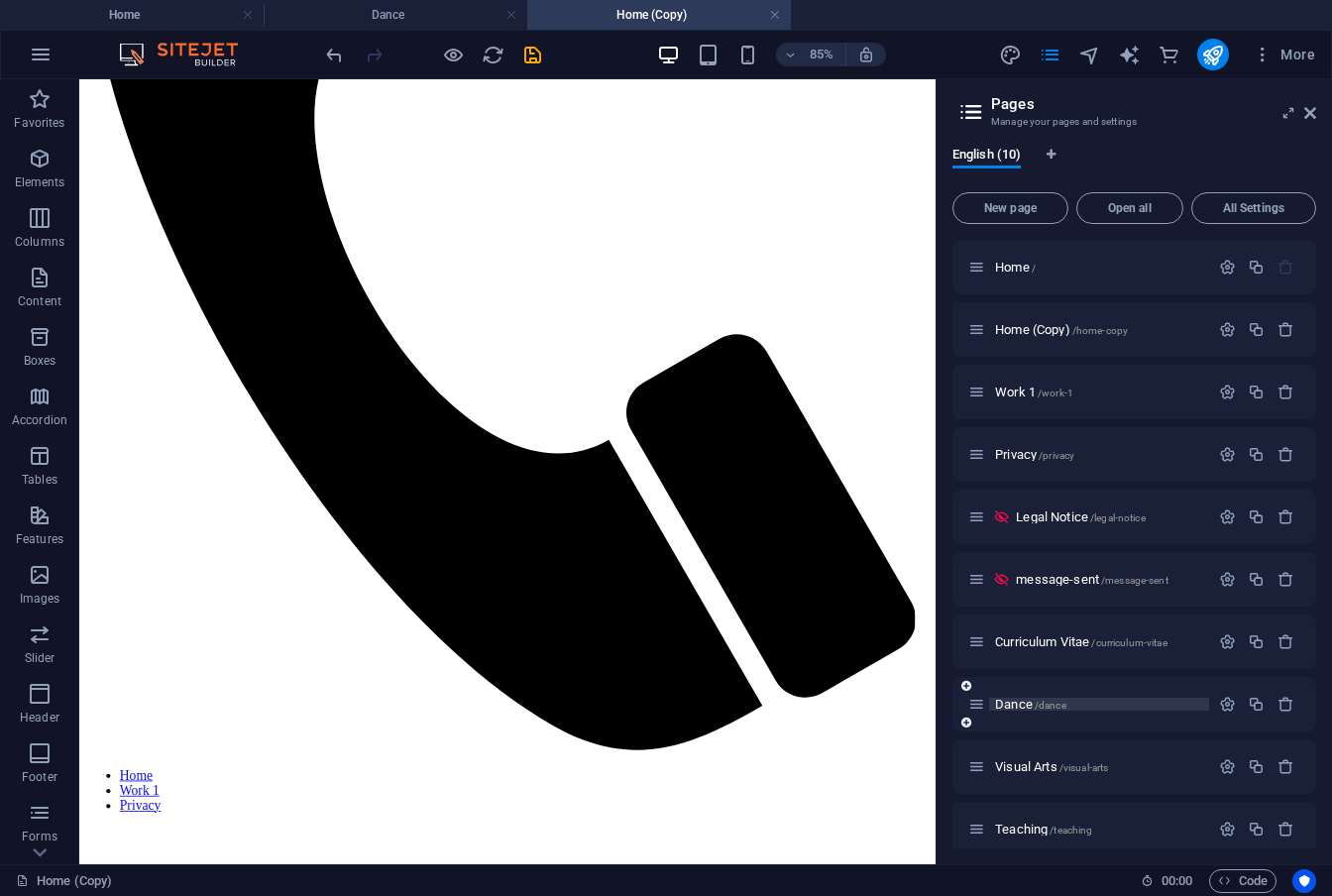 click on "Dance /dance" at bounding box center [1031, 704] 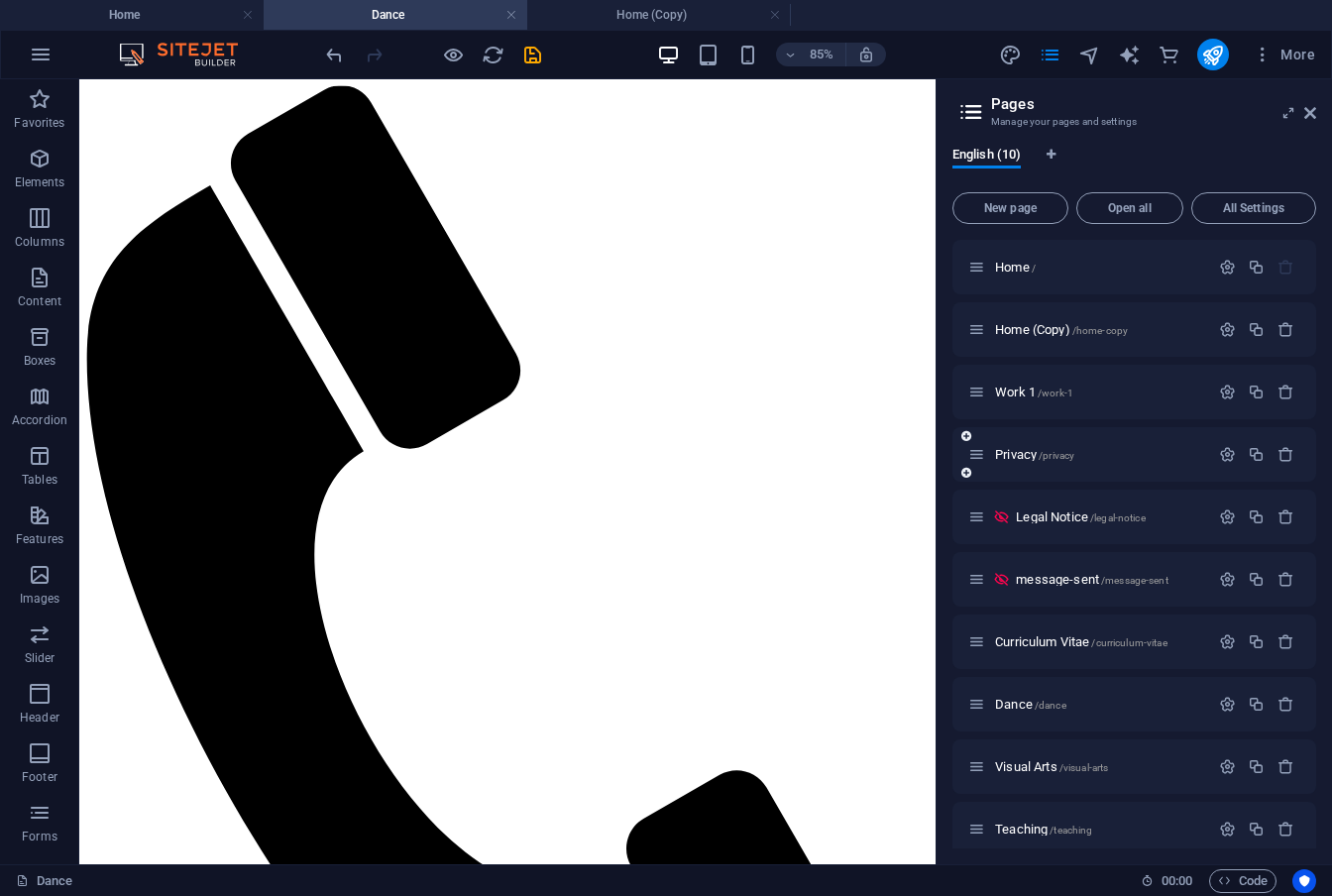 scroll, scrollTop: 17, scrollLeft: 0, axis: vertical 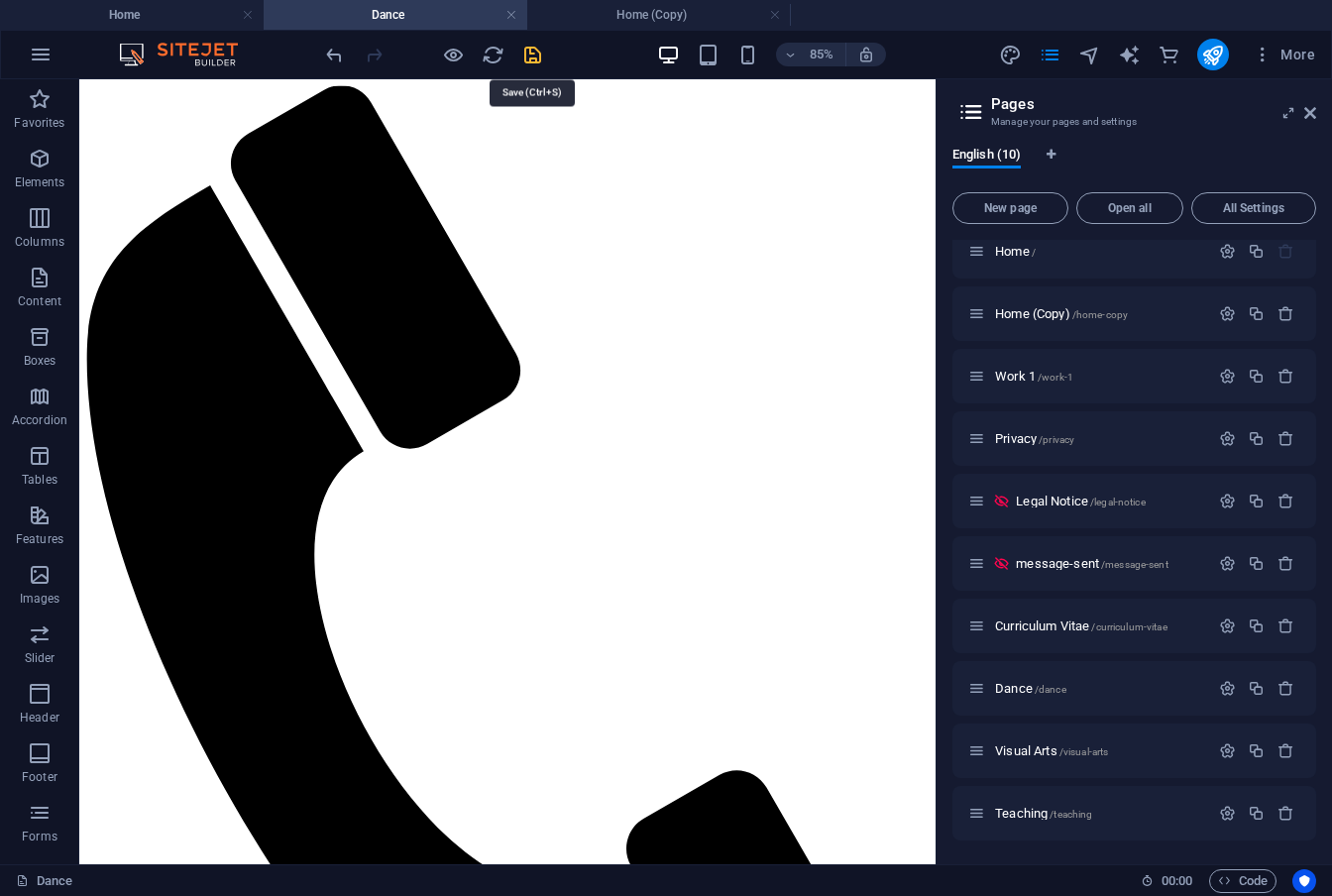 click at bounding box center [532, 55] 